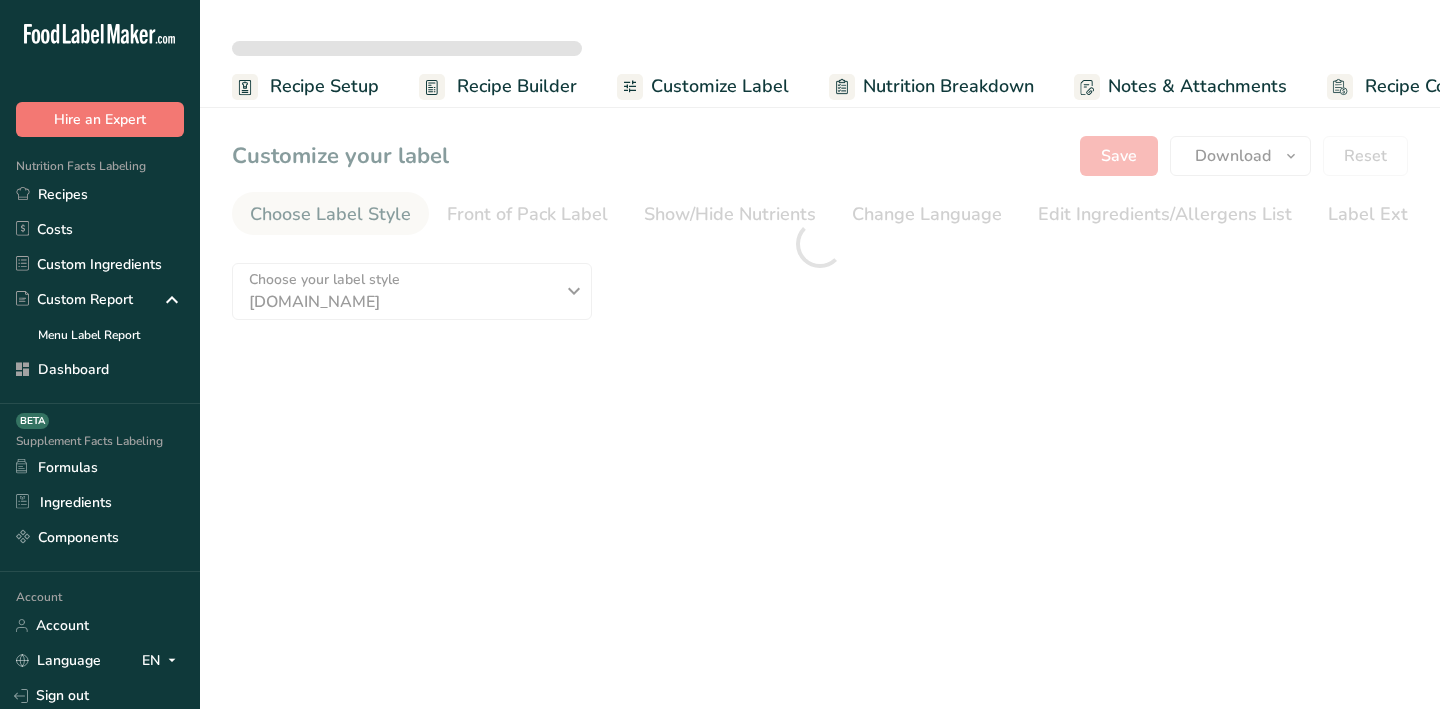 scroll, scrollTop: 0, scrollLeft: 0, axis: both 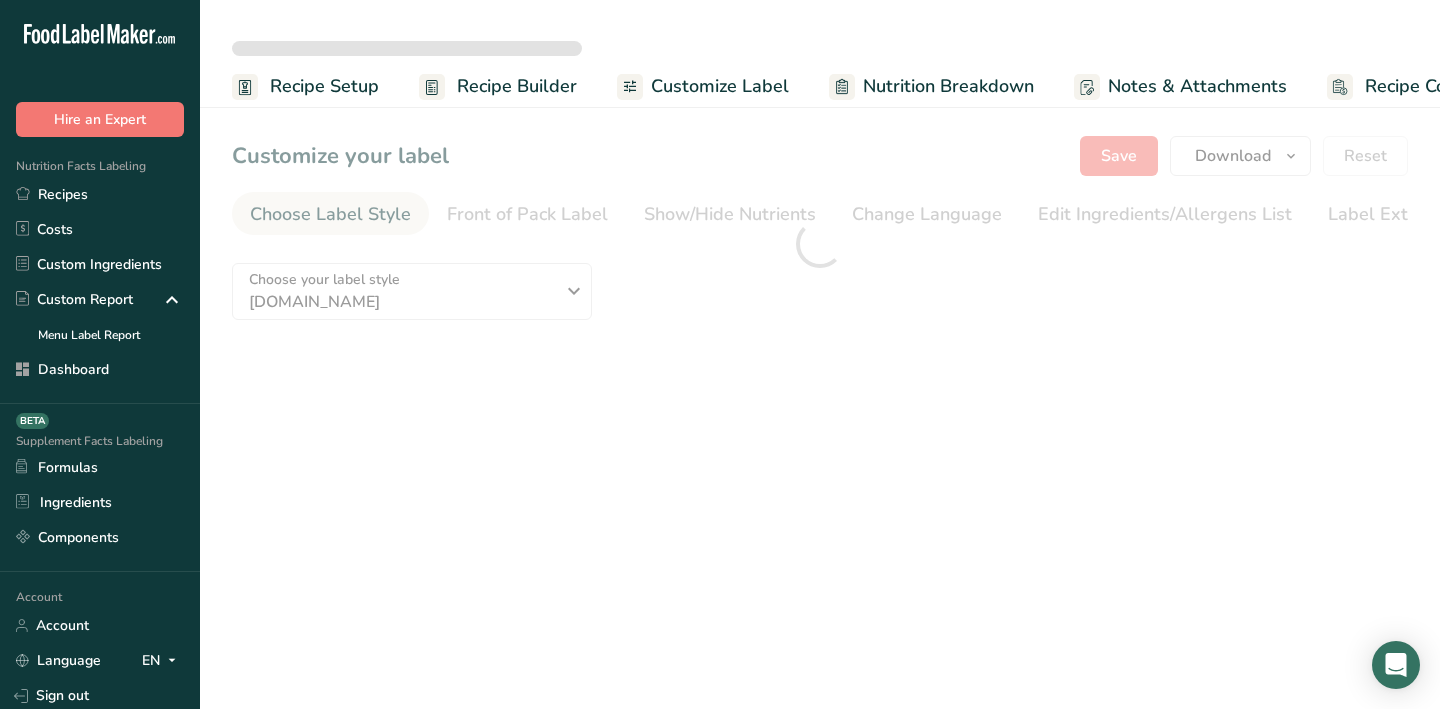 click at bounding box center [820, 244] 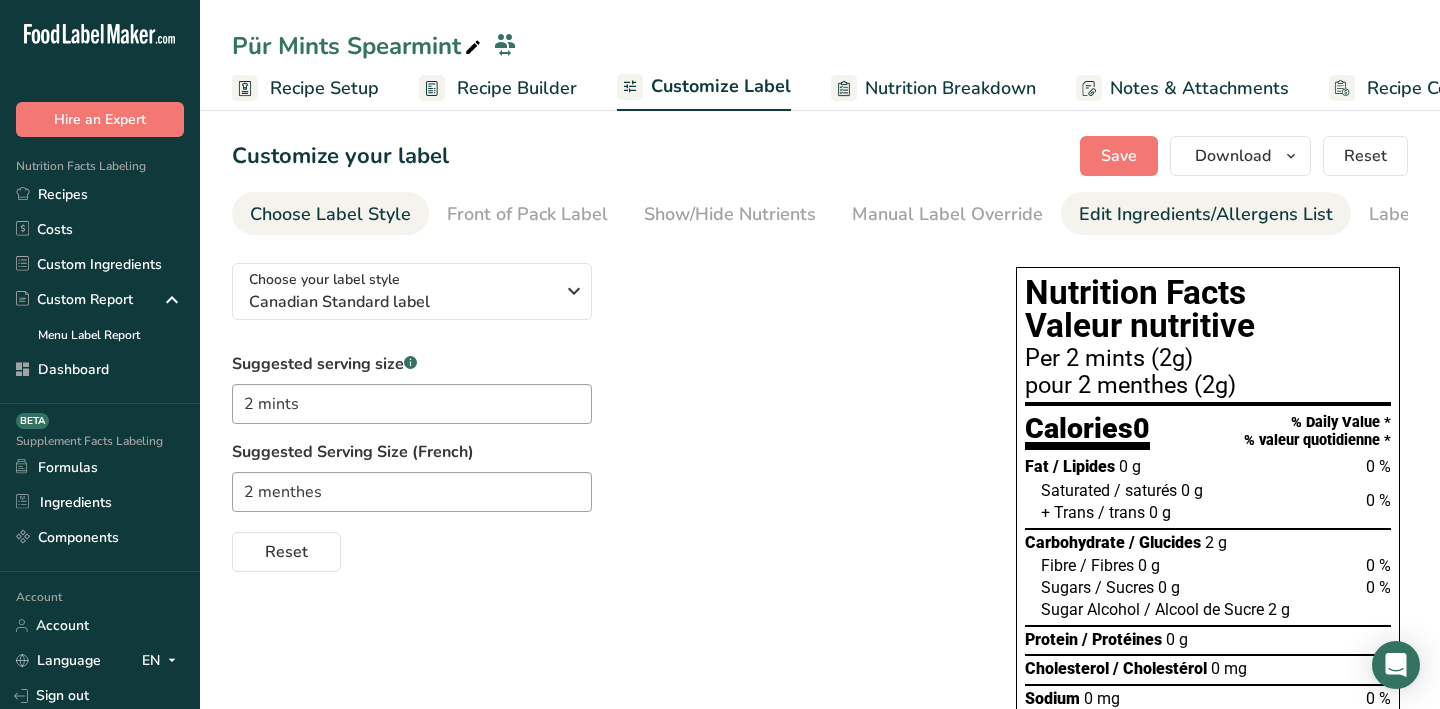 click on "Edit Ingredients/Allergens List" at bounding box center (1206, 214) 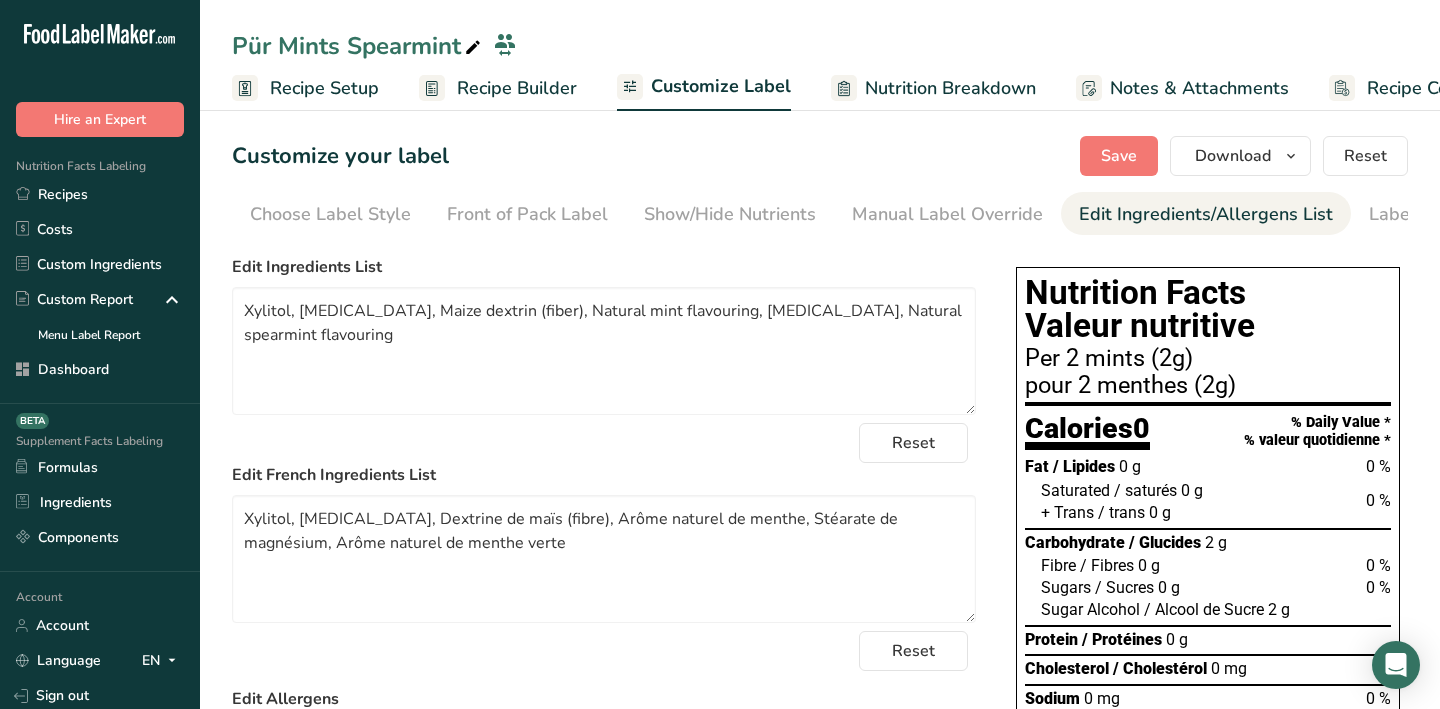 scroll, scrollTop: 0, scrollLeft: 92, axis: horizontal 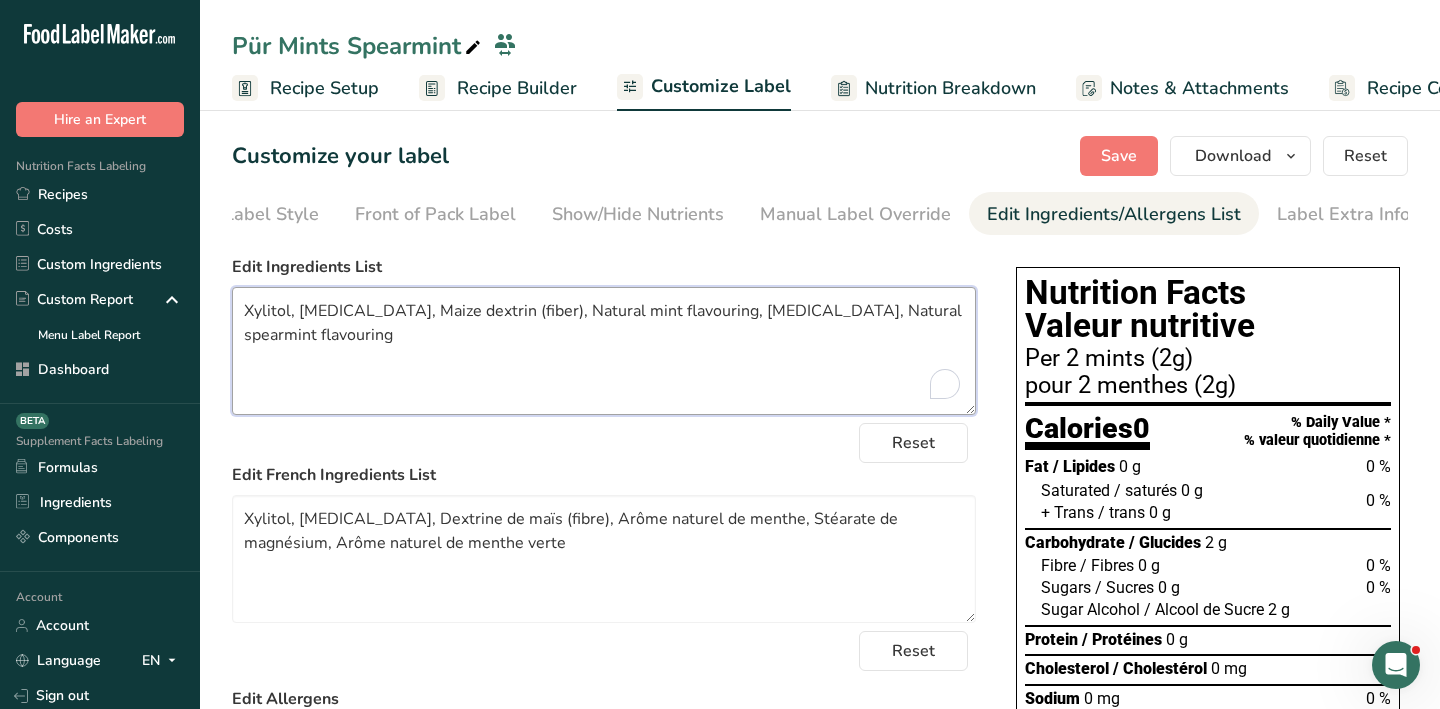 drag, startPoint x: 354, startPoint y: 335, endPoint x: 216, endPoint y: 311, distance: 140.07141 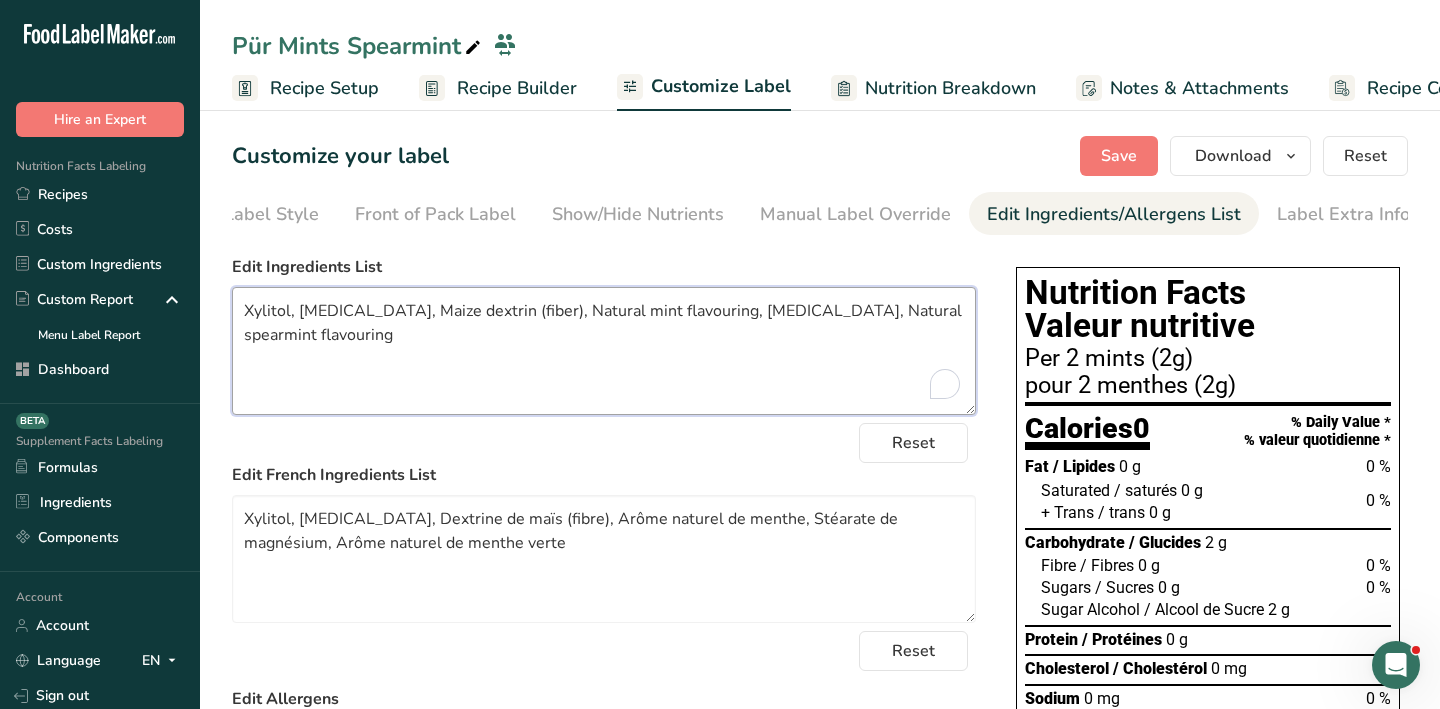 click on "Customize your label
Save
Download
Choose what to show on your downloaded label
Recipe Name to appear above label
Nutrition Facts Panel
Ingredient Statement List
Allergen Declaration/ Allergy Statement
Business Address
Label Notes
Recipe Tags
Recipe Card QR Code
Front of Pack Label
Download
PNG
PNG
BMP
SVG
PDF
Reset
Choose Label Style
Front of Pack Label
Show/Hide Nutrients
Change Language
Manual Label Override
Edit Ingredients/Allergens List
Label Extra Info" at bounding box center (820, 628) 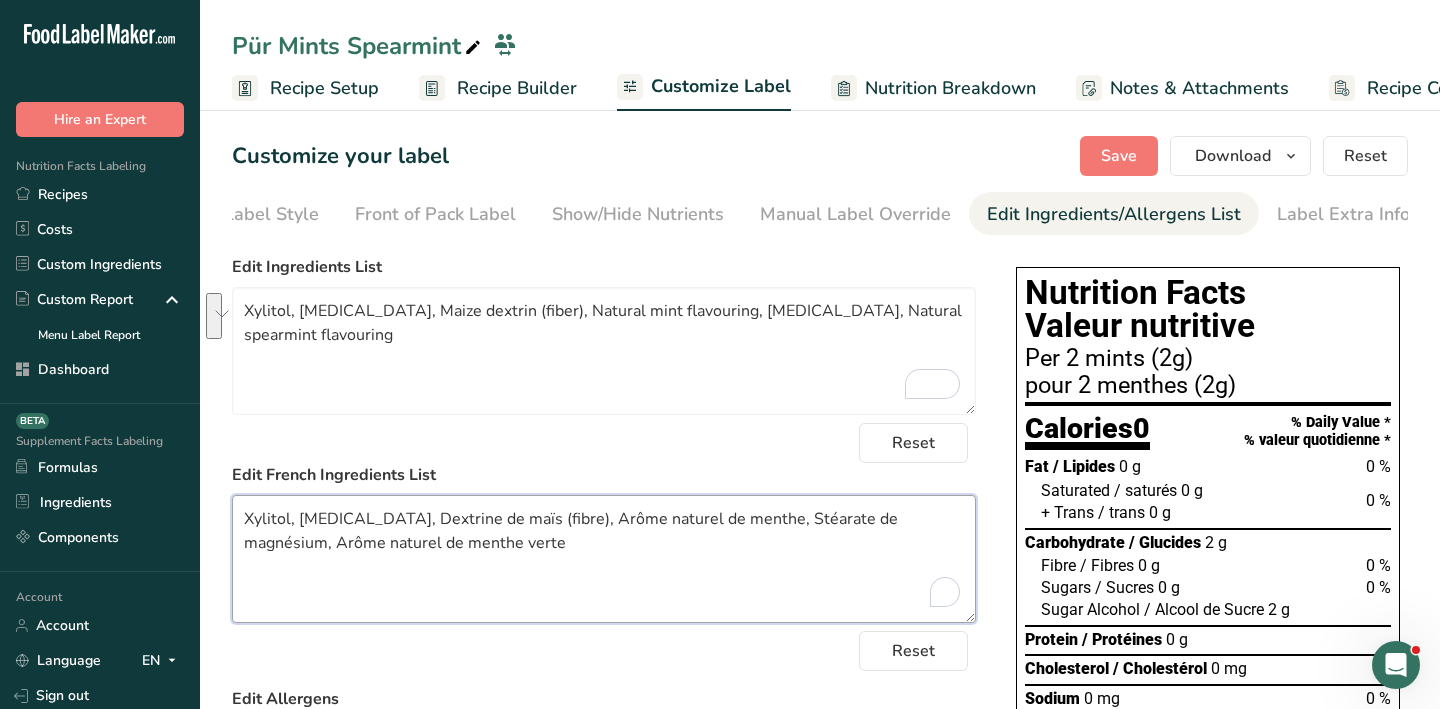 click on "Xylitol, Sorbitol, Dextrine de maïs (fibre), Arôme naturel de menthe, Stéarate de magnésium, Arôme naturel de menthe verte" at bounding box center [604, 559] 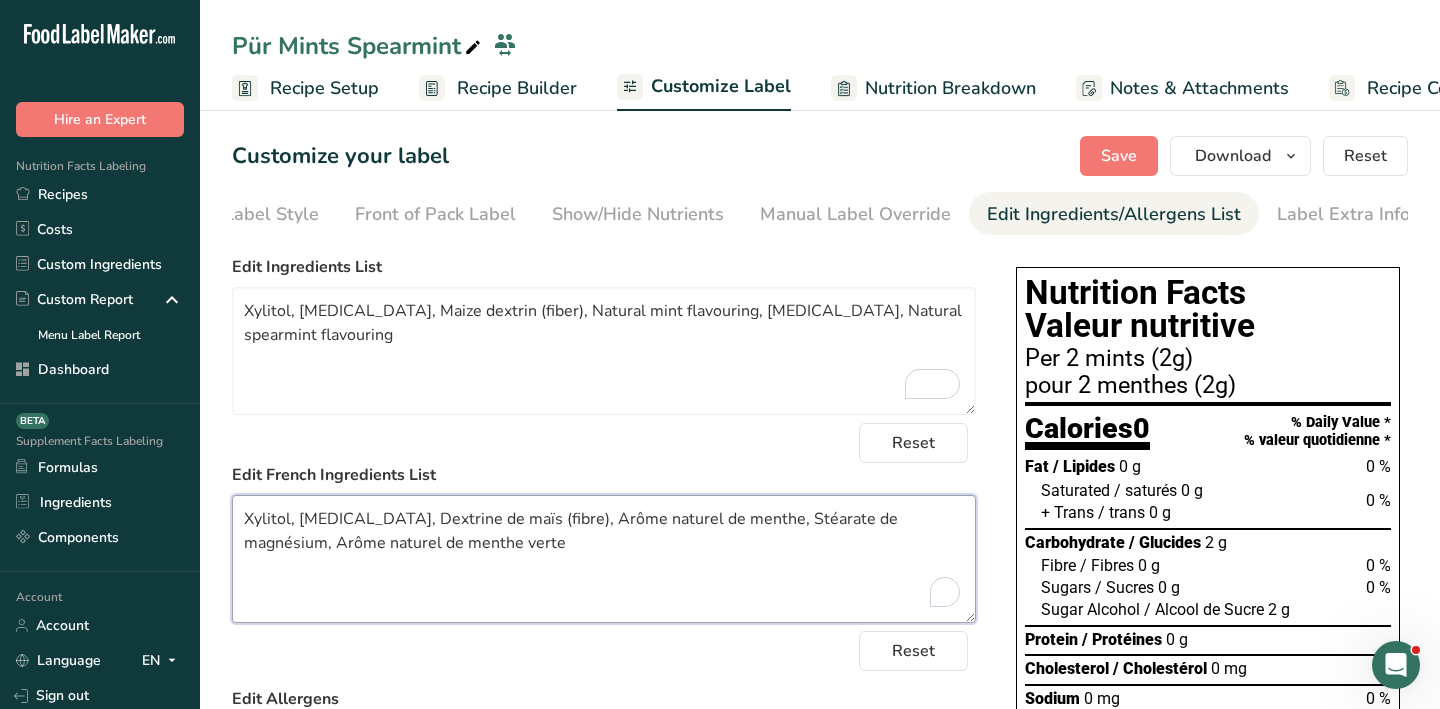 click on "Xylitol, Sorbitol, Dextrine de maïs (fibre), Arôme naturel de menthe, Stéarate de magnésium, Arôme naturel de menthe verte" at bounding box center [604, 559] 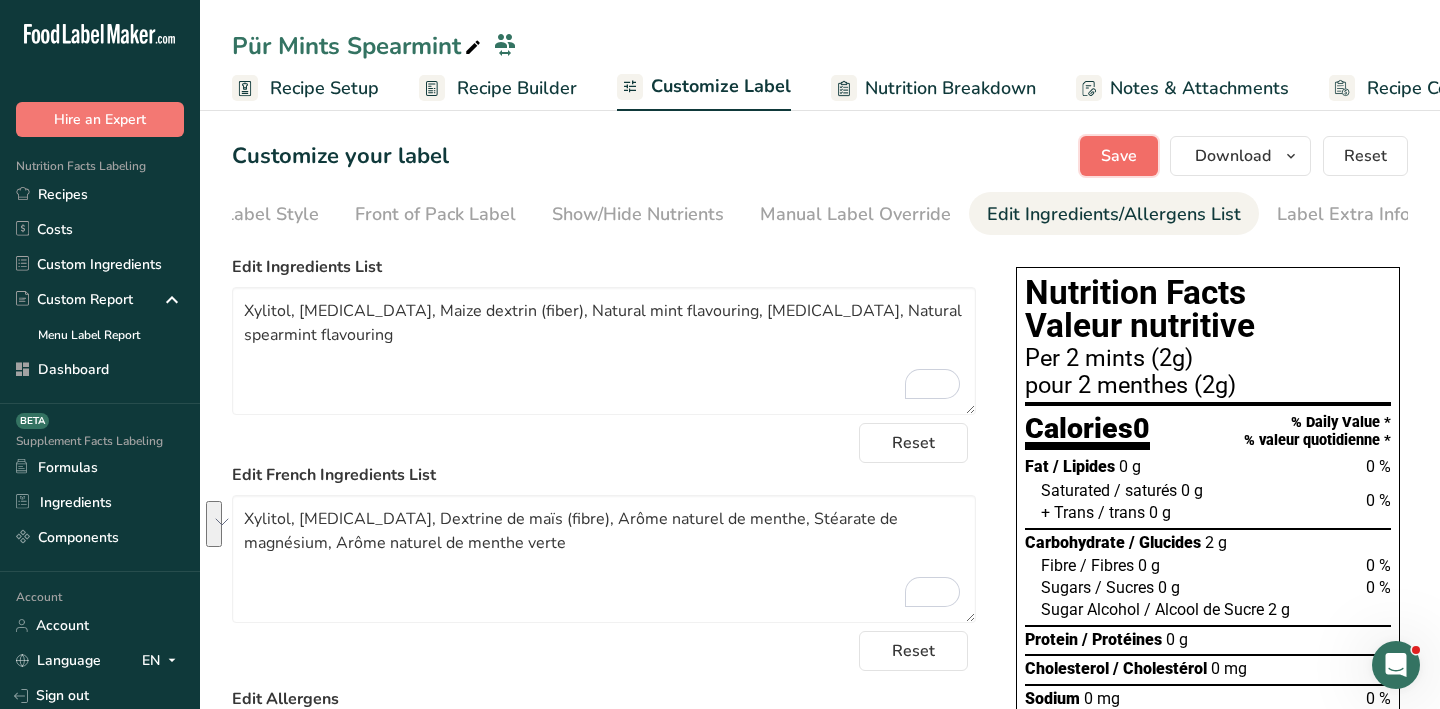 click on "Save" at bounding box center (1119, 156) 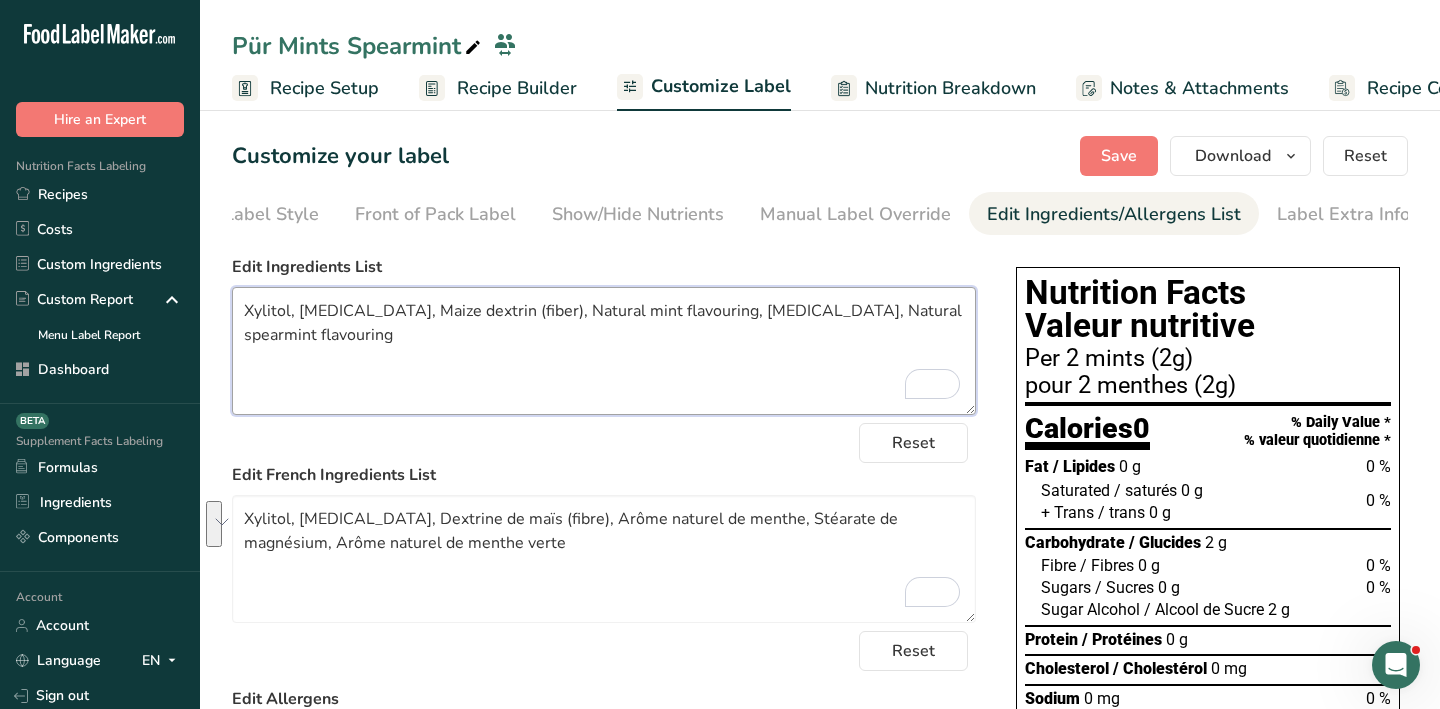 click on "Xylitol, Sorbitol, Maize dextrin (fiber), Natural mint flavouring, Magnesium stearate, Natural spearmint flavouring" at bounding box center (604, 351) 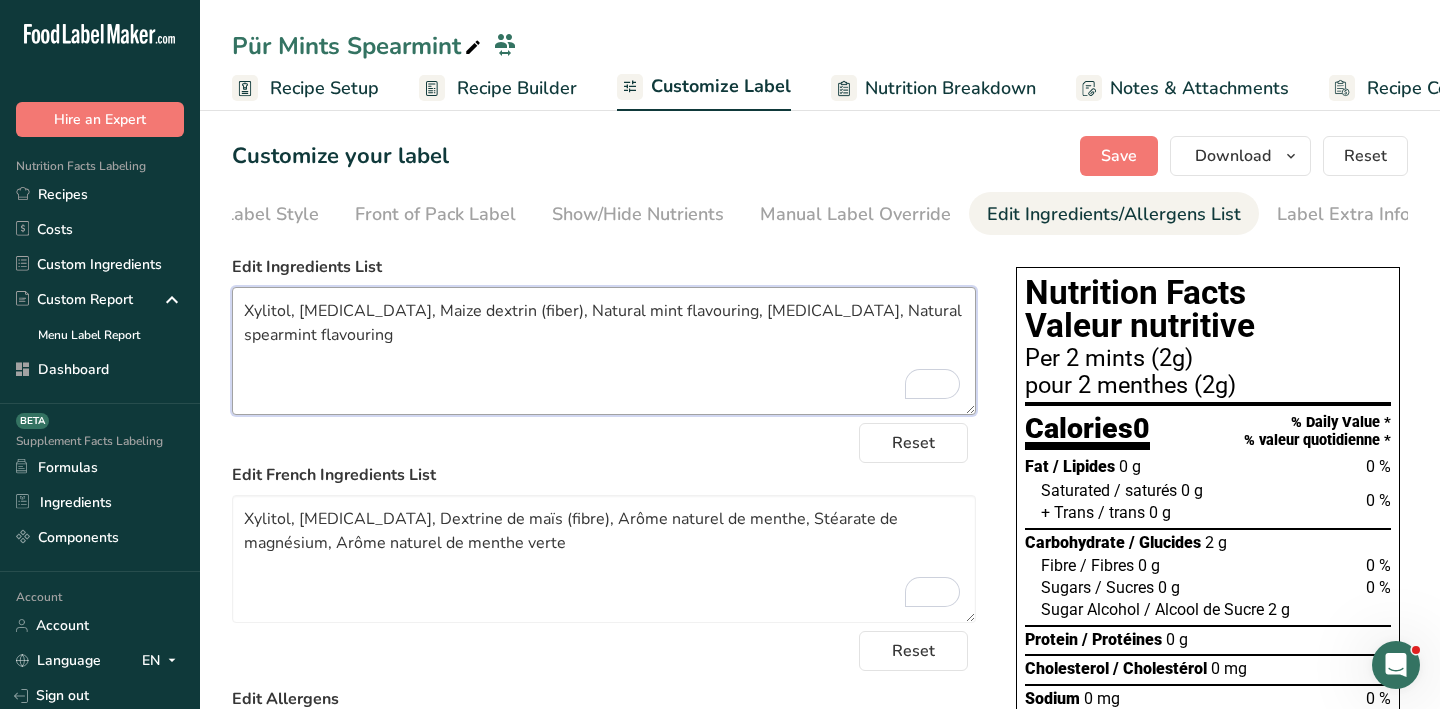 click on "Xylitol, Sorbitol, Maize dextrin (fiber), Natural mint flavouring, Magnesium stearate, Natural spearmint flavouring" at bounding box center (604, 351) 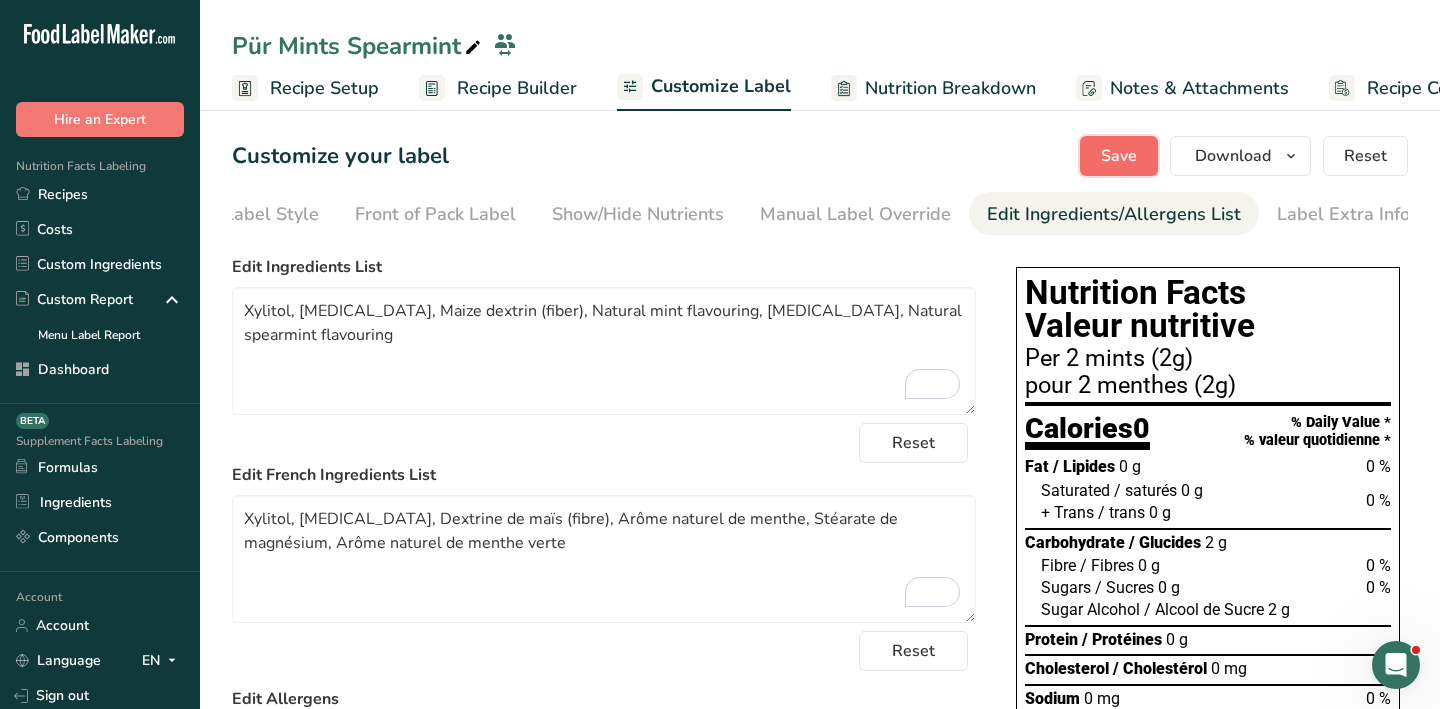 click on "Save" at bounding box center (1119, 156) 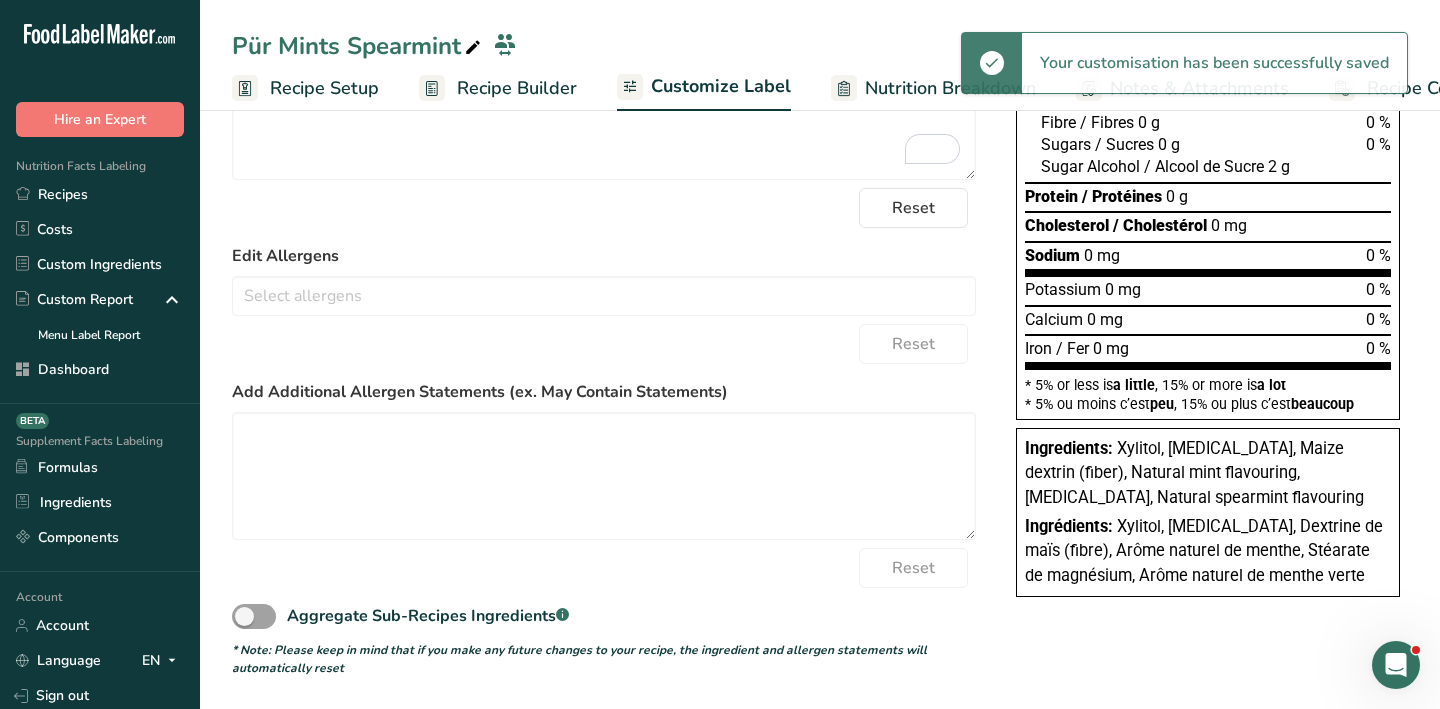 scroll, scrollTop: 0, scrollLeft: 0, axis: both 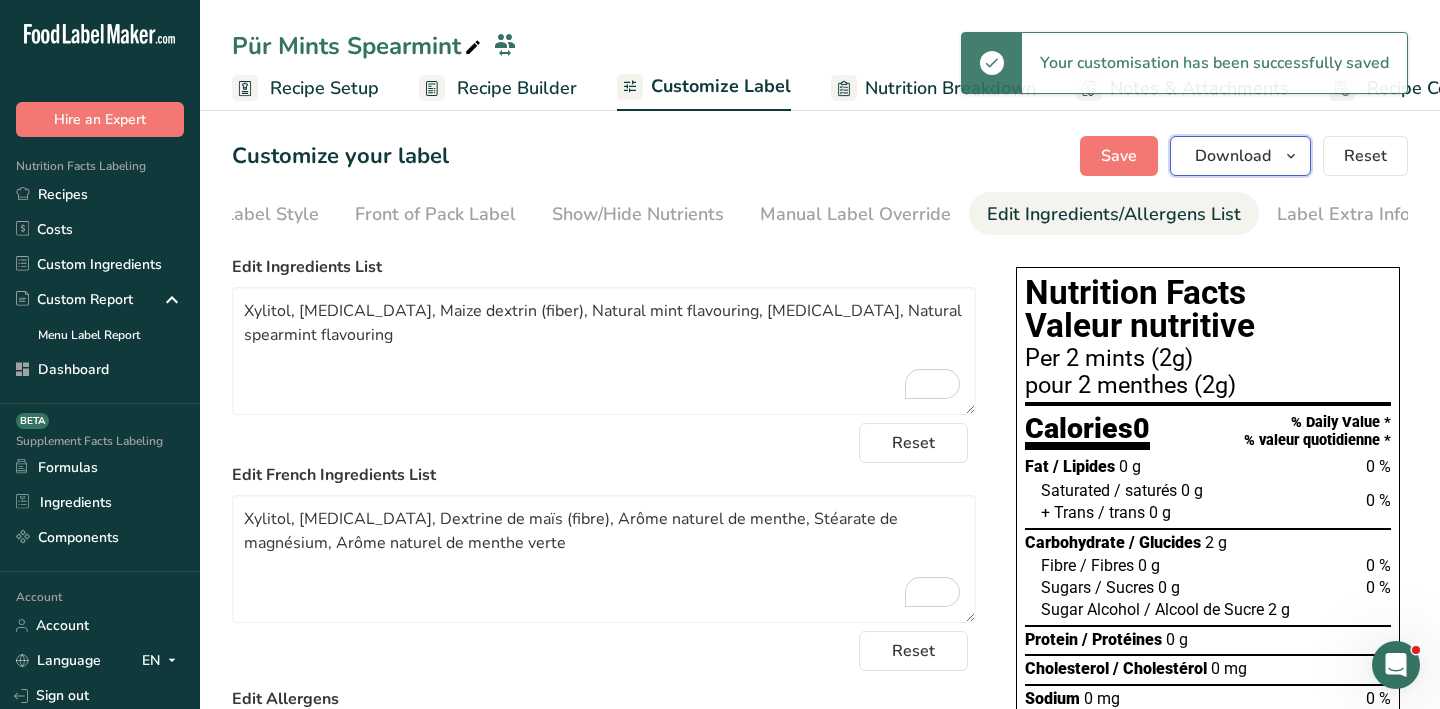 click on "Download" at bounding box center [1233, 156] 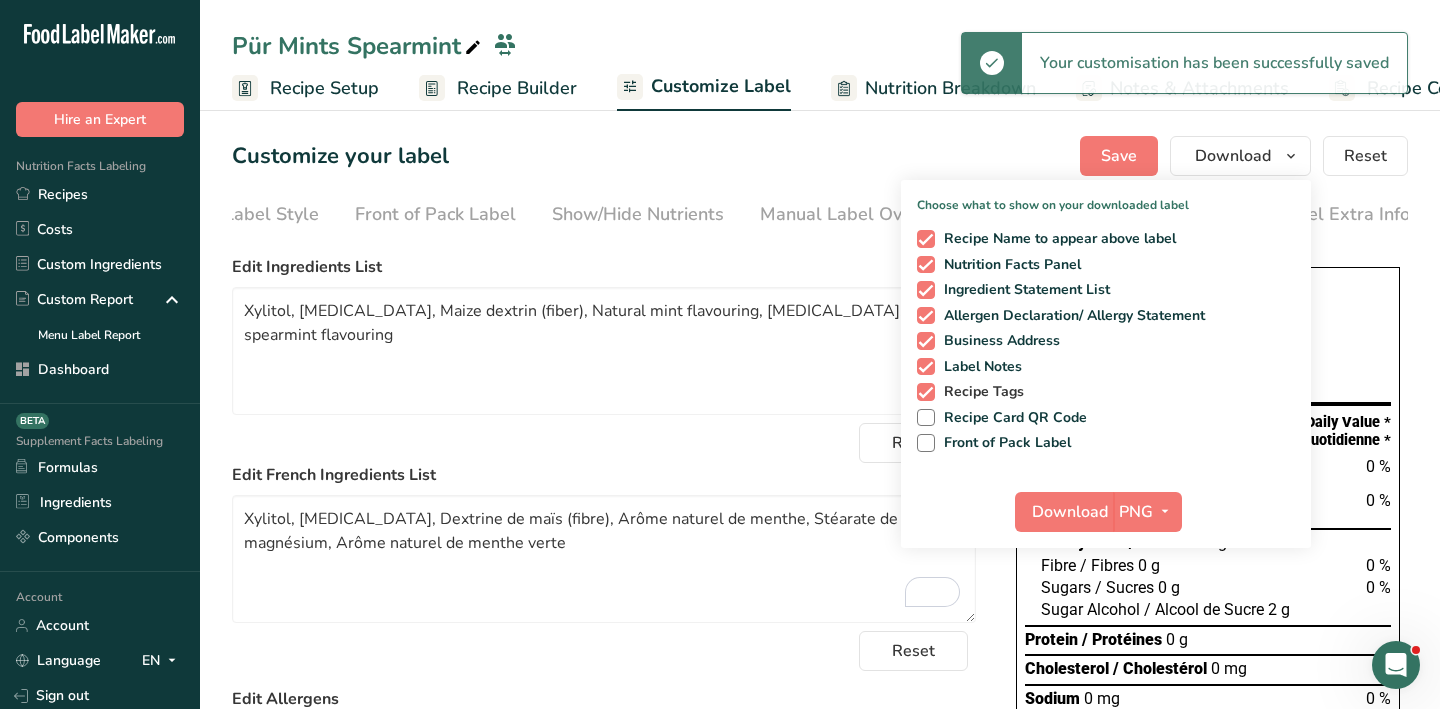 click on "Recipe Tags" at bounding box center (980, 392) 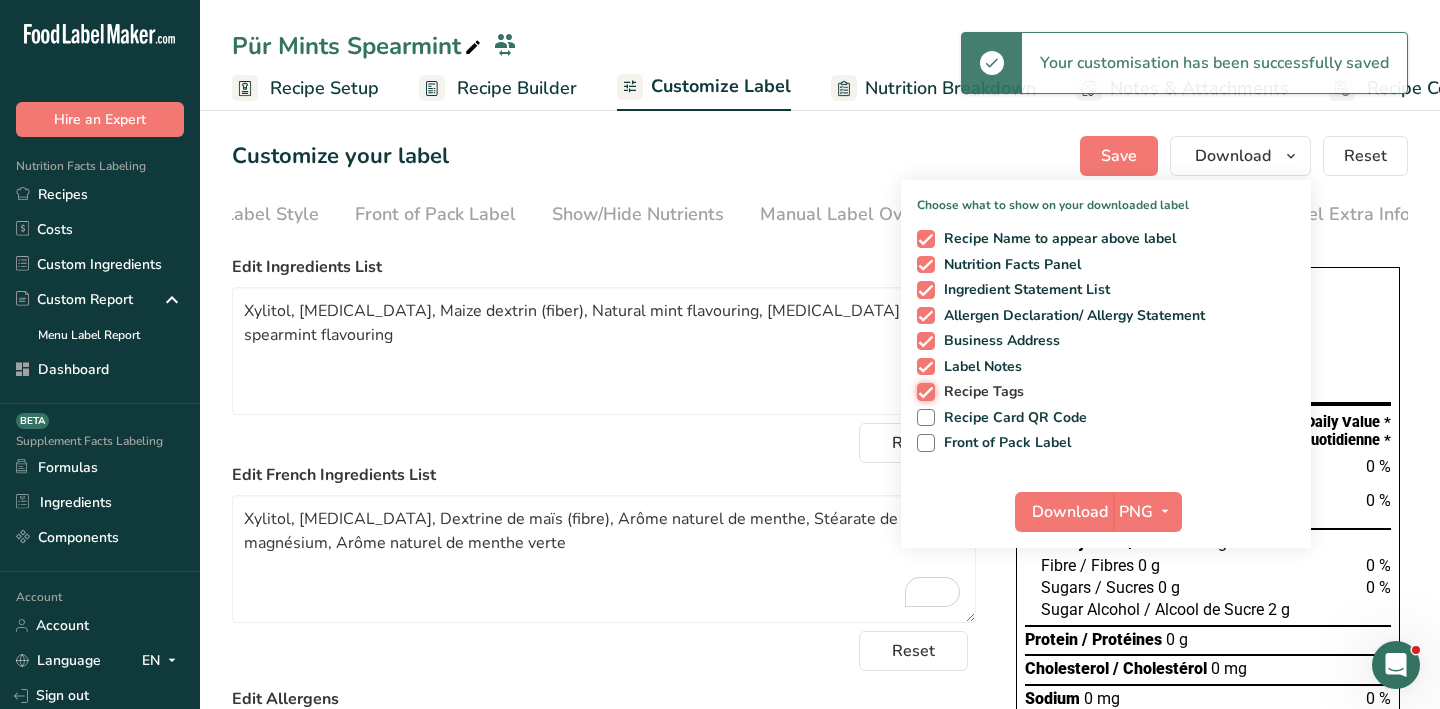 click on "Recipe Tags" at bounding box center (923, 391) 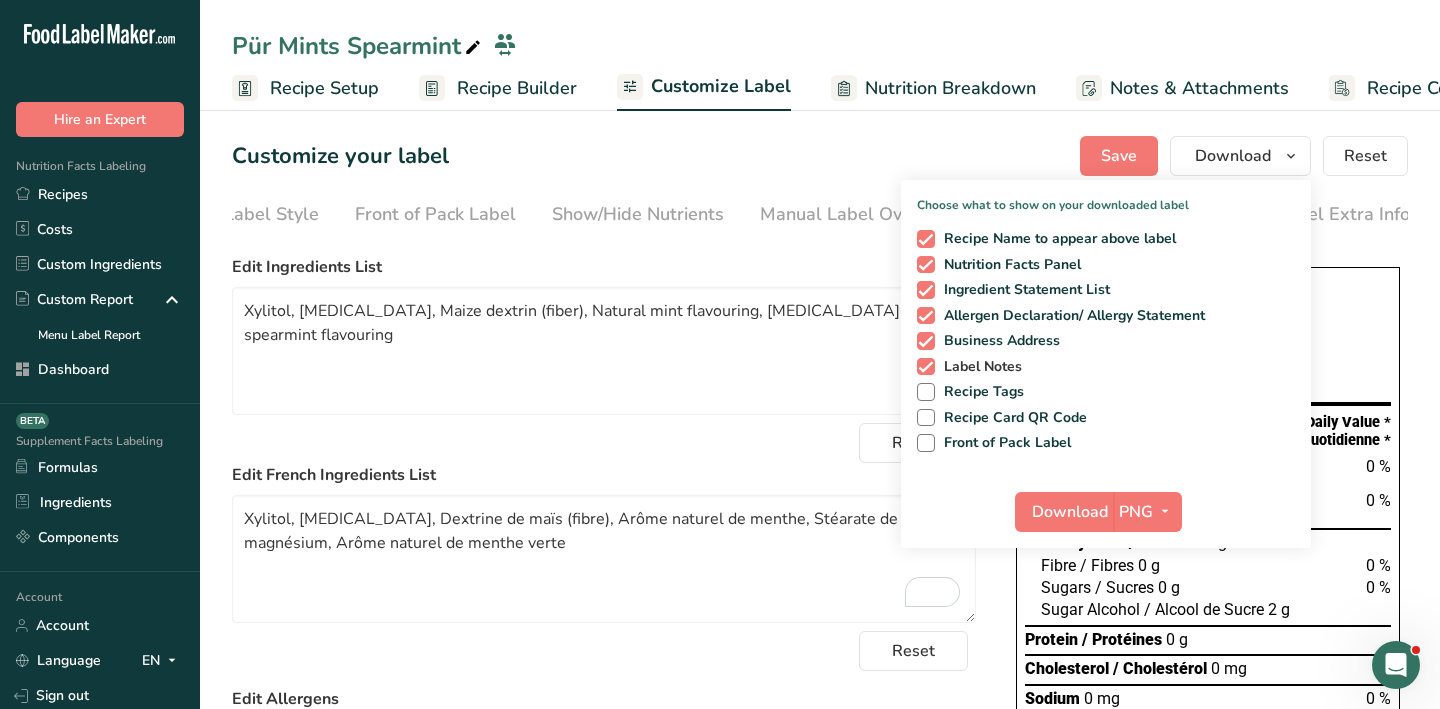 click on "Label Notes" at bounding box center (979, 367) 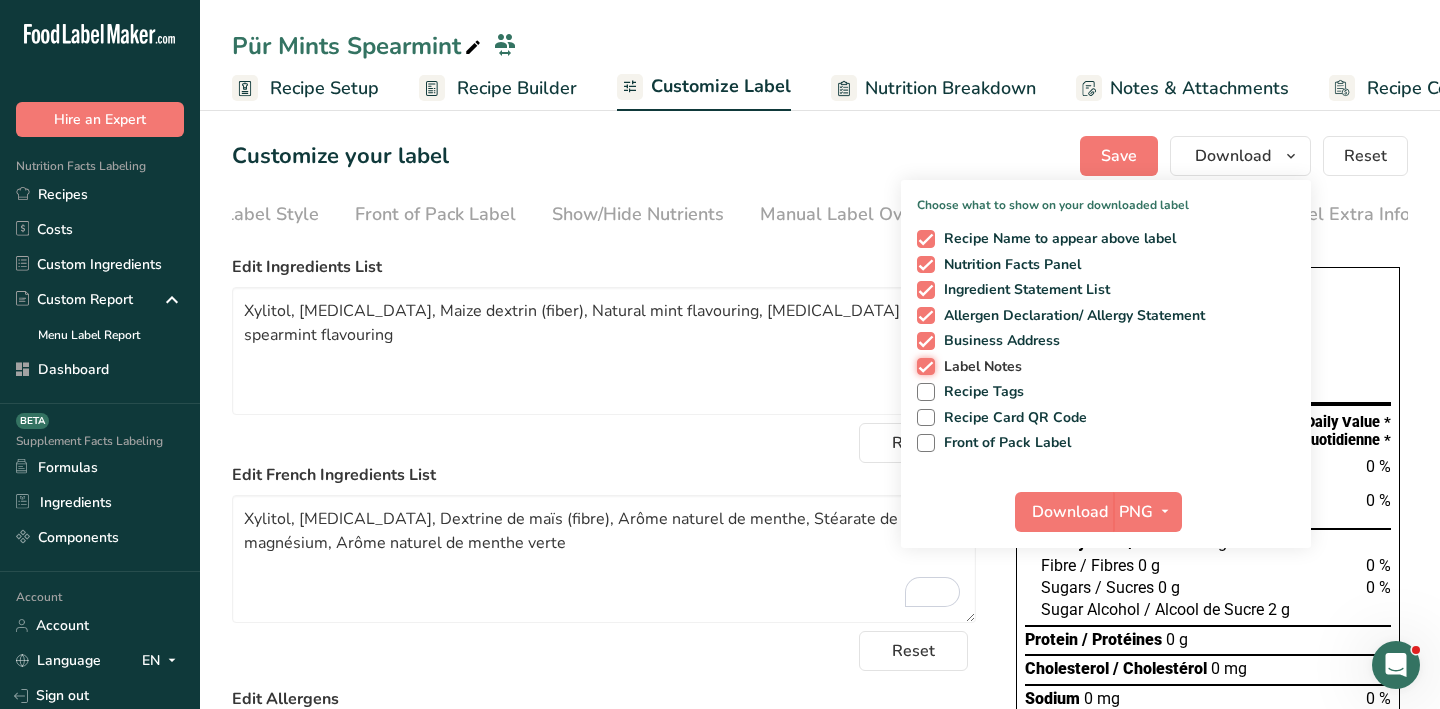 click on "Label Notes" at bounding box center (923, 366) 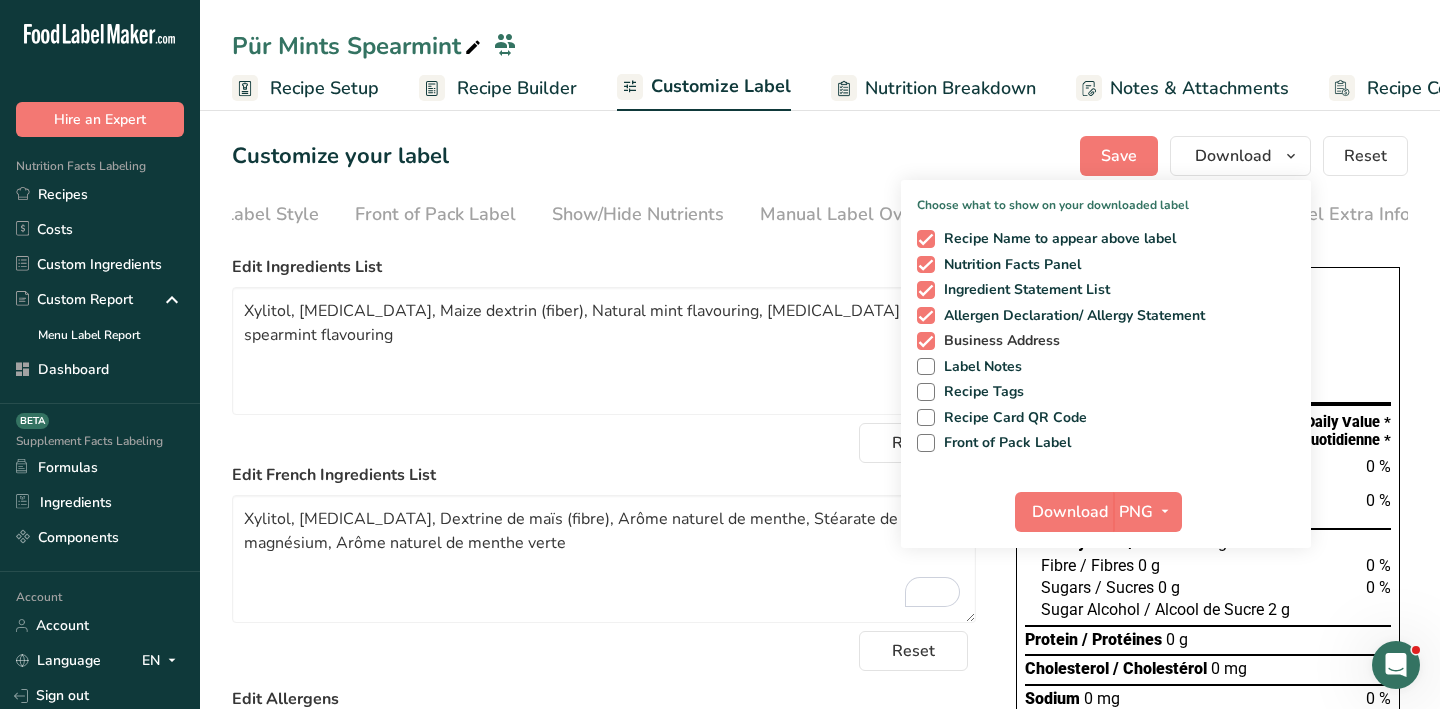 click on "Business Address" at bounding box center (998, 341) 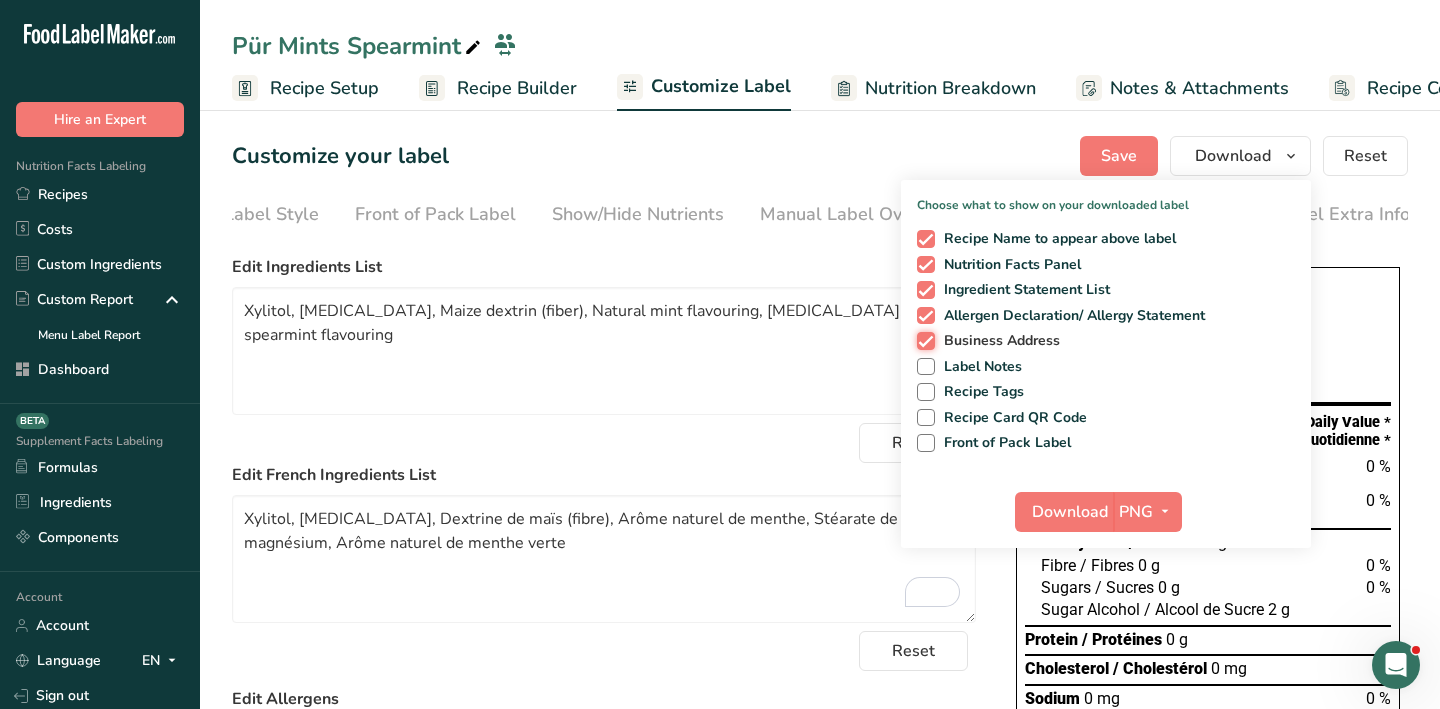 click on "Business Address" at bounding box center (923, 340) 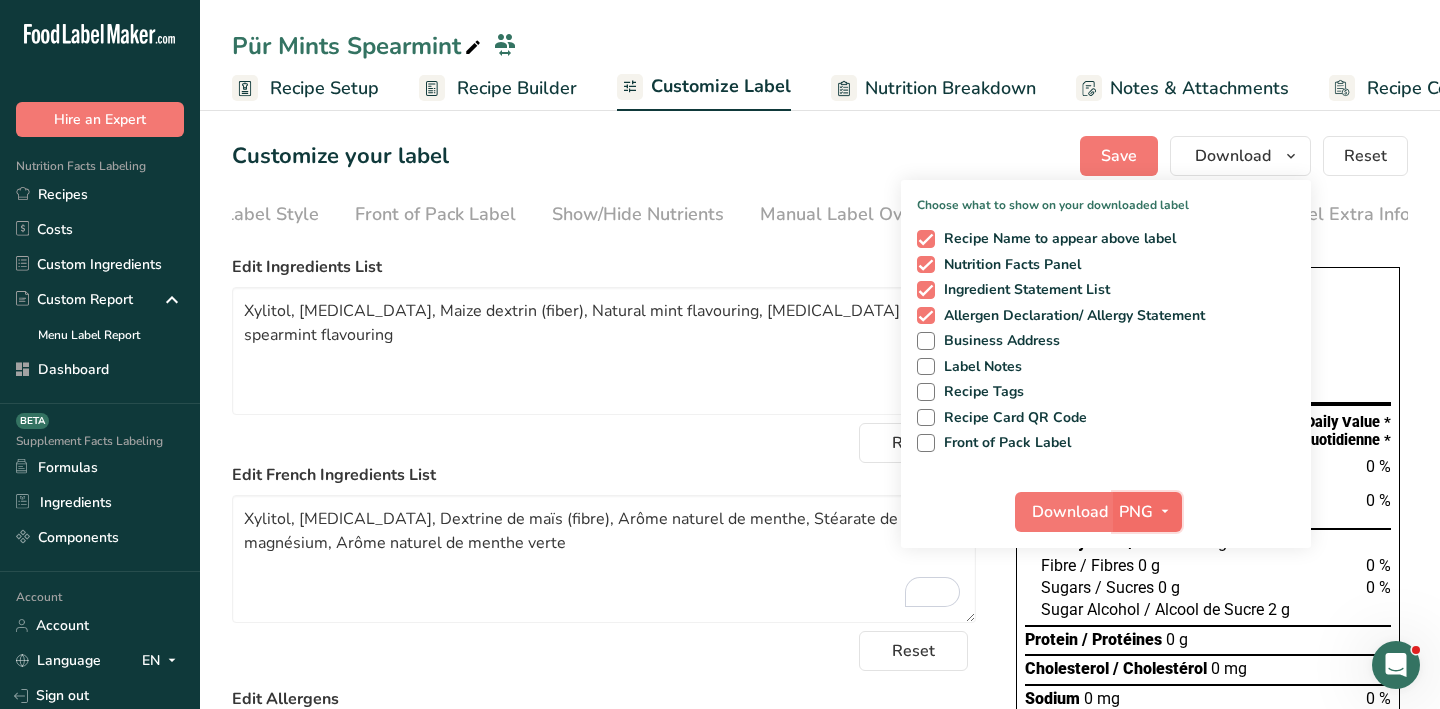 click at bounding box center [1165, 511] 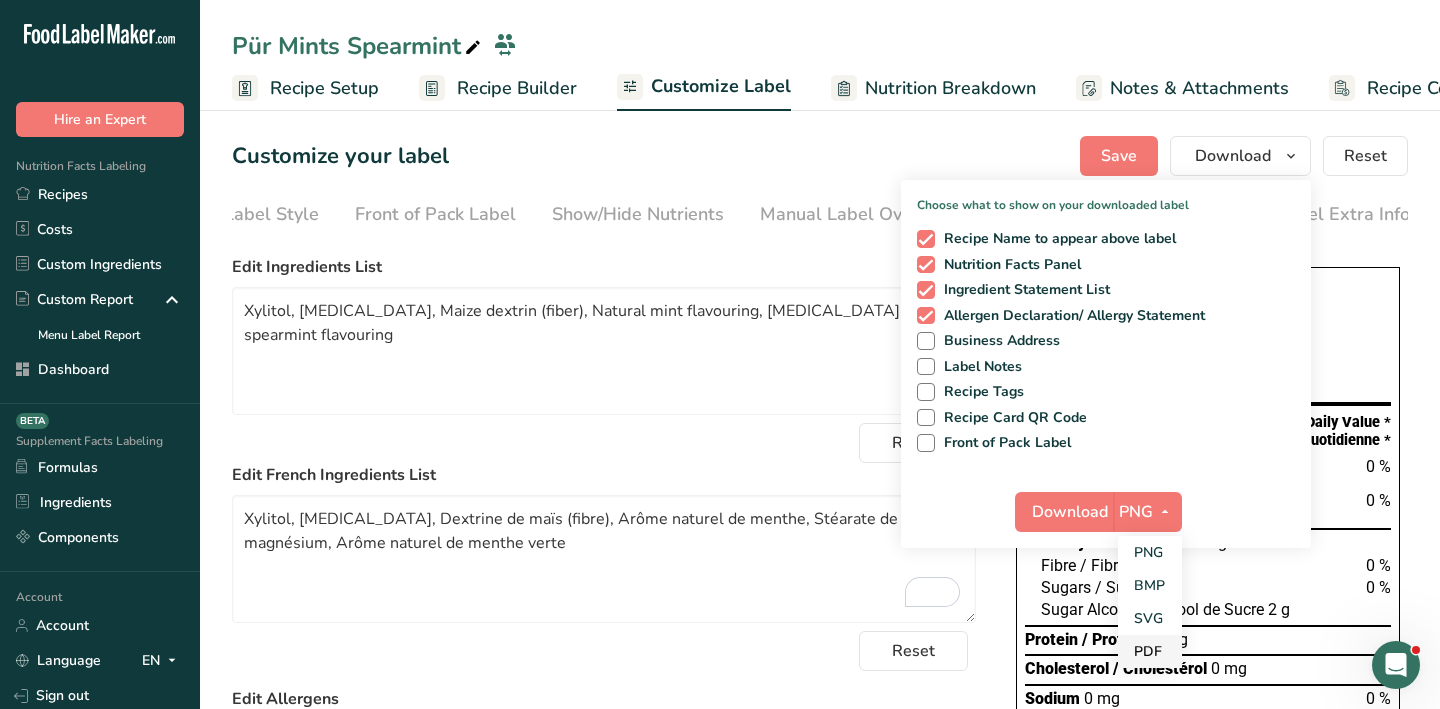 click on "PDF" at bounding box center (1150, 651) 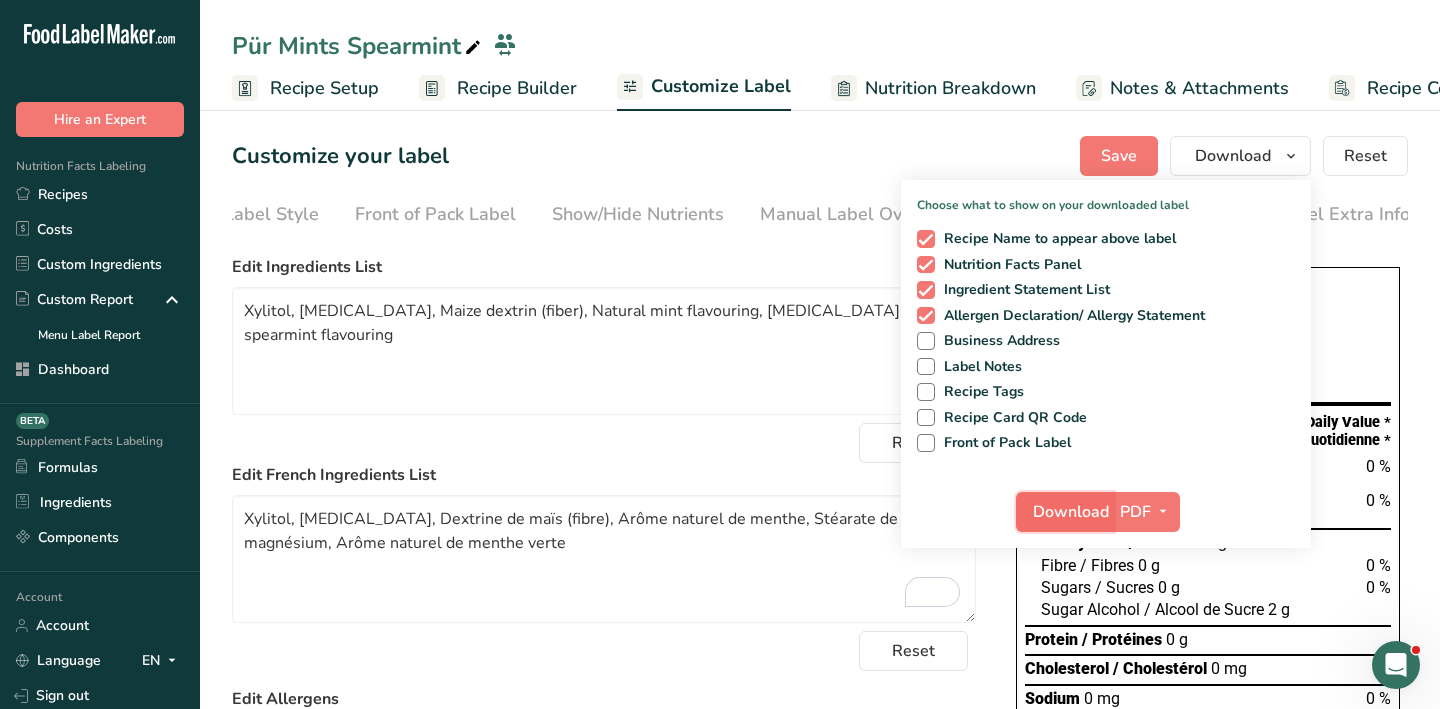 click on "Download" at bounding box center (1071, 512) 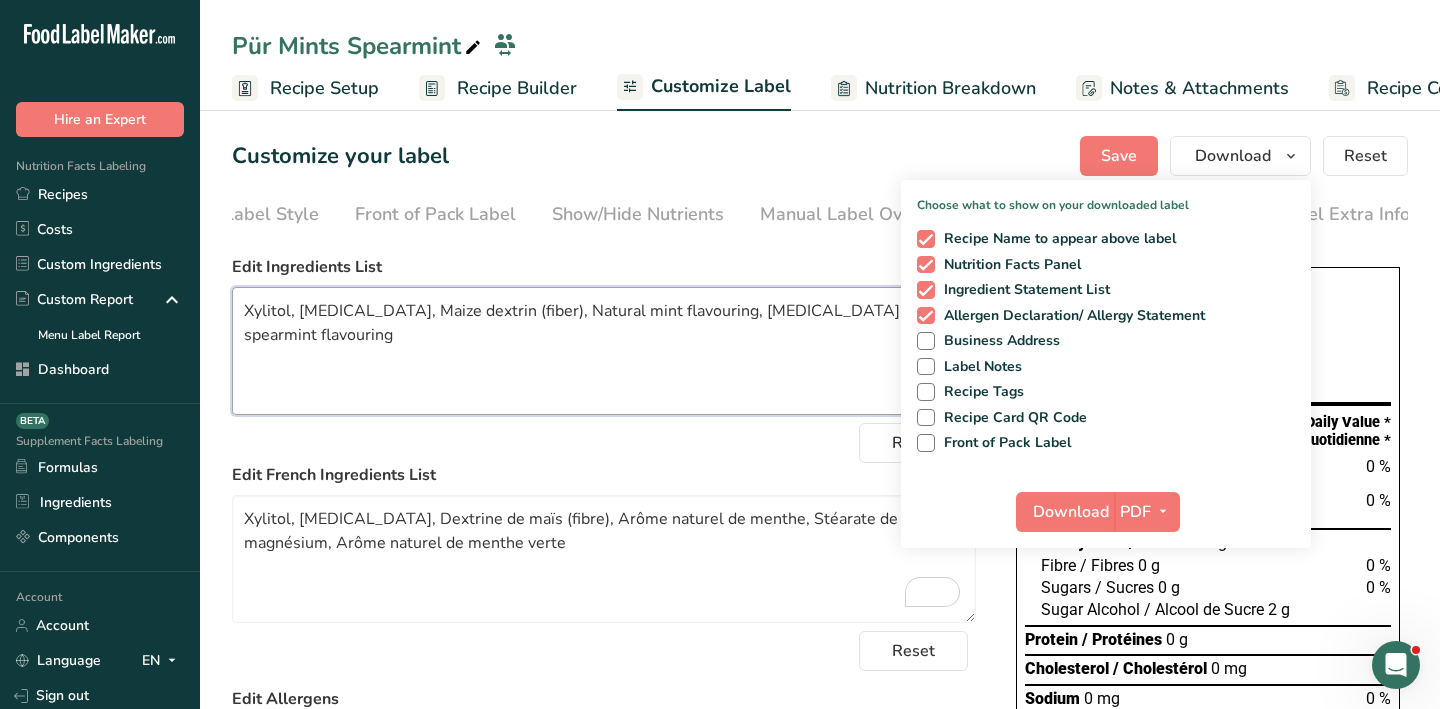 click on "Xylitol, Sorbitol, Maize dextrin (fiber), Natural mint flavouring, Magnesium stearate, Natural spearmint flavouring" at bounding box center [604, 351] 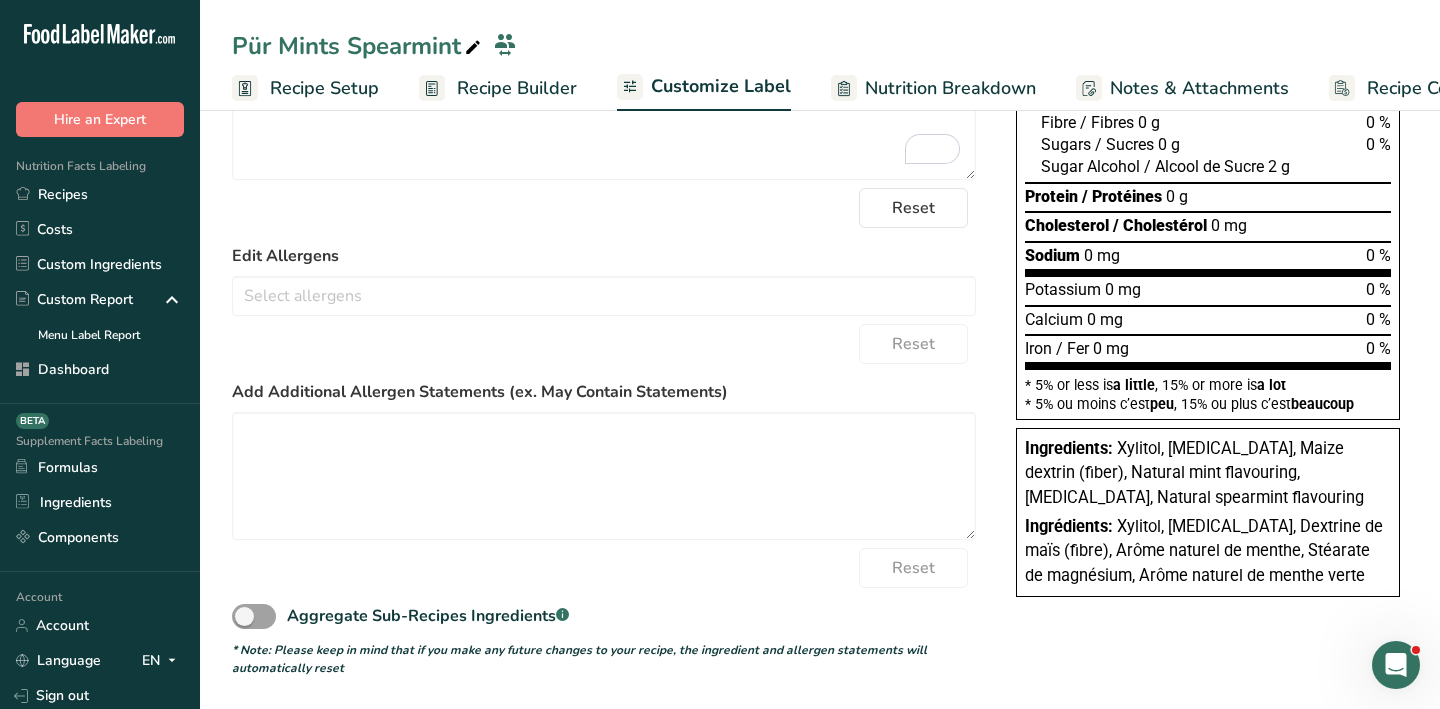 scroll, scrollTop: 264, scrollLeft: 0, axis: vertical 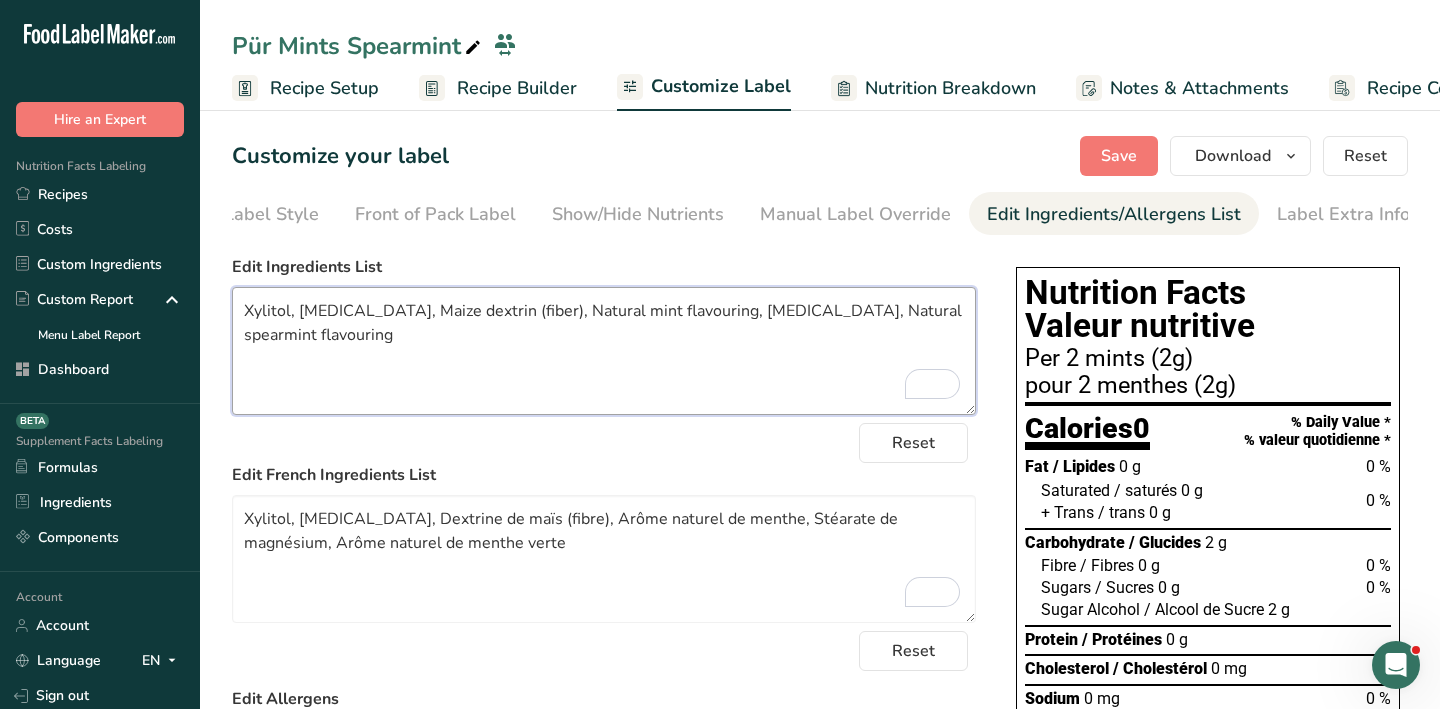 click on "Xylitol, Sorbitol, Maize dextrin (fiber), Natural mint flavouring, Magnesium stearate, Natural spearmint flavouring" at bounding box center [604, 351] 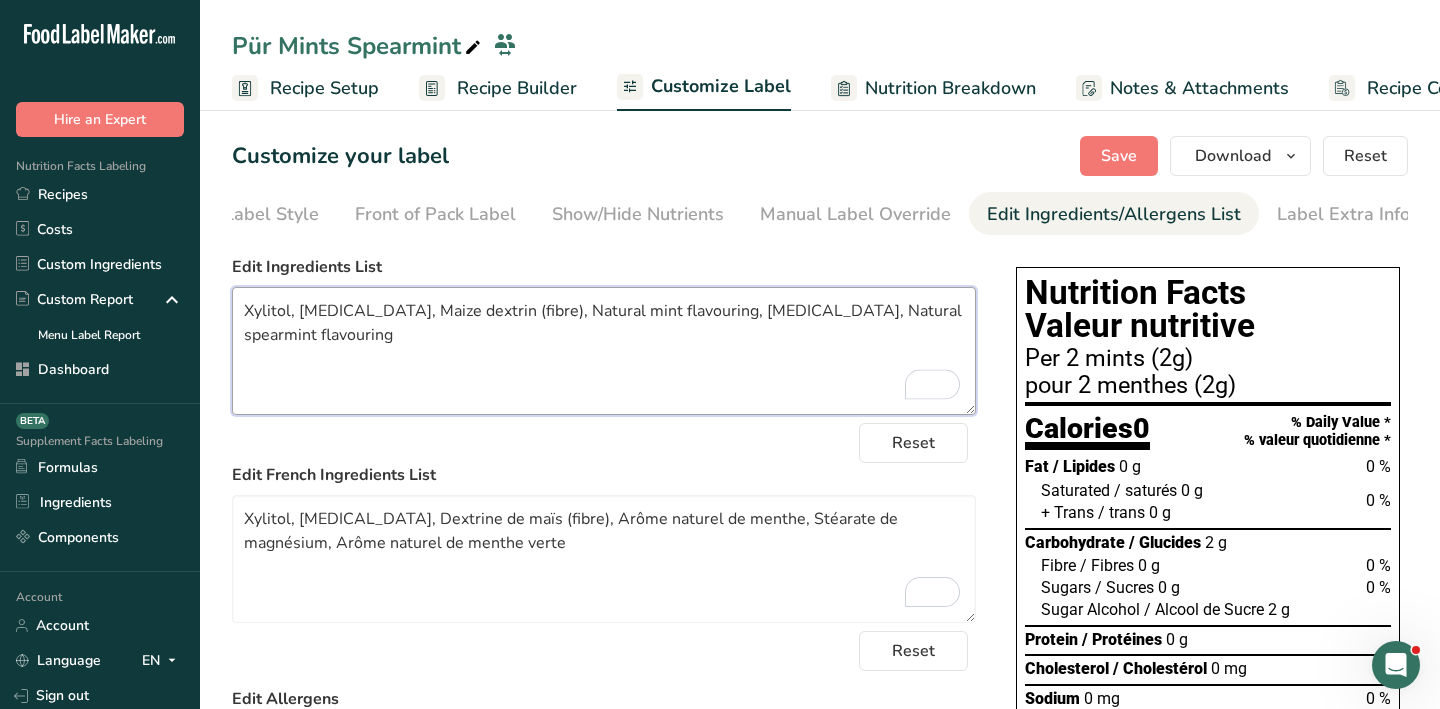 type on "Xylitol, Sorbitol, Maize dextrin (fibre), Natural mint flavouring, Magnesium stearate, Natural spearmint flavouring" 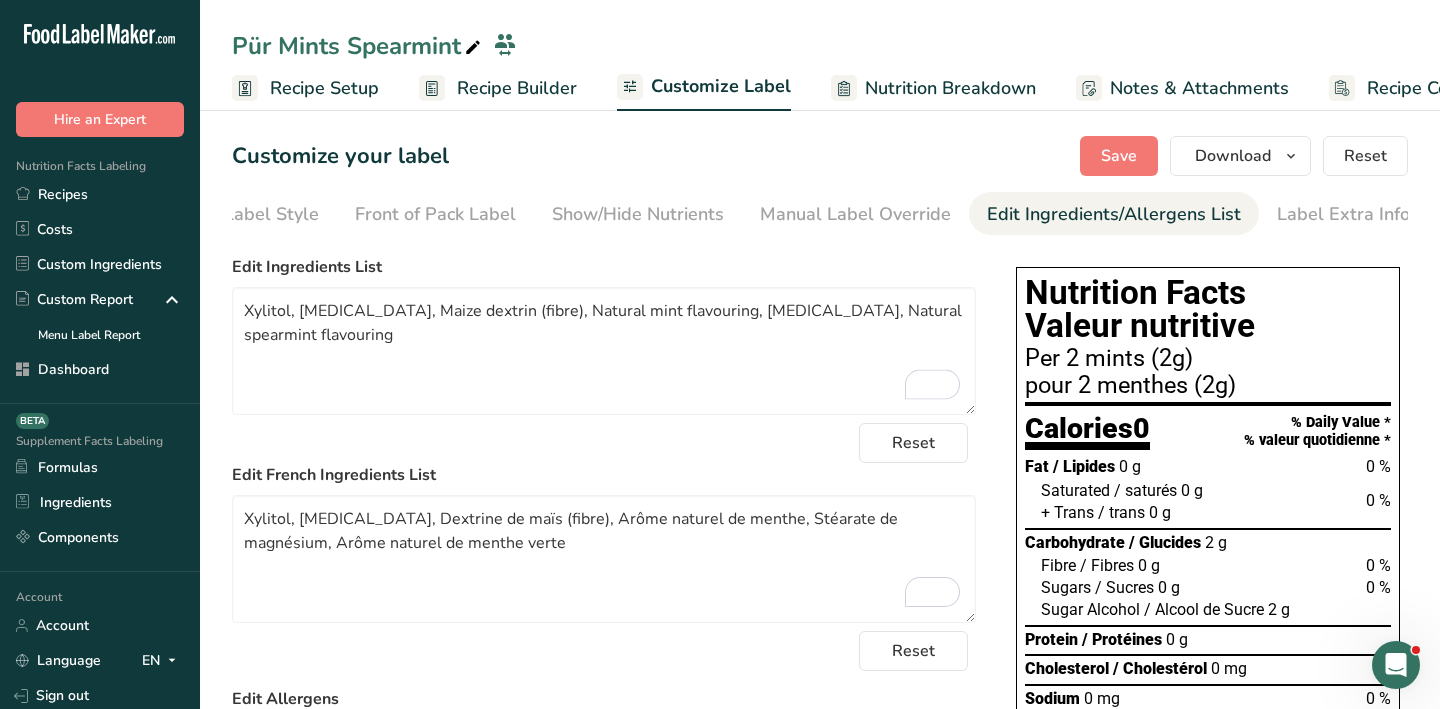 click on "Customize your label
Save
Download
Choose what to show on your downloaded label
Recipe Name to appear above label
Nutrition Facts Panel
Ingredient Statement List
Allergen Declaration/ Allergy Statement
Business Address
Label Notes
Recipe Tags
Recipe Card QR Code
Front of Pack Label
Download
PDF
PNG
BMP
SVG
PDF
Reset
Choose Label Style
Front of Pack Label
Show/Hide Nutrients
Change Language
Manual Label Override
Edit Ingredients/Allergens List
Label Extra Info" at bounding box center [820, 628] 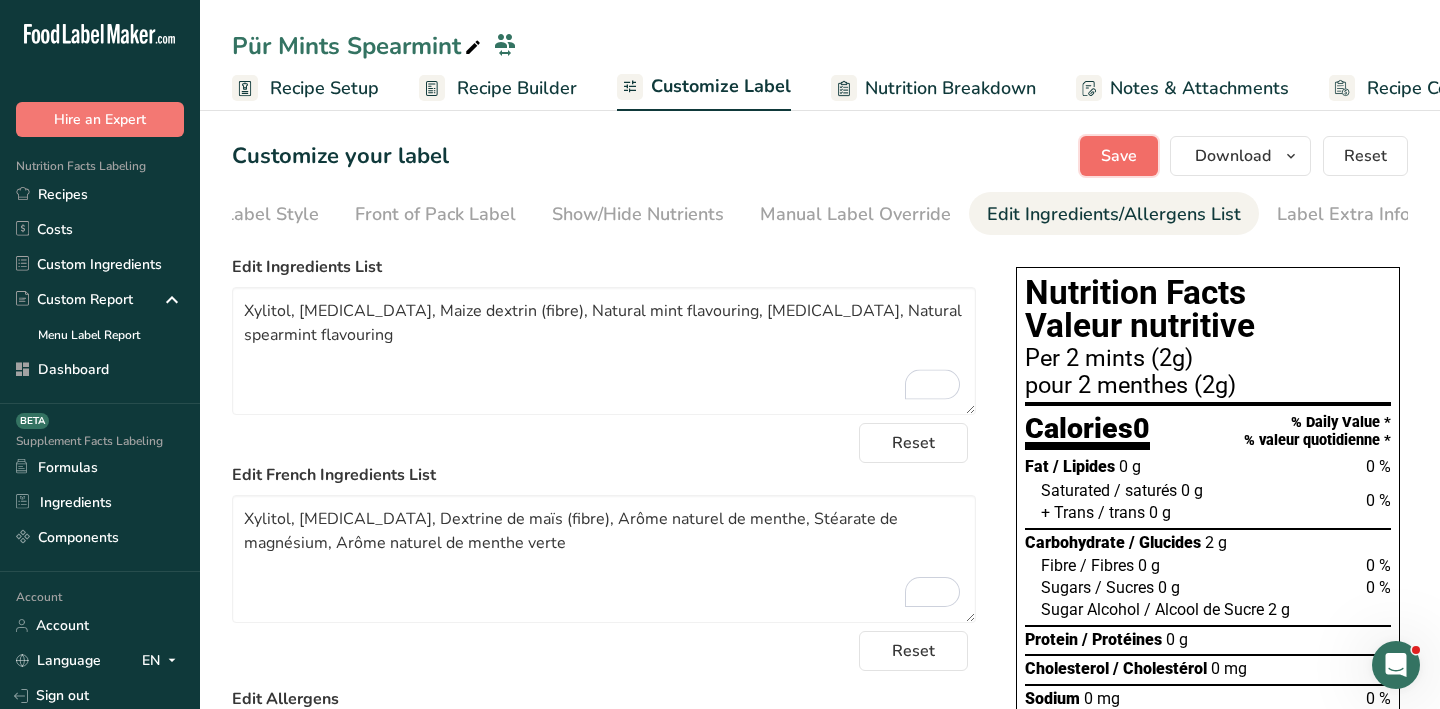 click on "Save" at bounding box center [1119, 156] 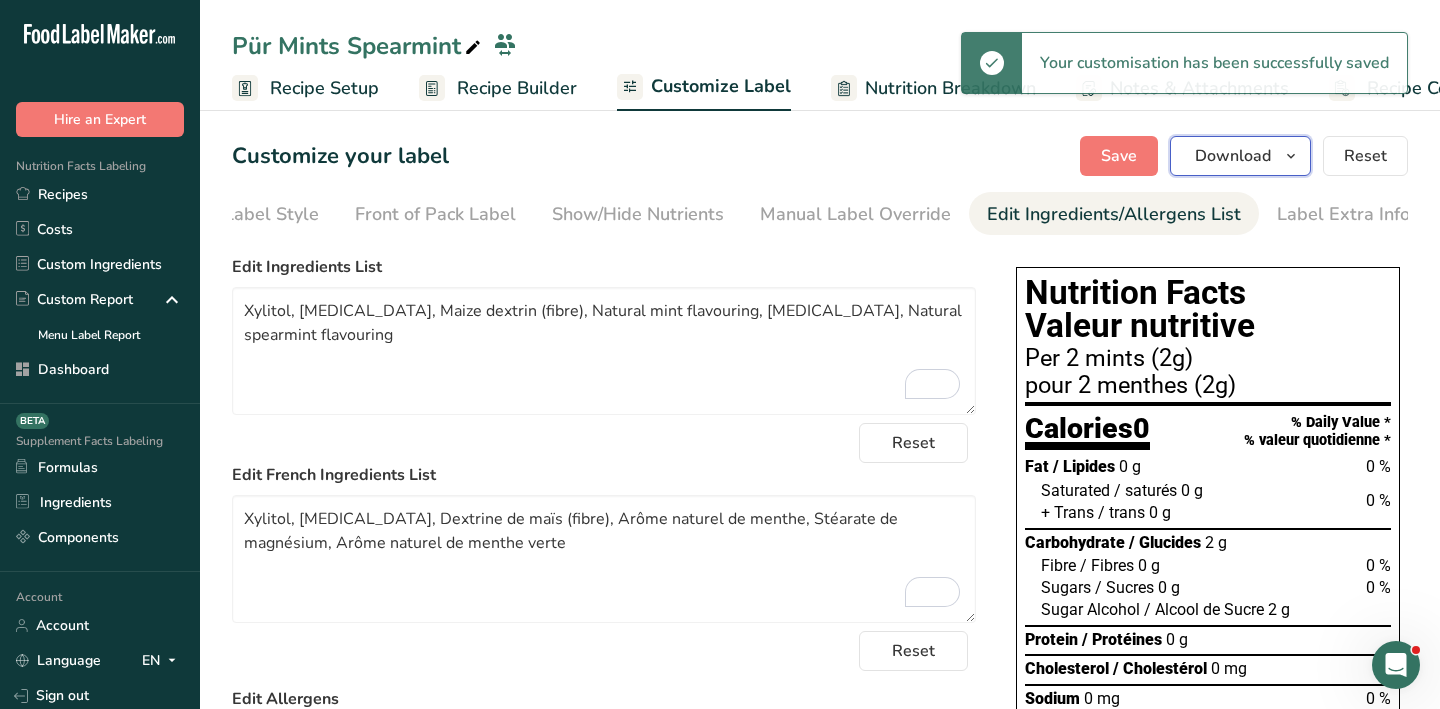 click on "Download" at bounding box center (1240, 156) 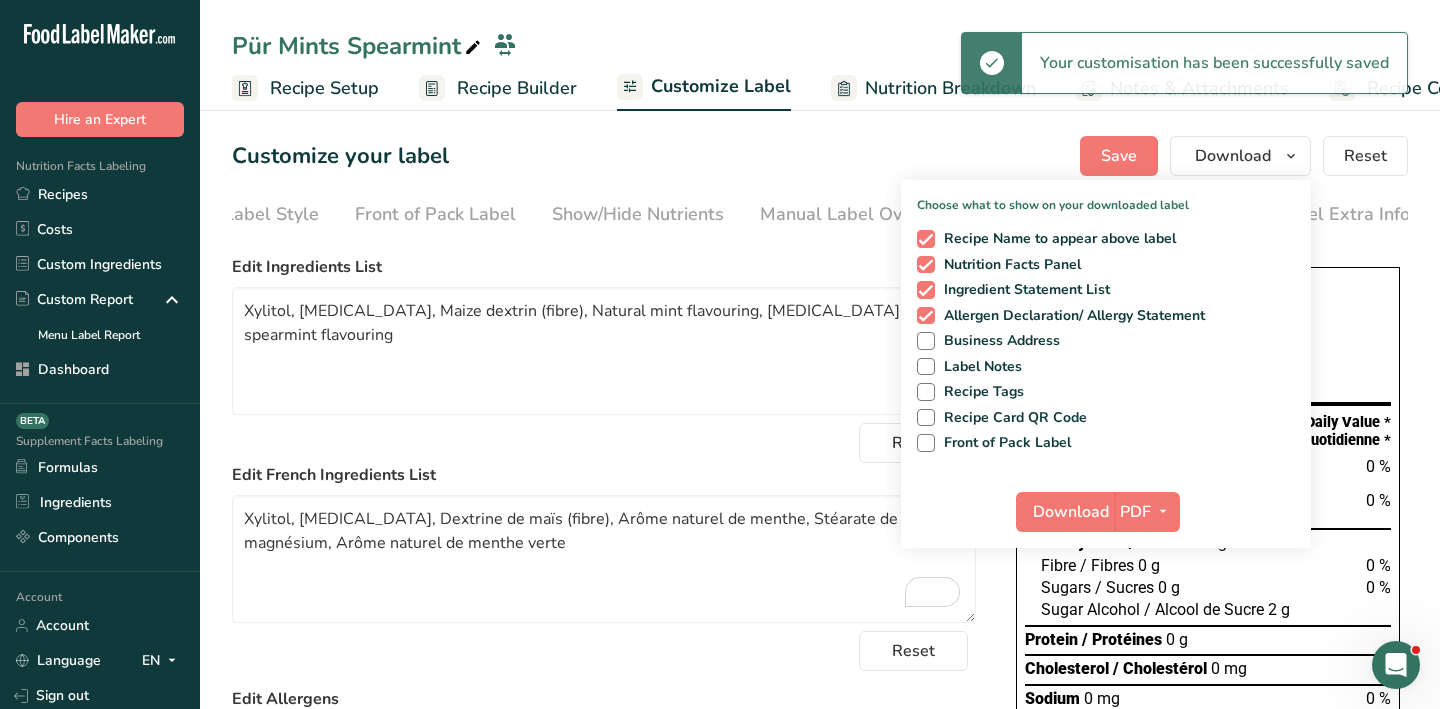 click on "Download
PDF
PNG
BMP
SVG
PDF" at bounding box center [1106, 516] 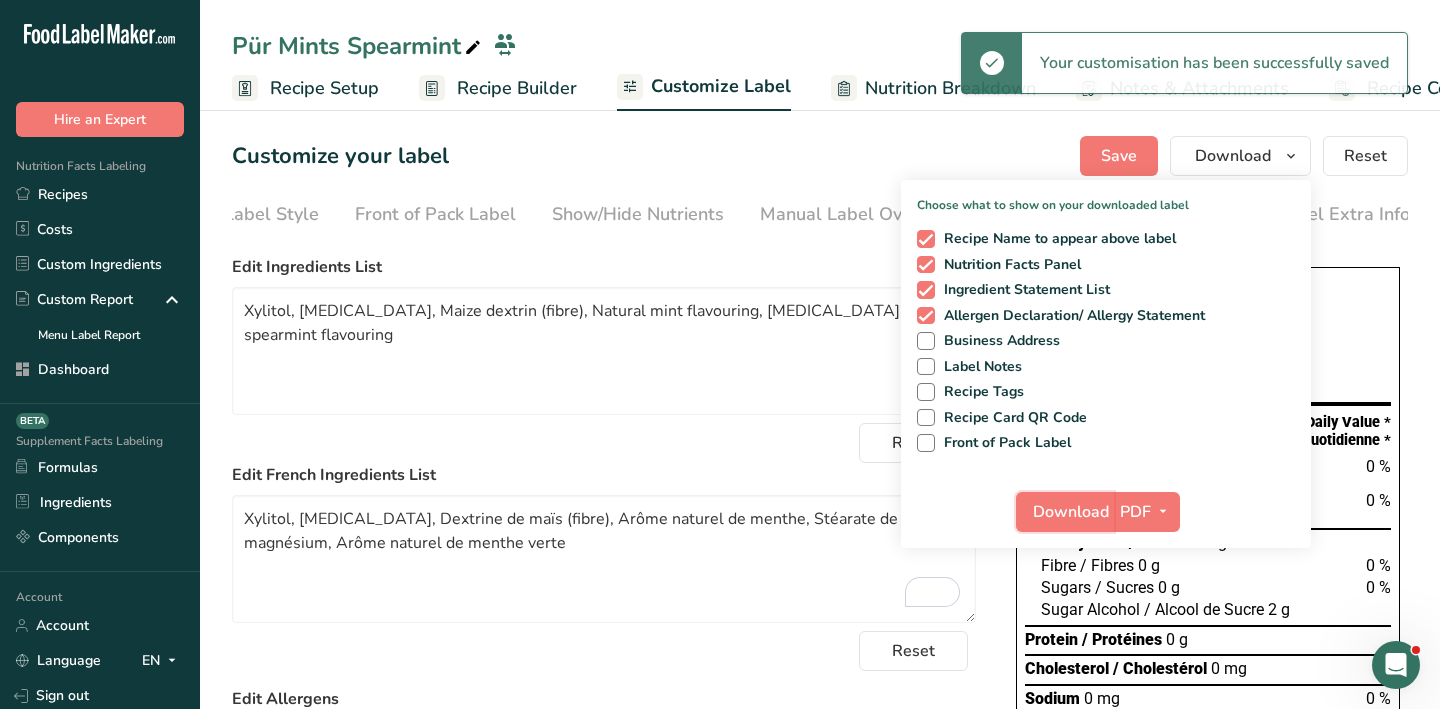 click on "Download" at bounding box center [1071, 512] 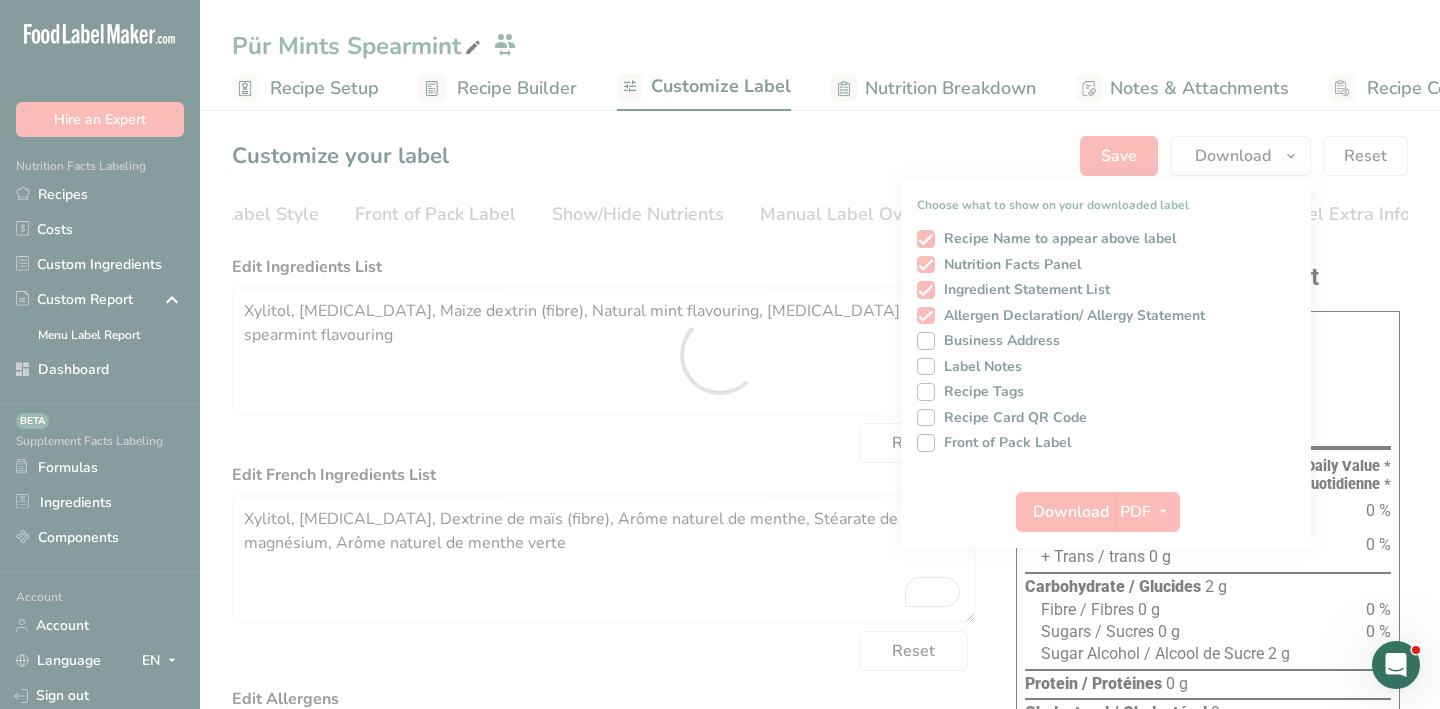 scroll, scrollTop: 0, scrollLeft: 0, axis: both 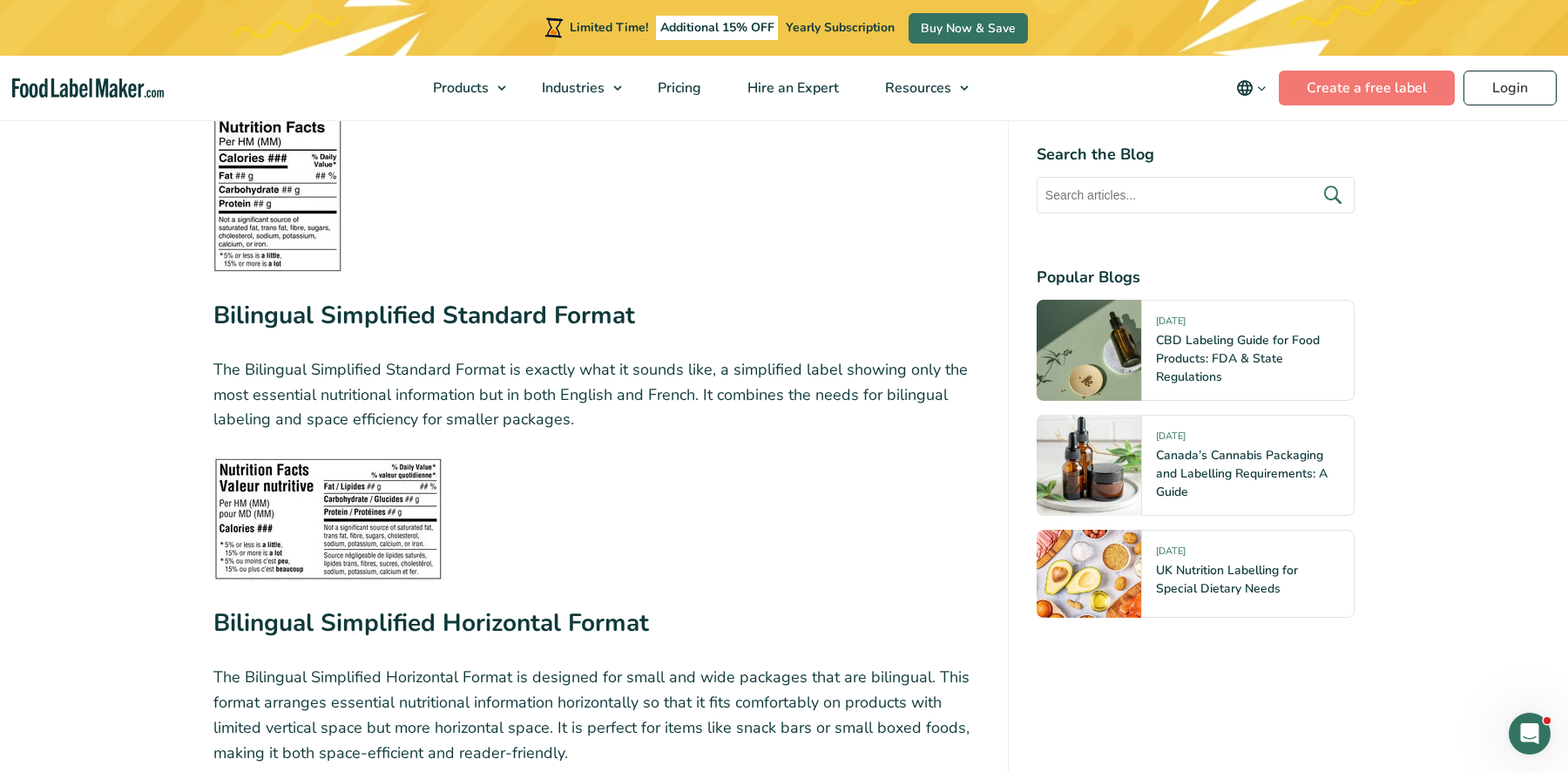 click at bounding box center (597, 518) 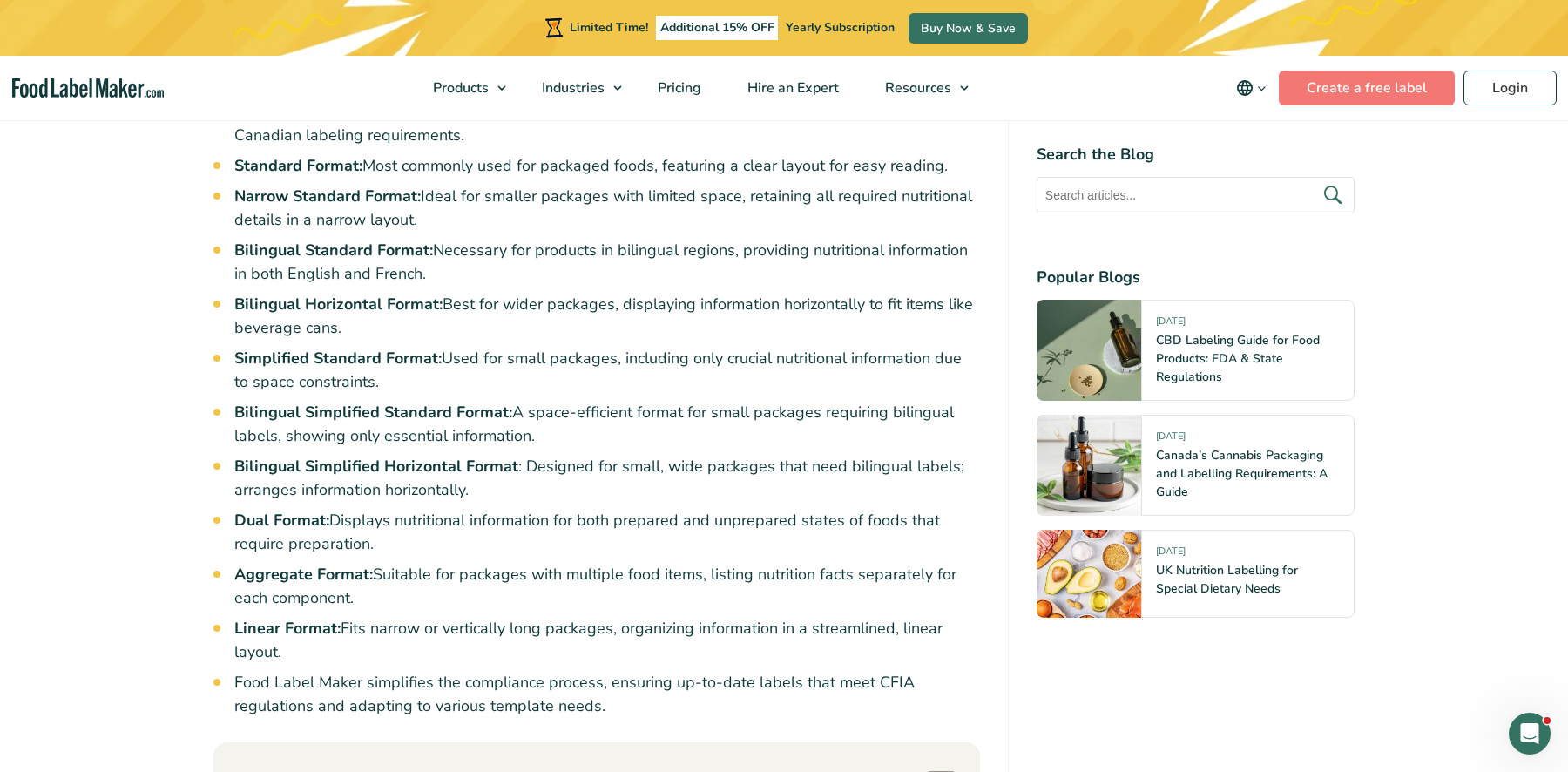 scroll, scrollTop: 1512, scrollLeft: 0, axis: vertical 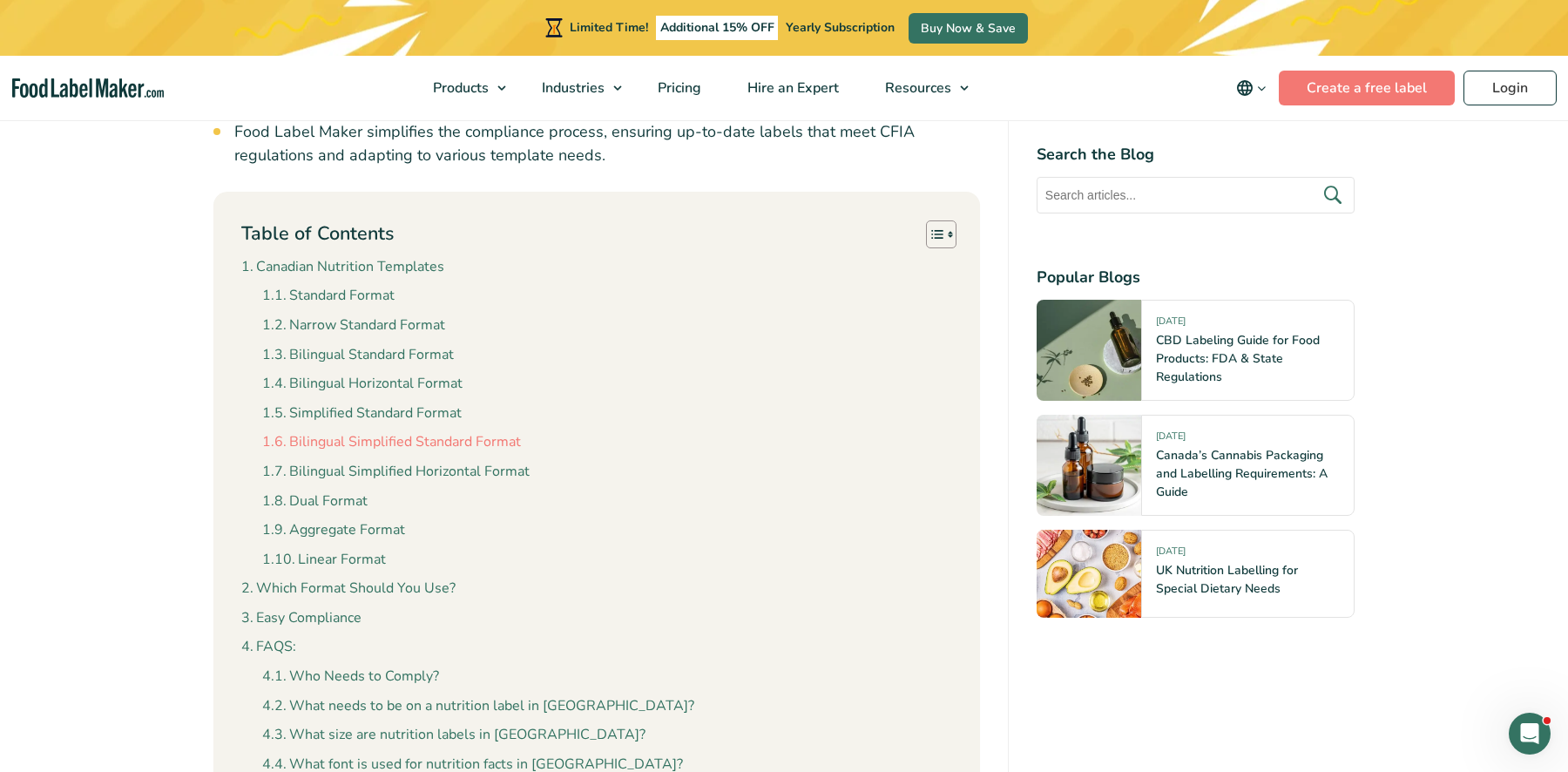 click on "Bilingual Simplified Standard Format" at bounding box center [391, 443] 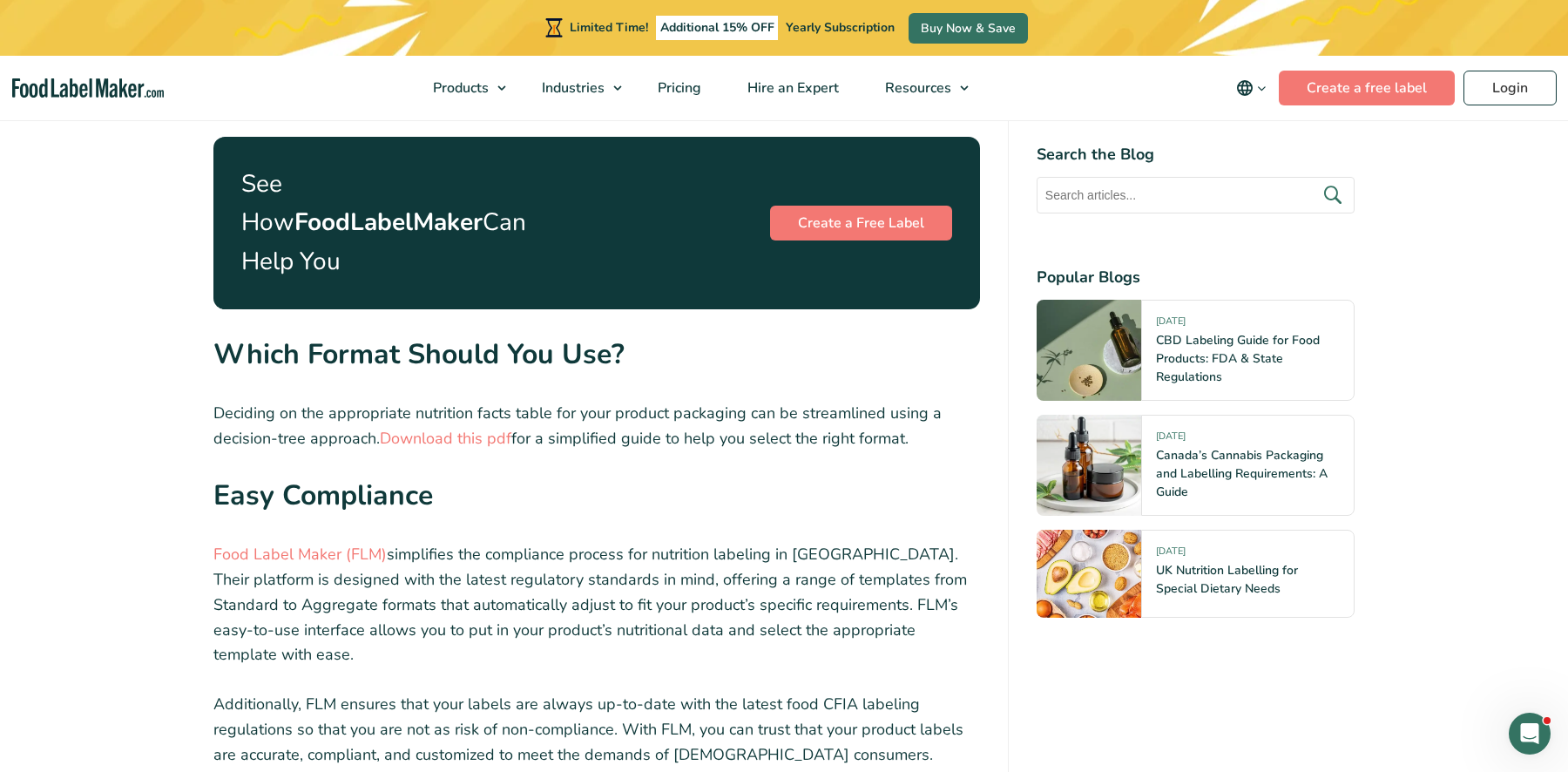 scroll, scrollTop: 6572, scrollLeft: 0, axis: vertical 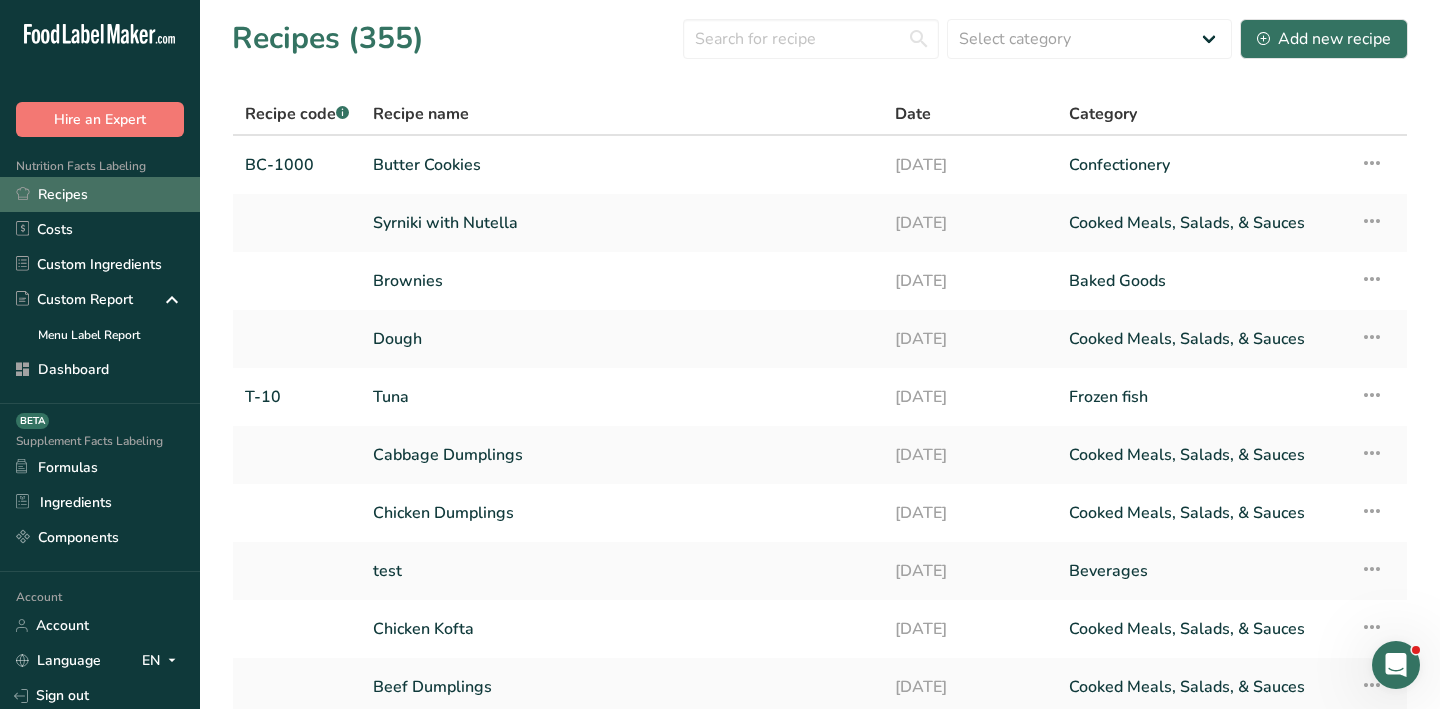 click on "Recipes" at bounding box center [100, 194] 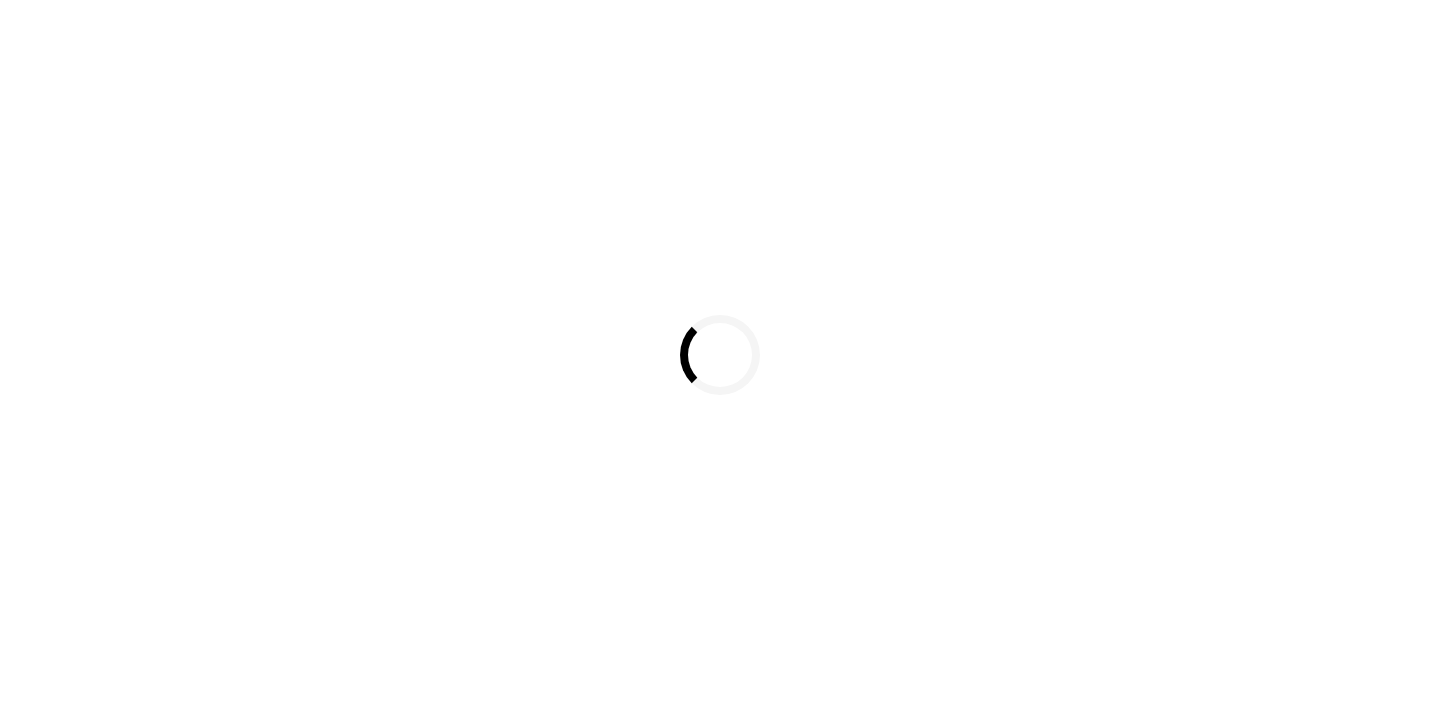 scroll, scrollTop: 0, scrollLeft: 0, axis: both 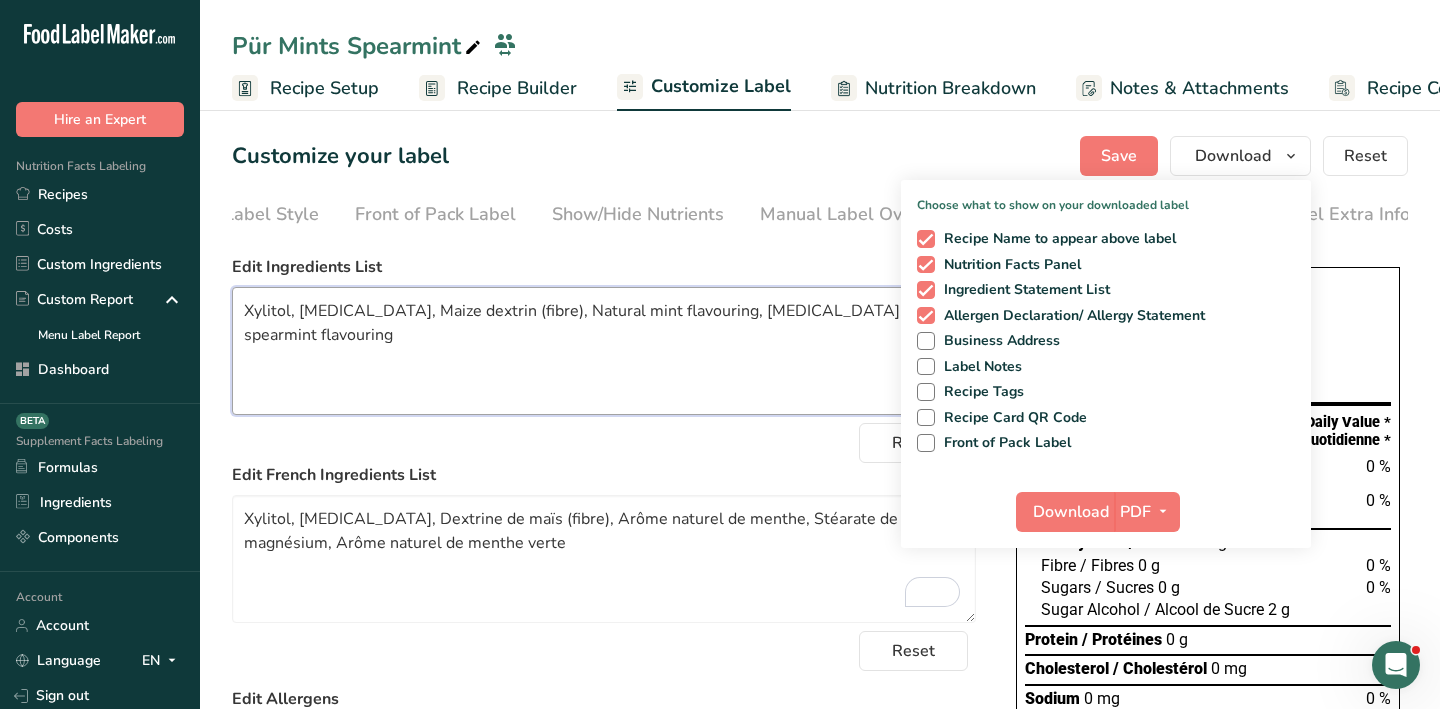 click on "Xylitol, [MEDICAL_DATA], Maize dextrin (fibre), Natural mint flavouring, [MEDICAL_DATA], Natural spearmint flavouring" at bounding box center (604, 351) 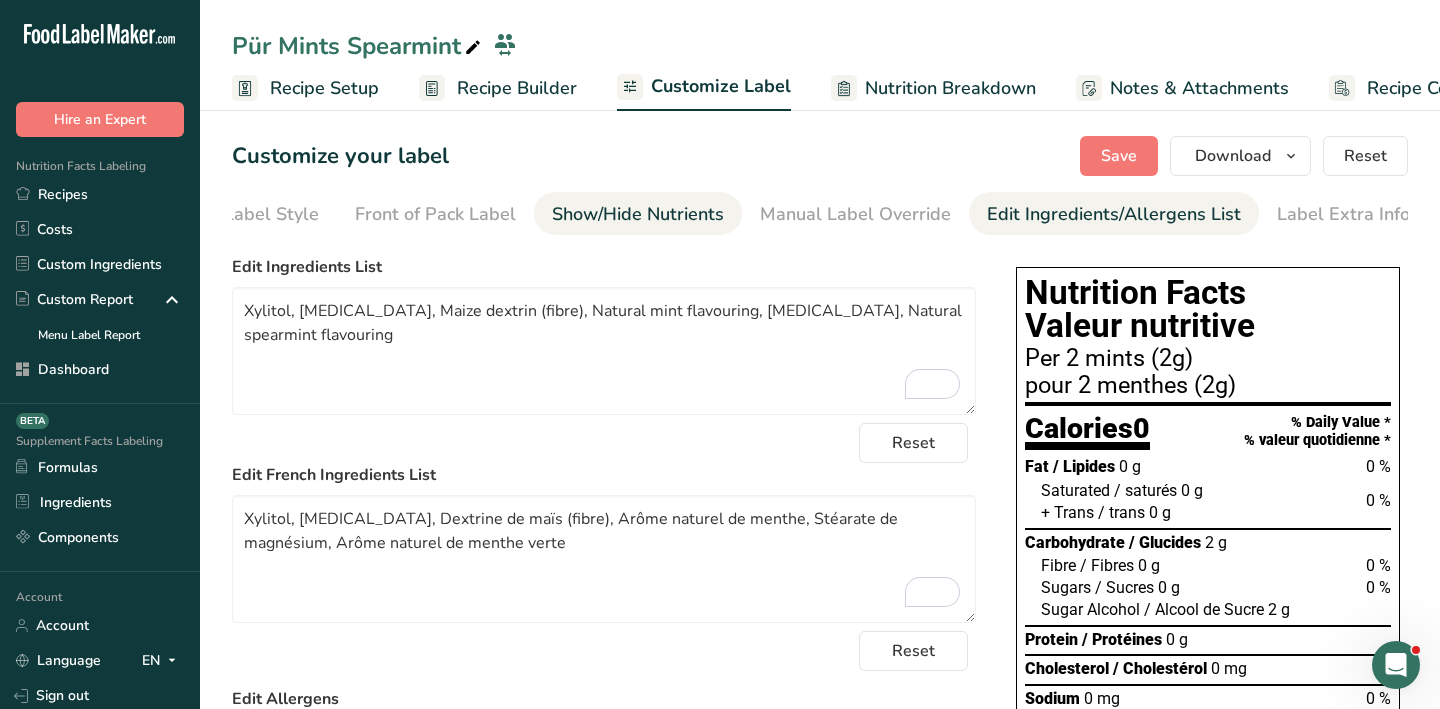 click on "Show/Hide Nutrients" at bounding box center [638, 214] 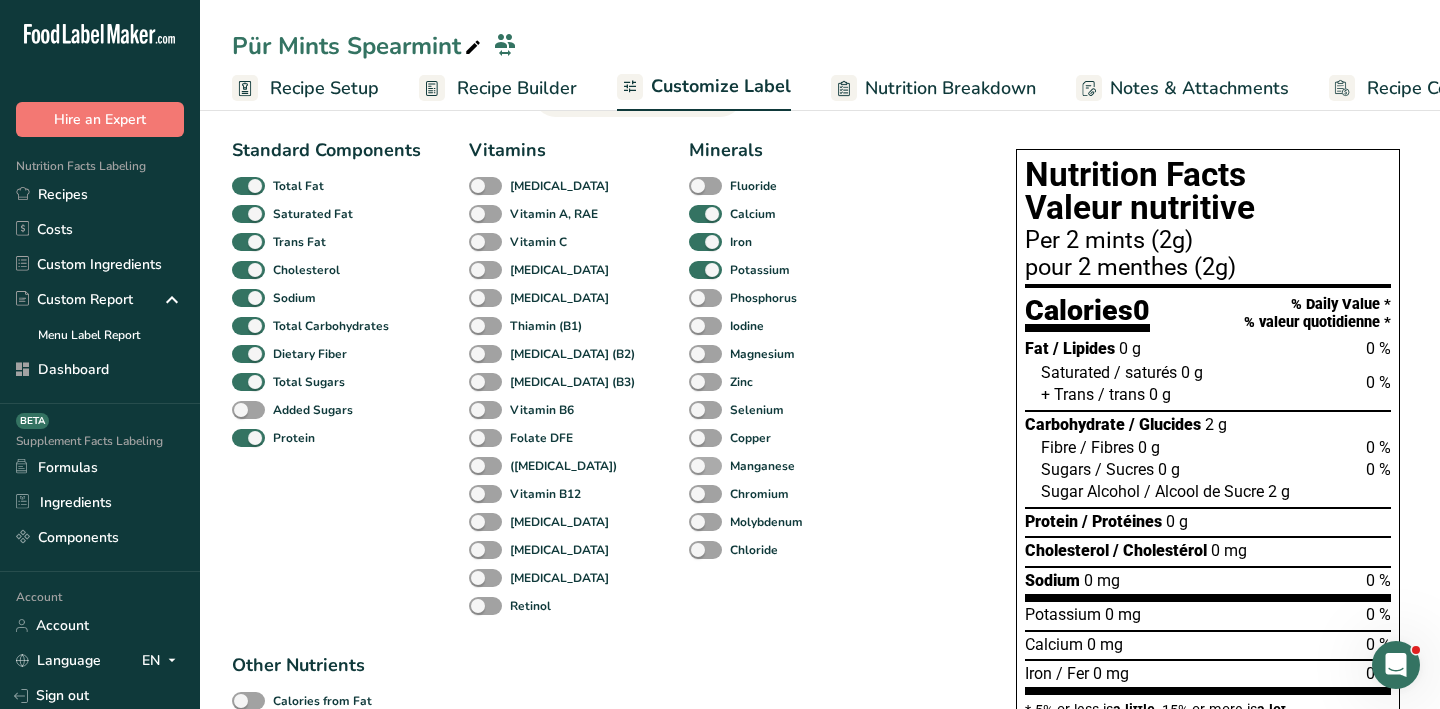 scroll, scrollTop: 158, scrollLeft: 0, axis: vertical 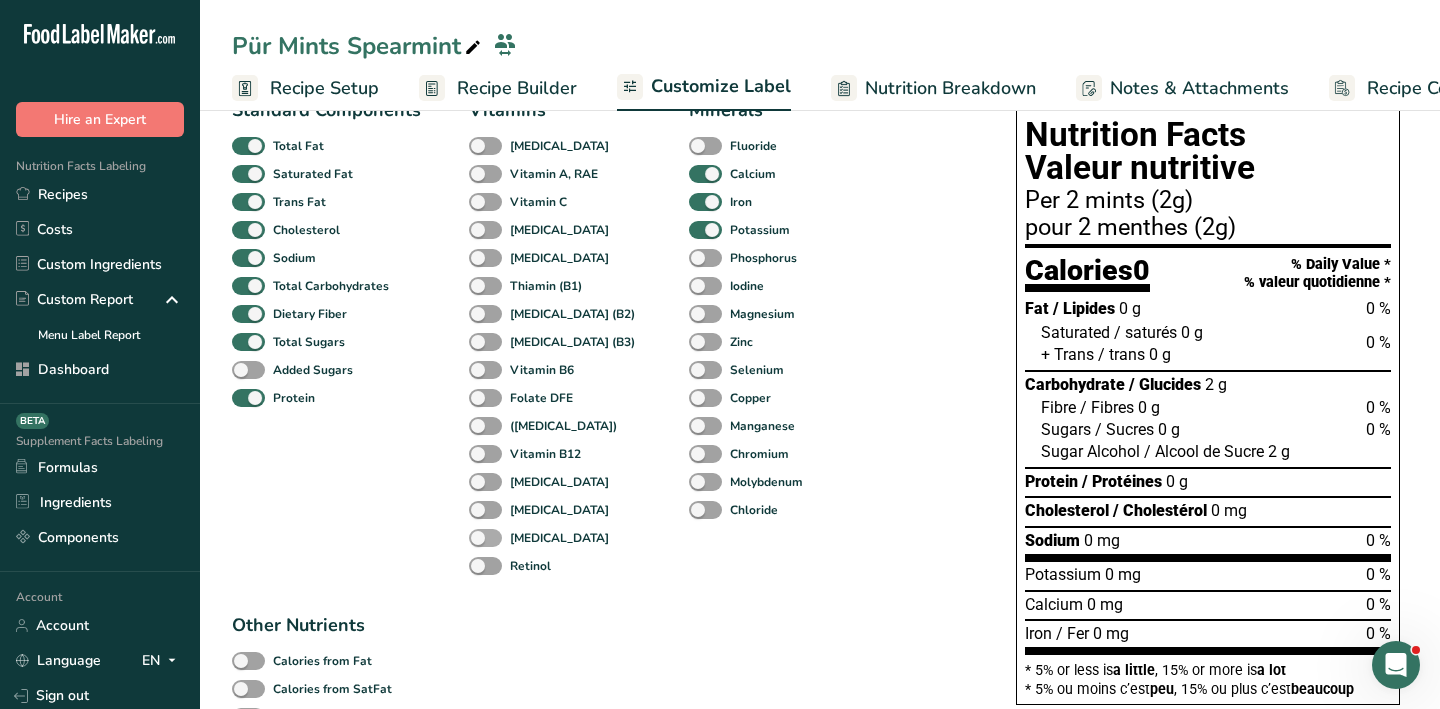 click on "Beta Carotene" at bounding box center [559, 538] 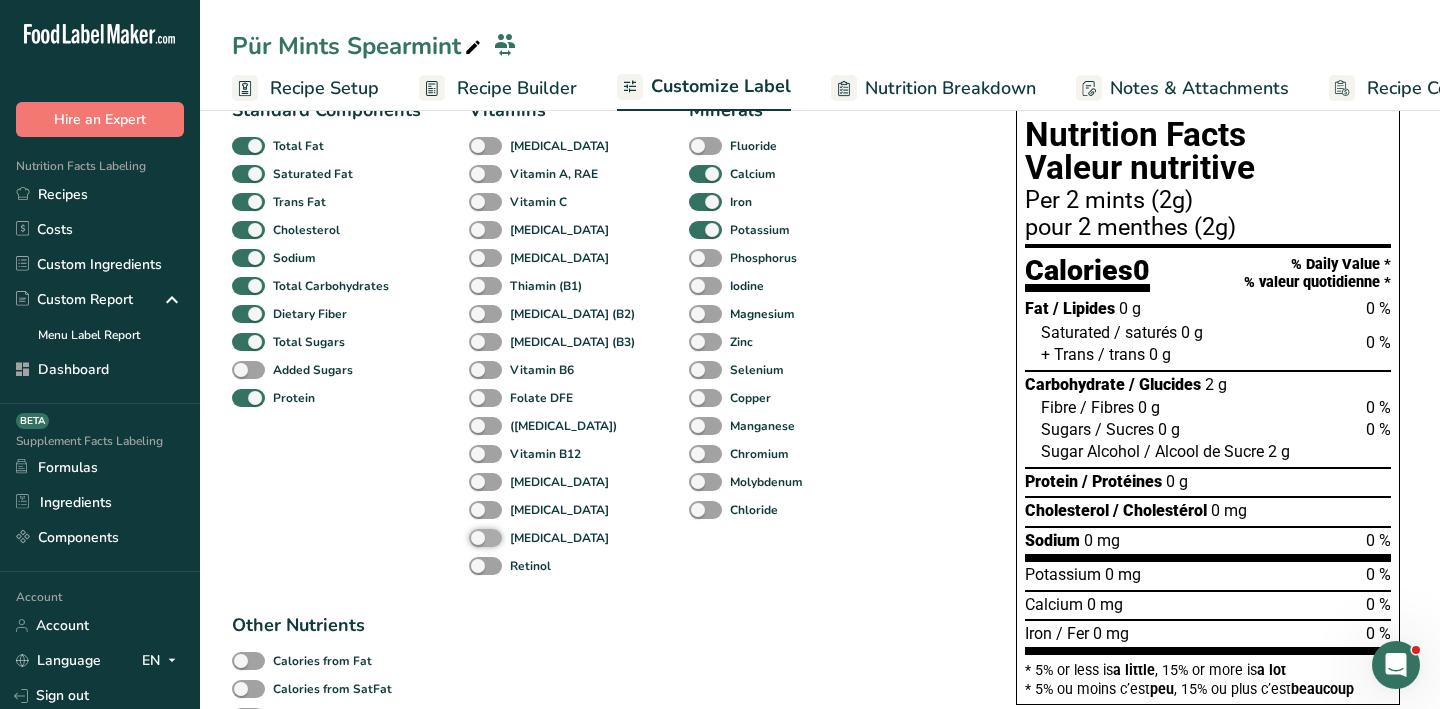 click on "Beta Carotene" at bounding box center [475, 537] 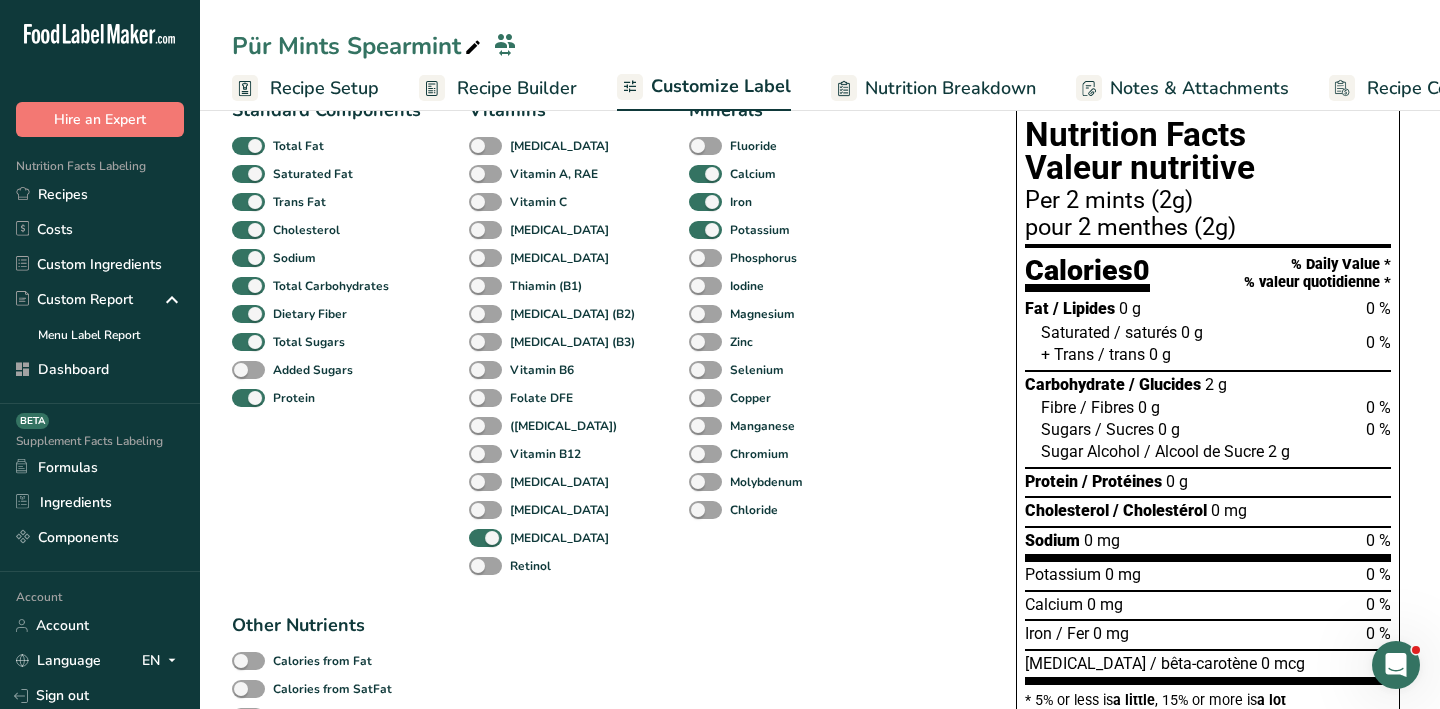 click on "Vitamins
Vitamin D   Vitamin A, RAE   Vitamin C   Vitamin E   Vitamin K   Thiamin (B1)   Riboflavin (B2)   Niacin (B3)   Vitamin B6   Folate DFE   (Folic Acid)   Vitamin B12   Biotin   Pantothenic acid   Beta Carotene   Retinol" at bounding box center [555, 338] 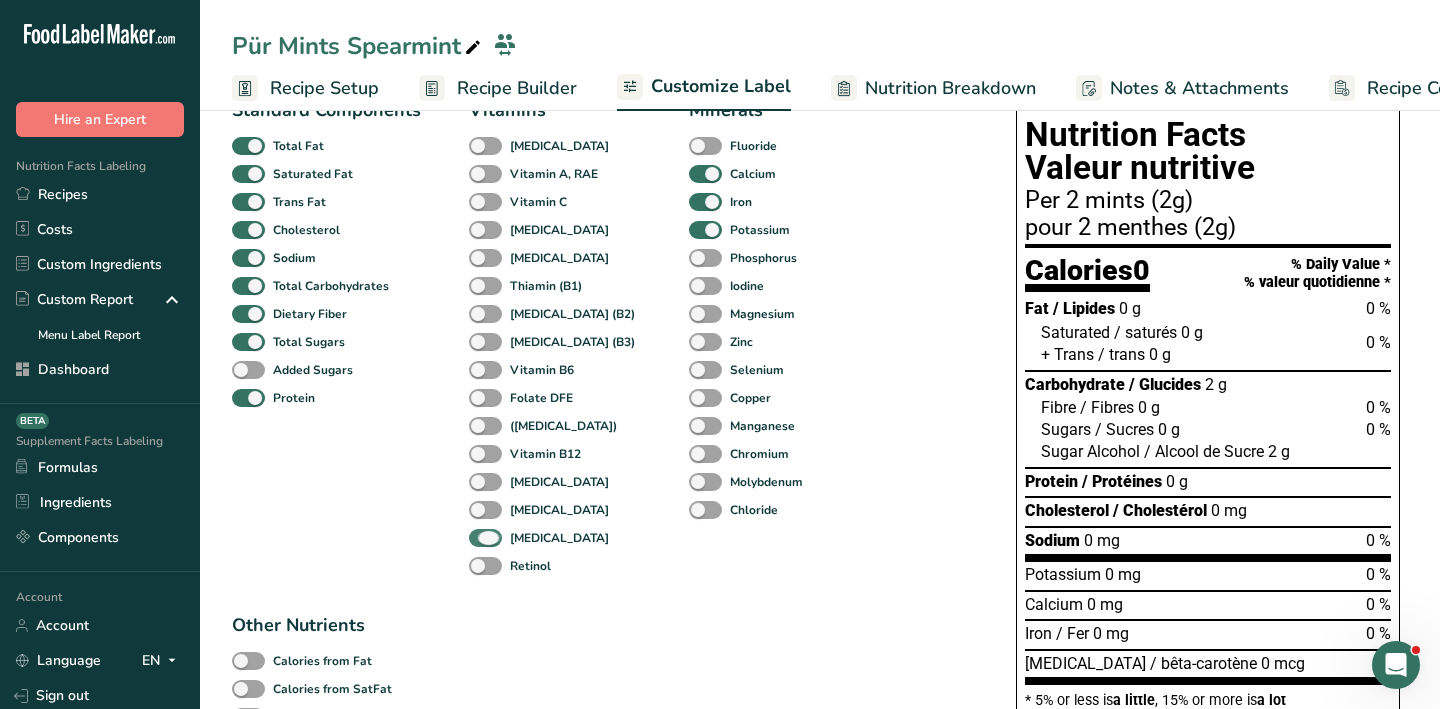 click on "Beta Carotene" at bounding box center (559, 538) 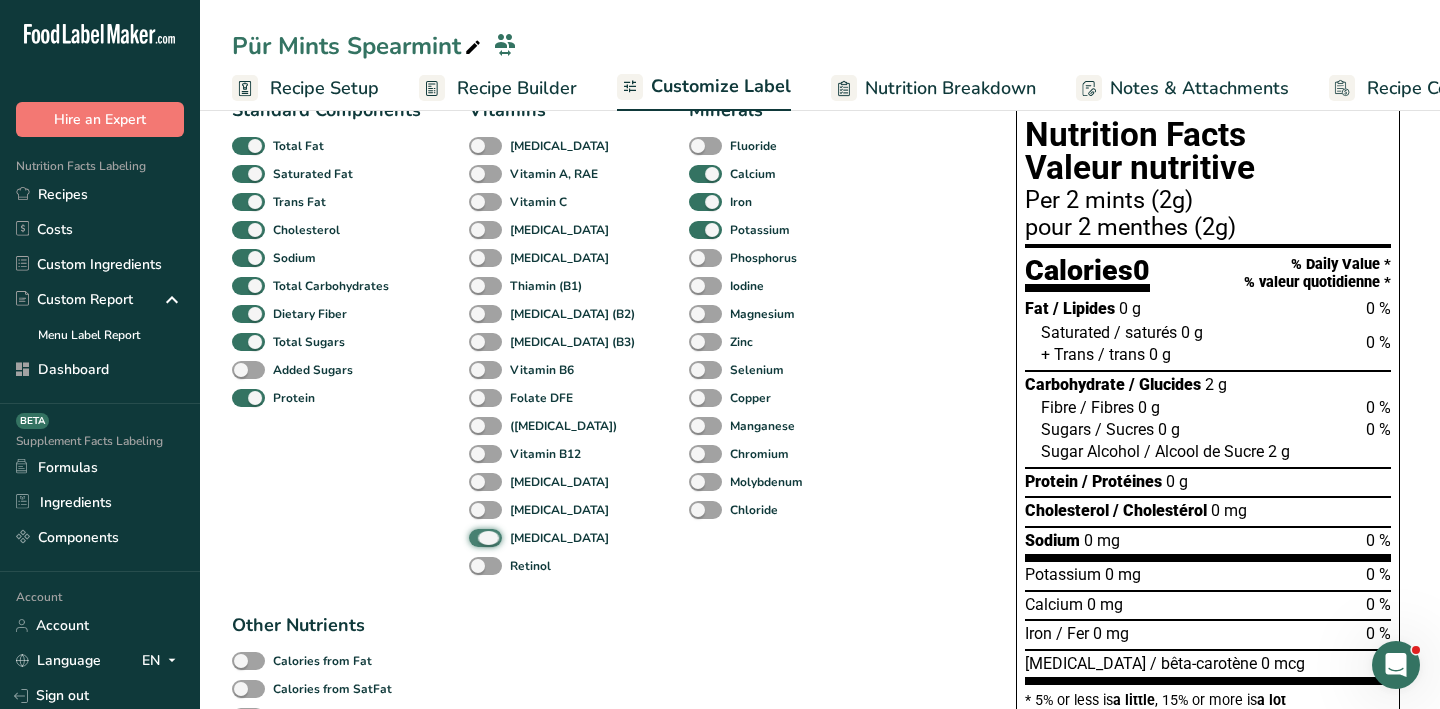 click on "Beta Carotene" at bounding box center (475, 537) 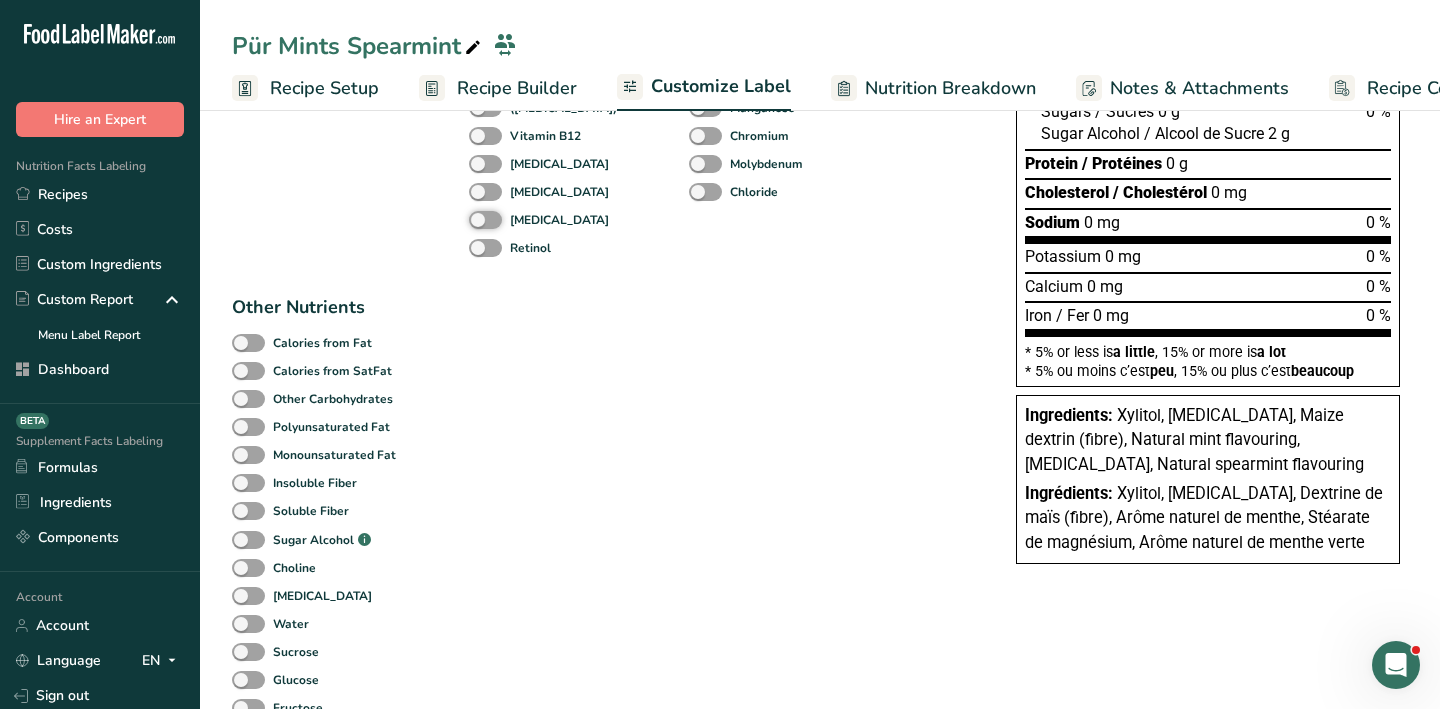 scroll, scrollTop: 472, scrollLeft: 0, axis: vertical 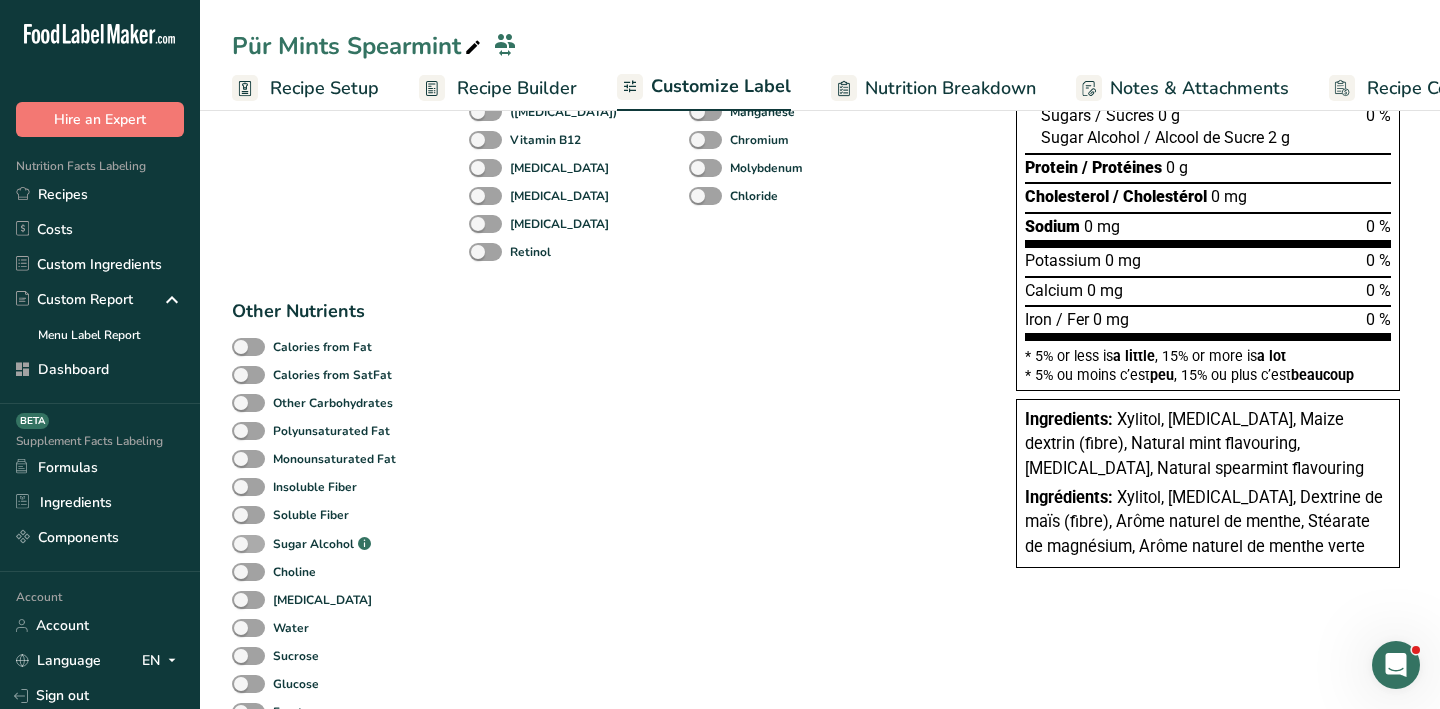 click at bounding box center [248, 544] 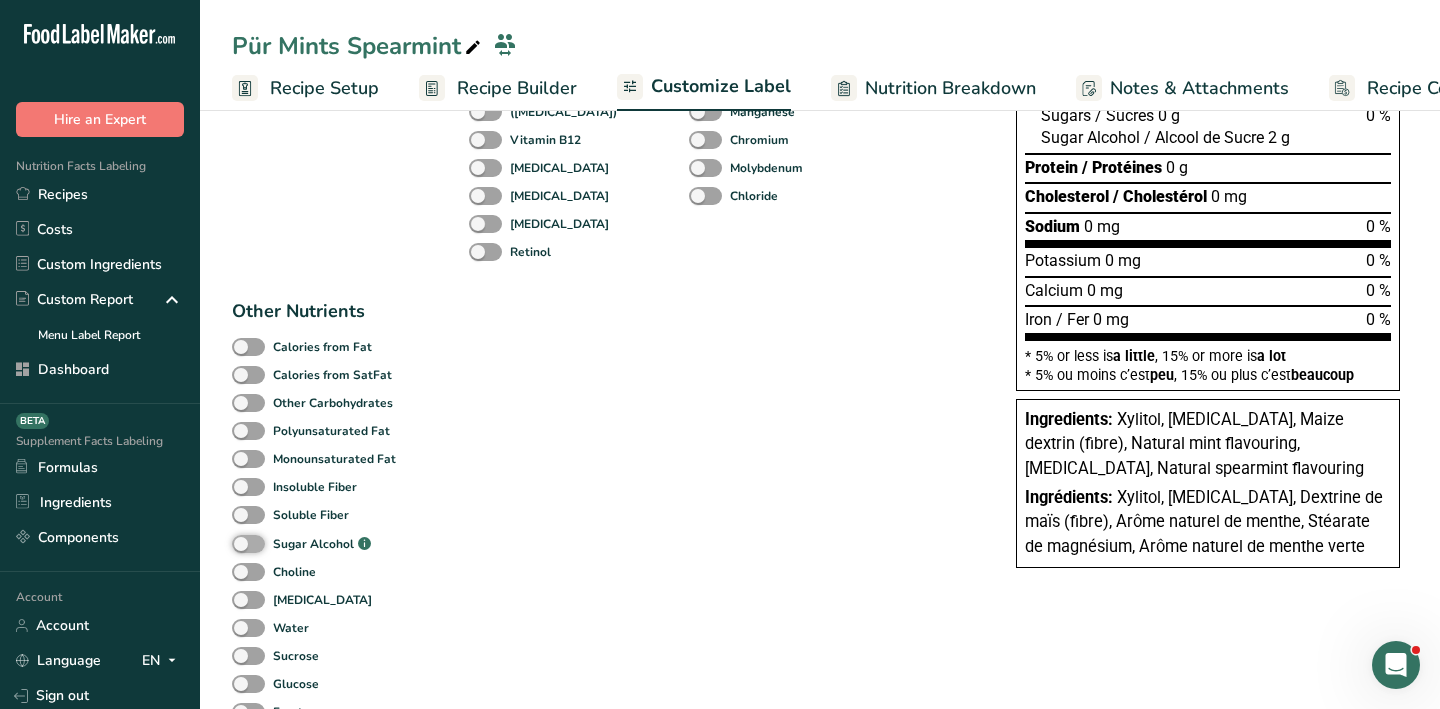 click on "Sugar Alcohol   .a-a{fill:#347362;}.b-a{fill:#fff;}" at bounding box center (238, 544) 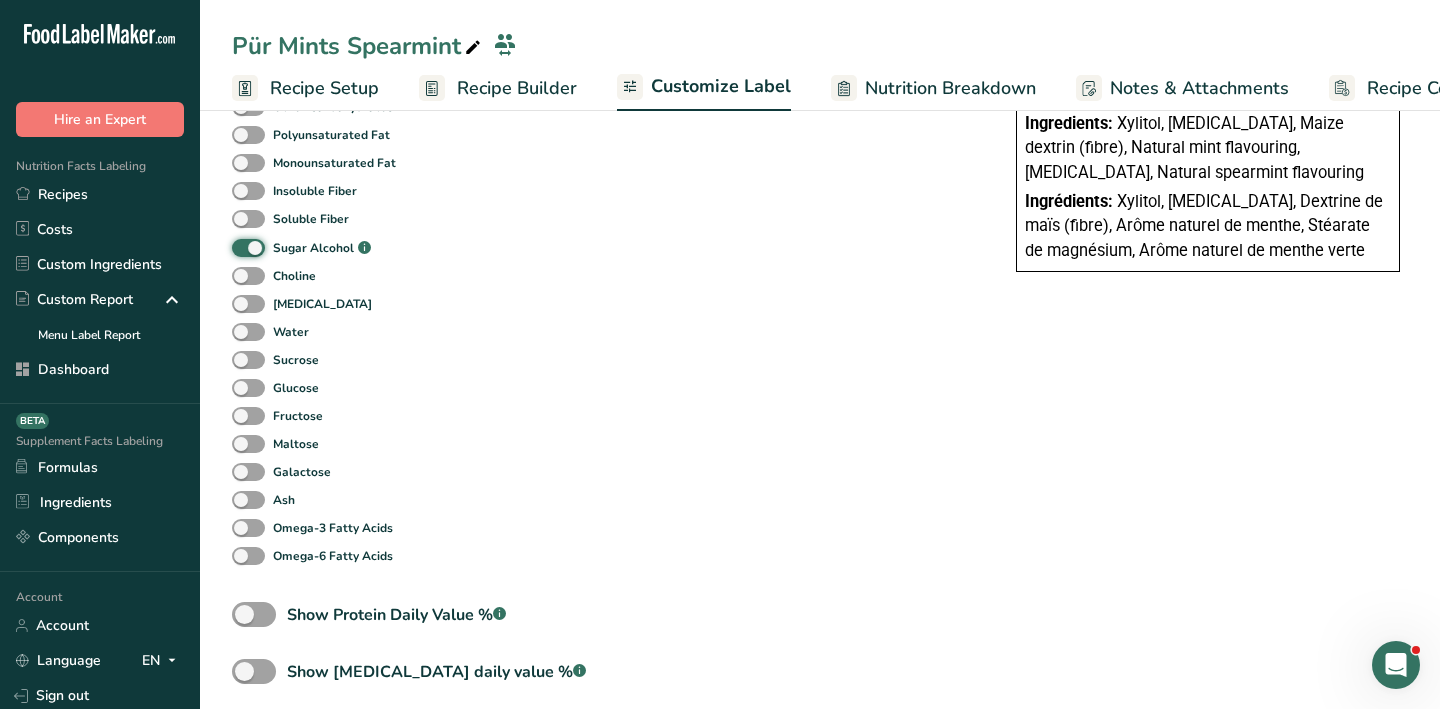scroll, scrollTop: 981, scrollLeft: 0, axis: vertical 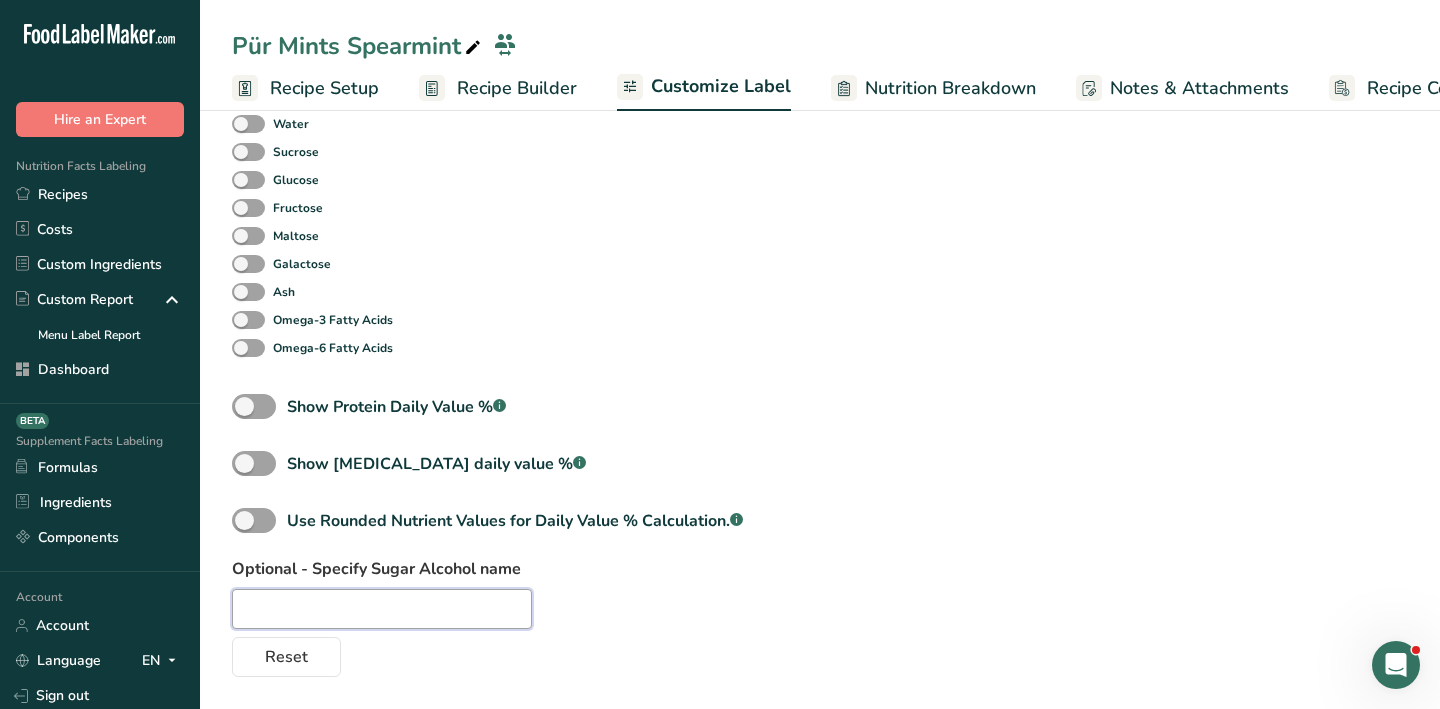 click at bounding box center (382, 609) 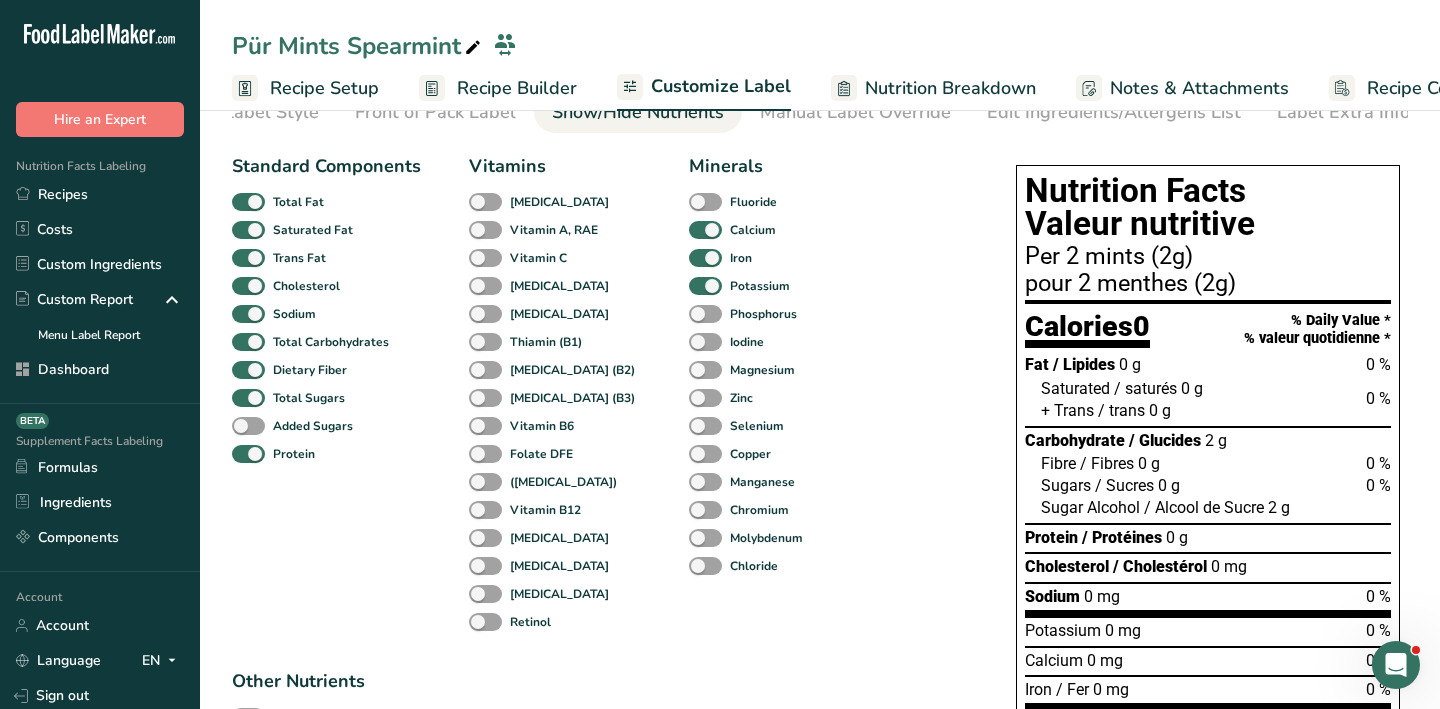 scroll, scrollTop: 0, scrollLeft: 0, axis: both 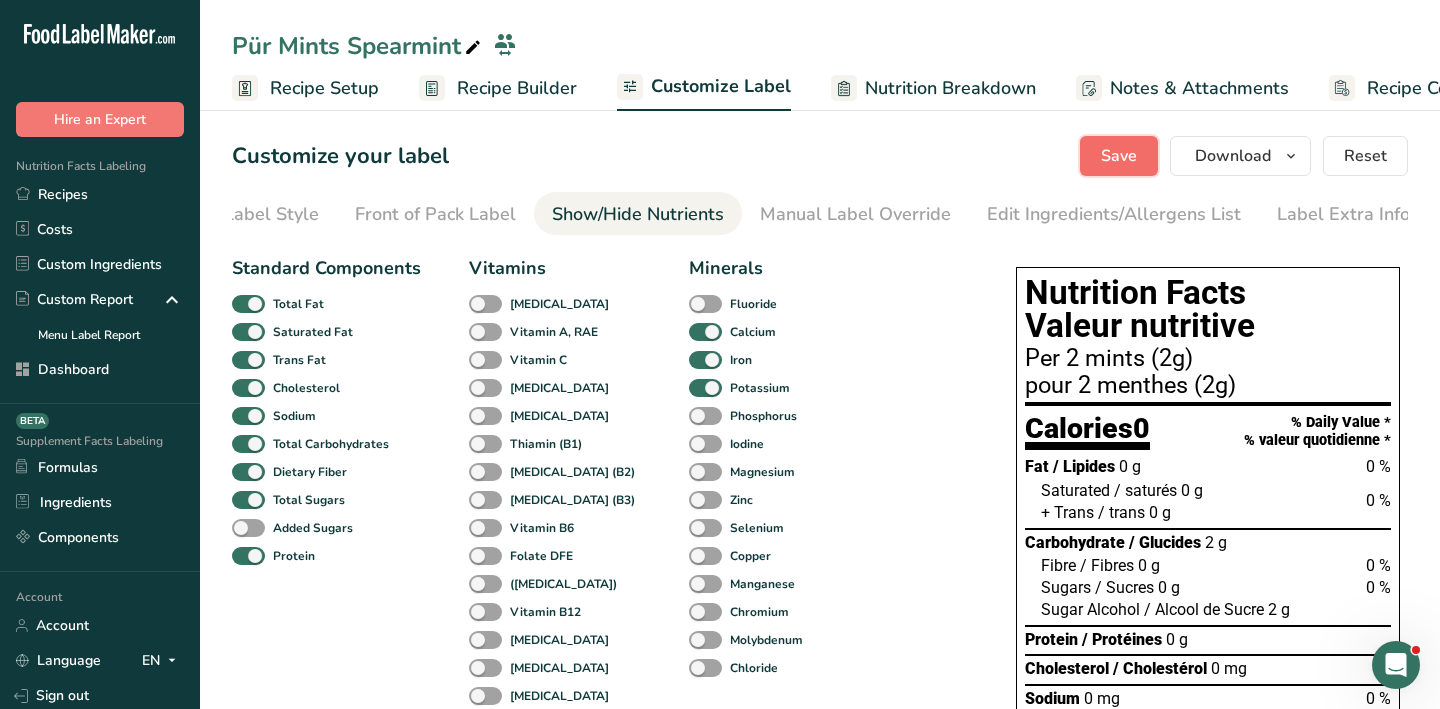 click on "Save" at bounding box center (1119, 156) 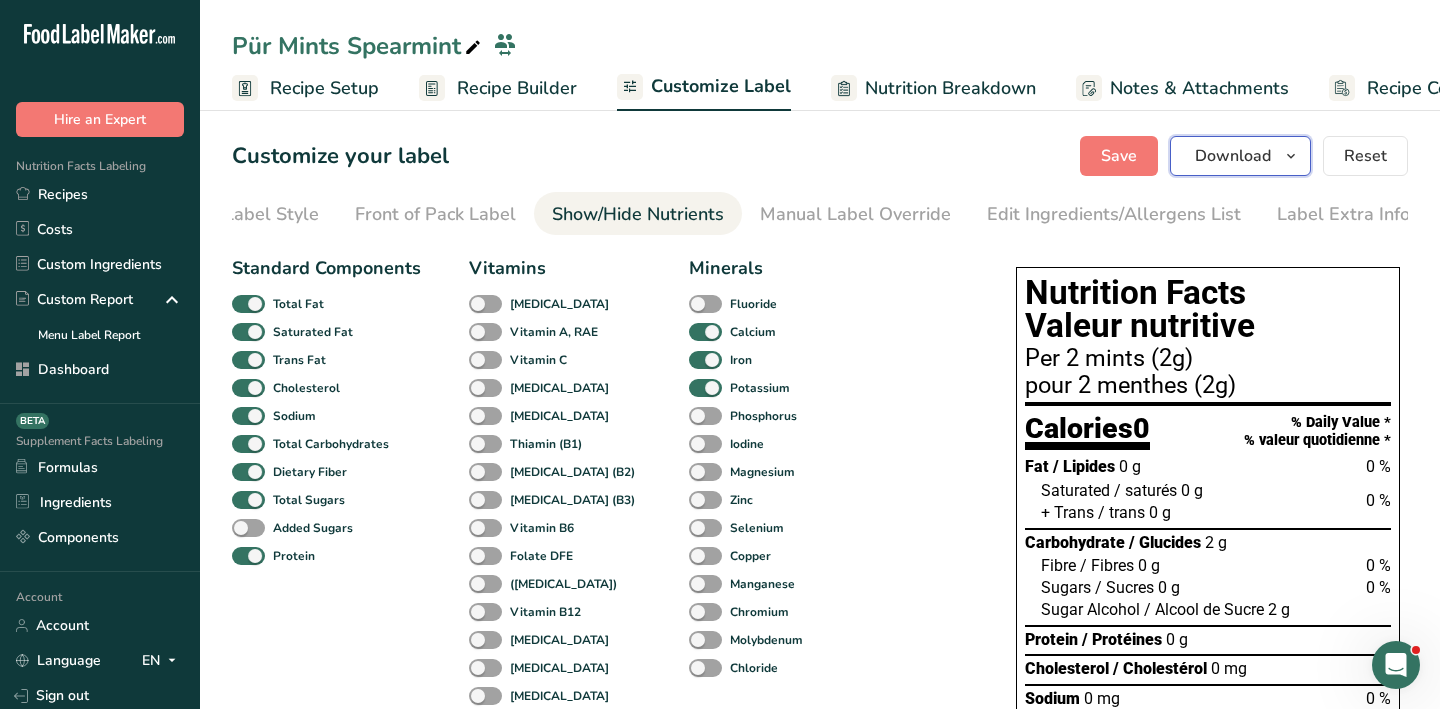 click on "Download" at bounding box center [1233, 156] 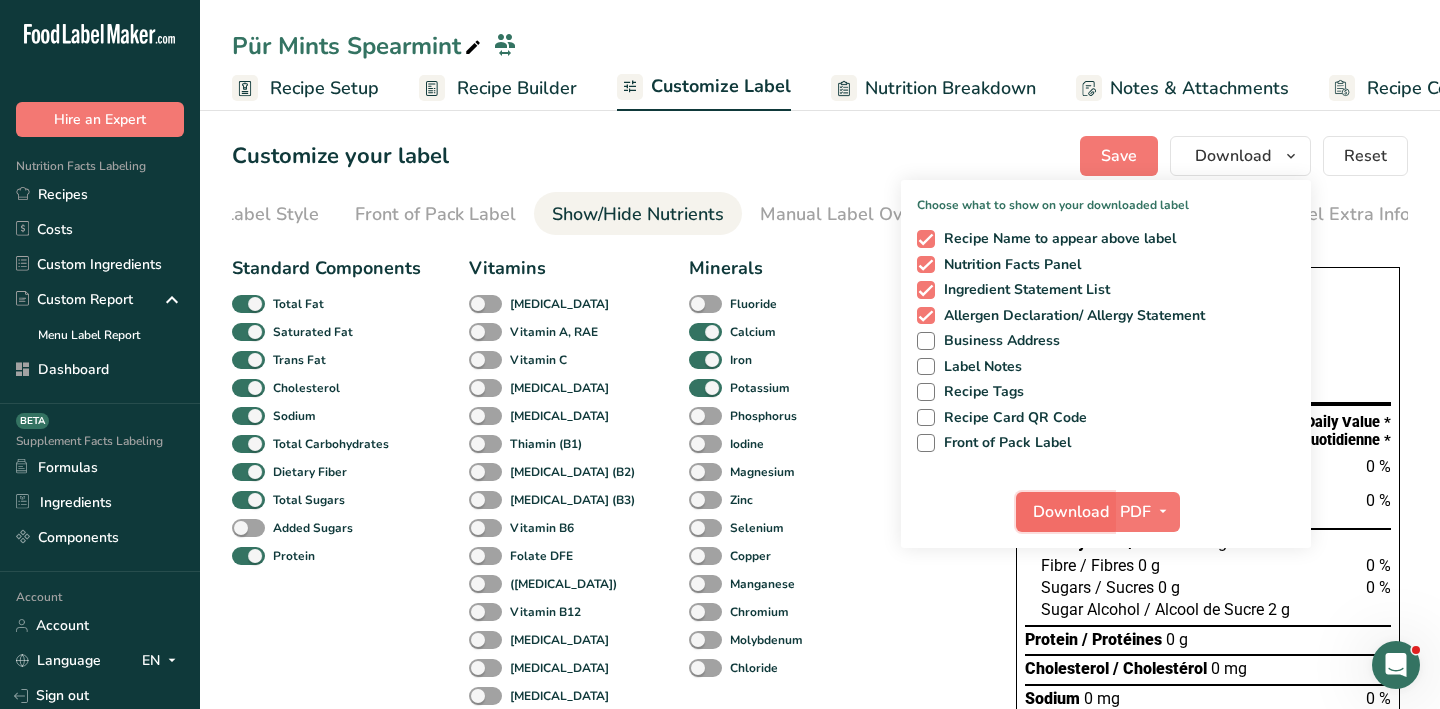 click on "Download" at bounding box center [1071, 512] 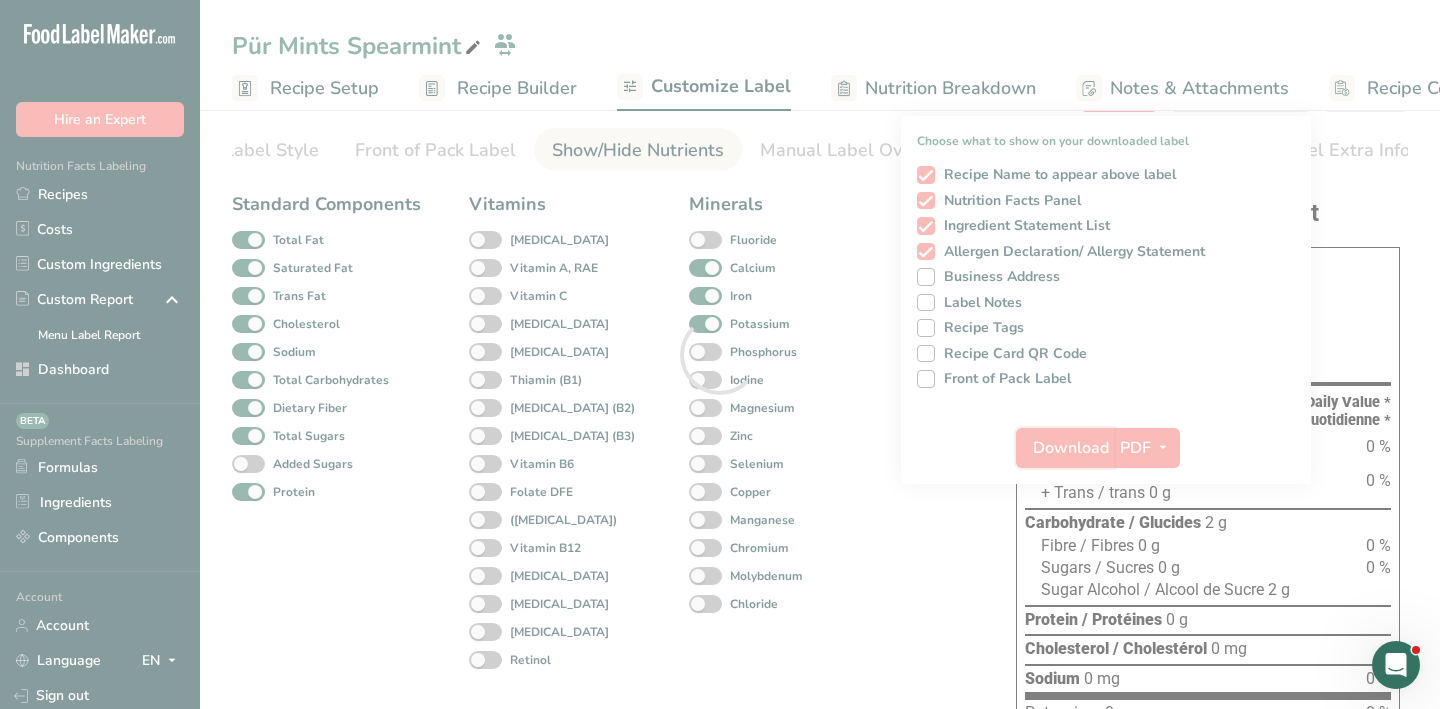scroll, scrollTop: 0, scrollLeft: 0, axis: both 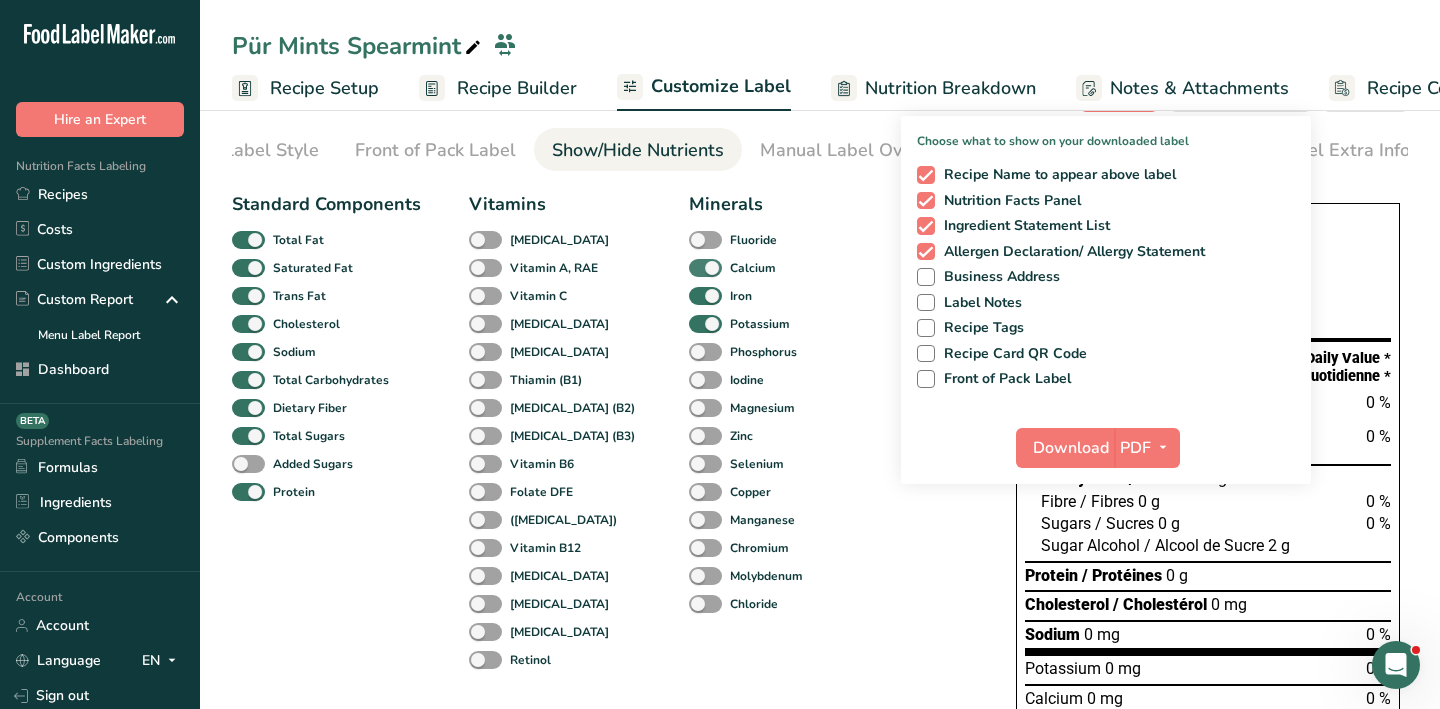click at bounding box center [705, 268] 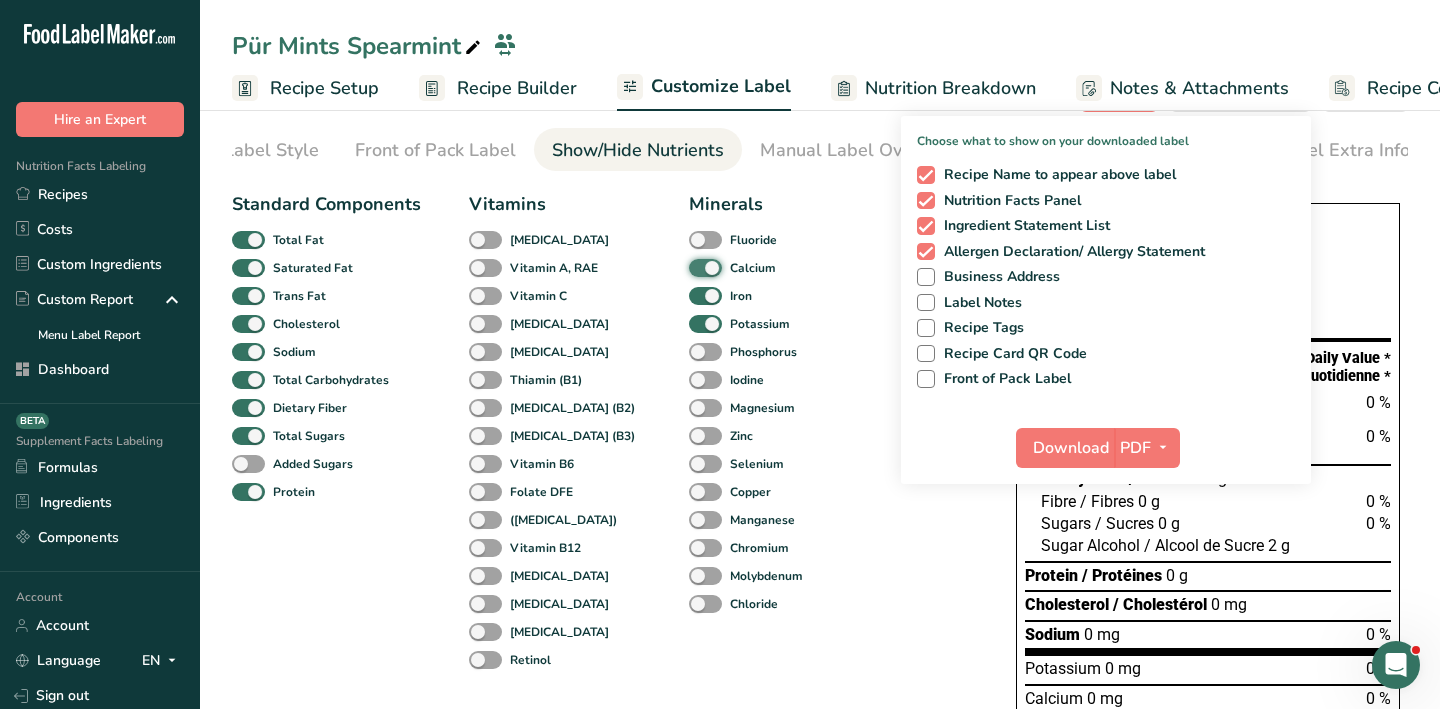 click on "Calcium" at bounding box center (695, 267) 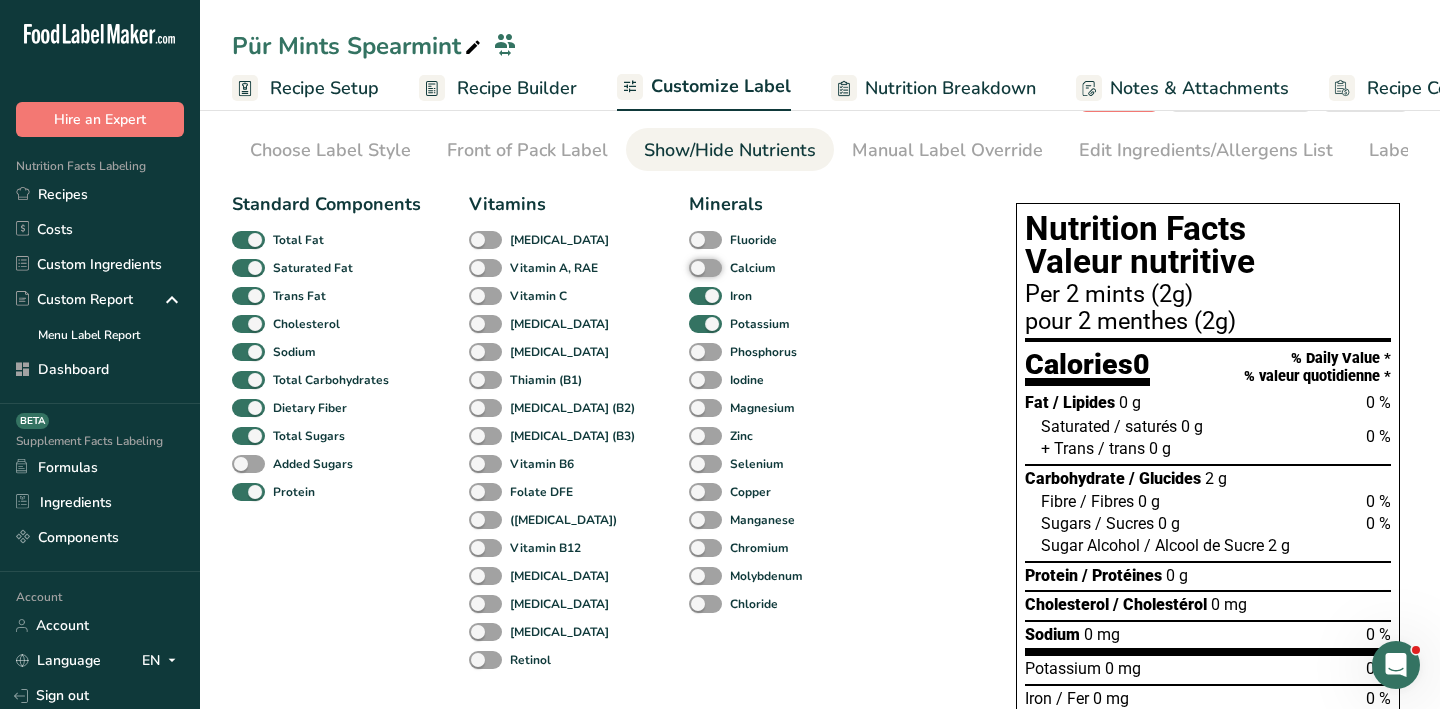 scroll, scrollTop: 0, scrollLeft: 0, axis: both 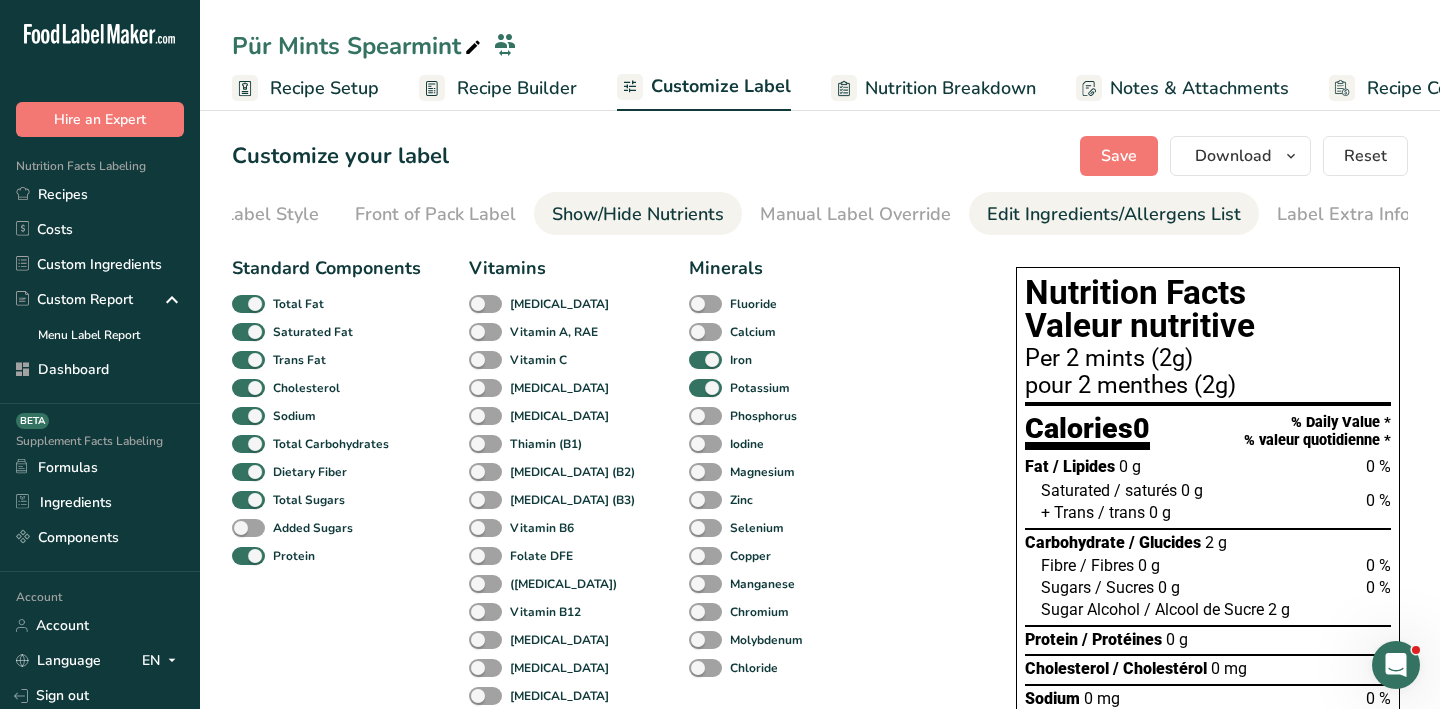 click on "Edit Ingredients/Allergens List" at bounding box center (1114, 214) 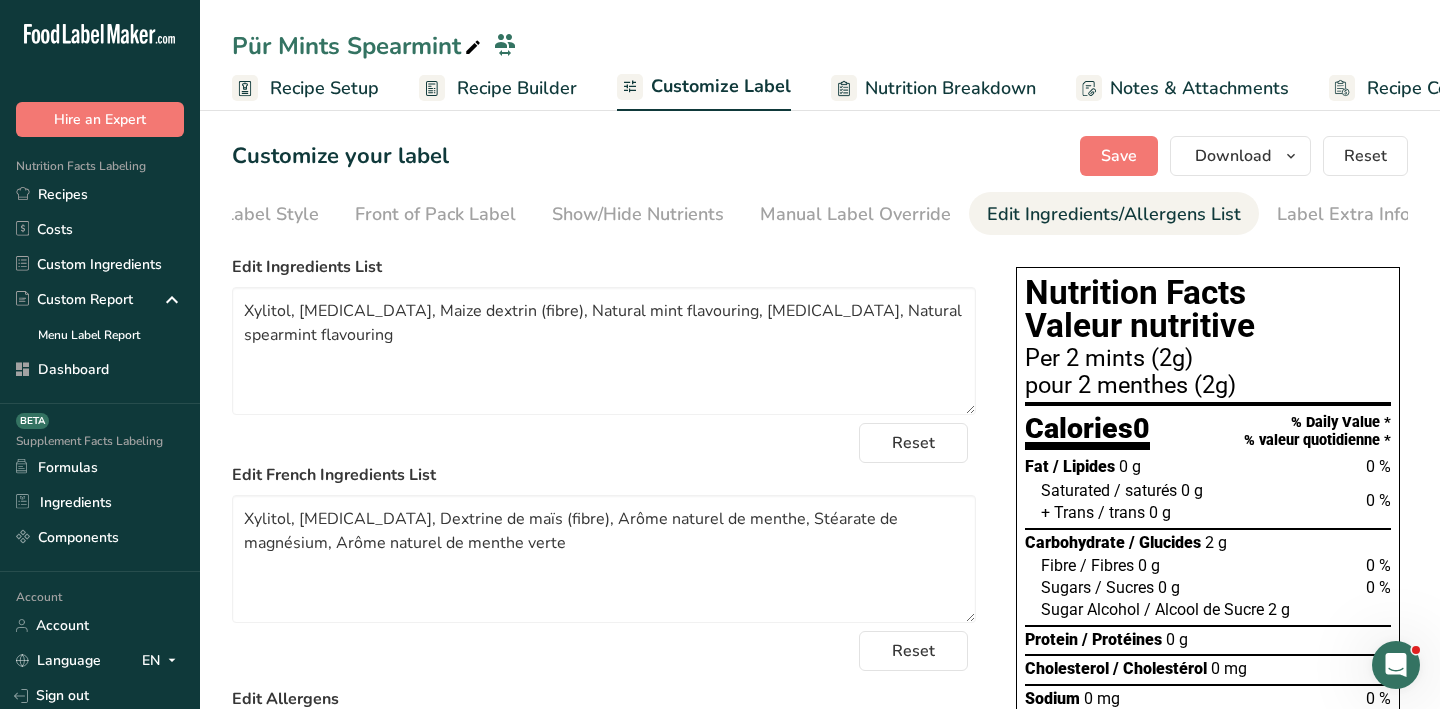 scroll, scrollTop: 40, scrollLeft: 0, axis: vertical 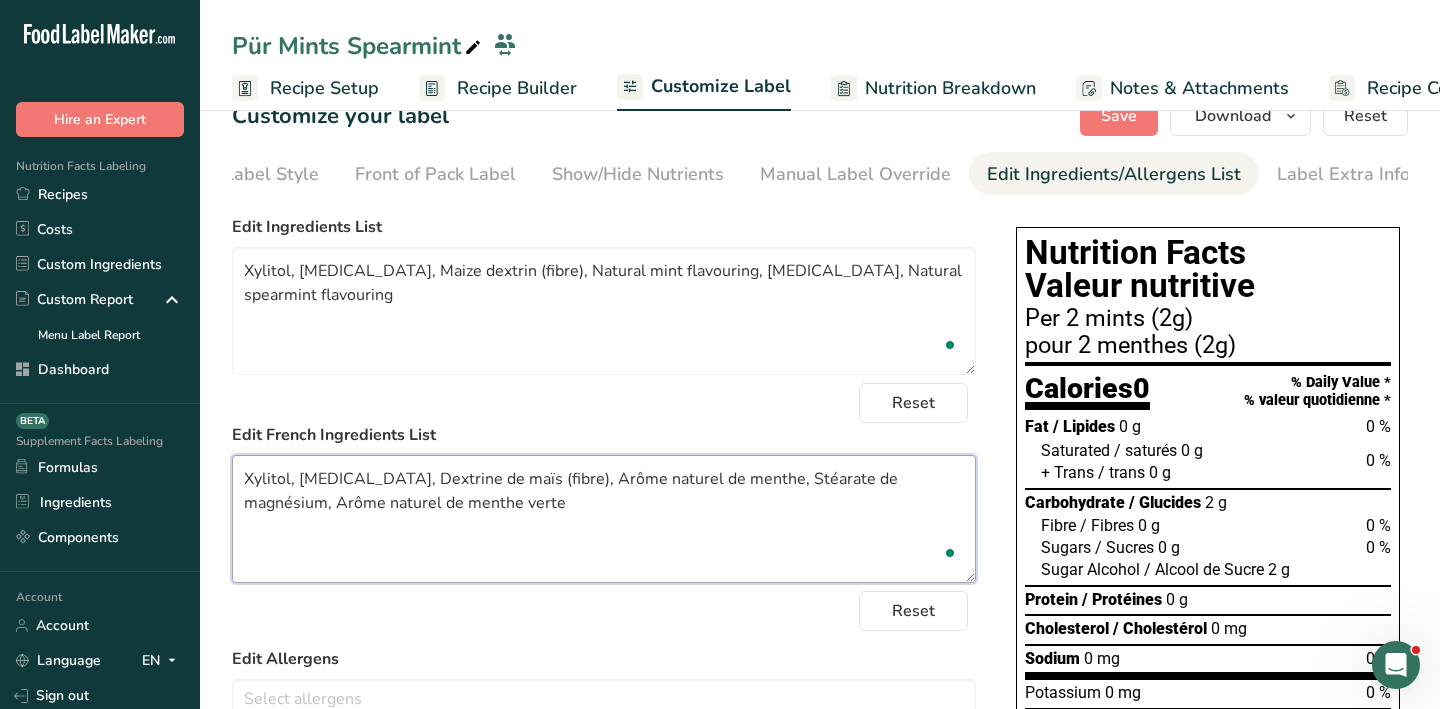 click on "Xylitol, Sorbitol, Dextrine de maïs (fibre), Arôme naturel de menthe, Stéarate de magnésium, Arôme naturel de menthe verte" at bounding box center (604, 519) 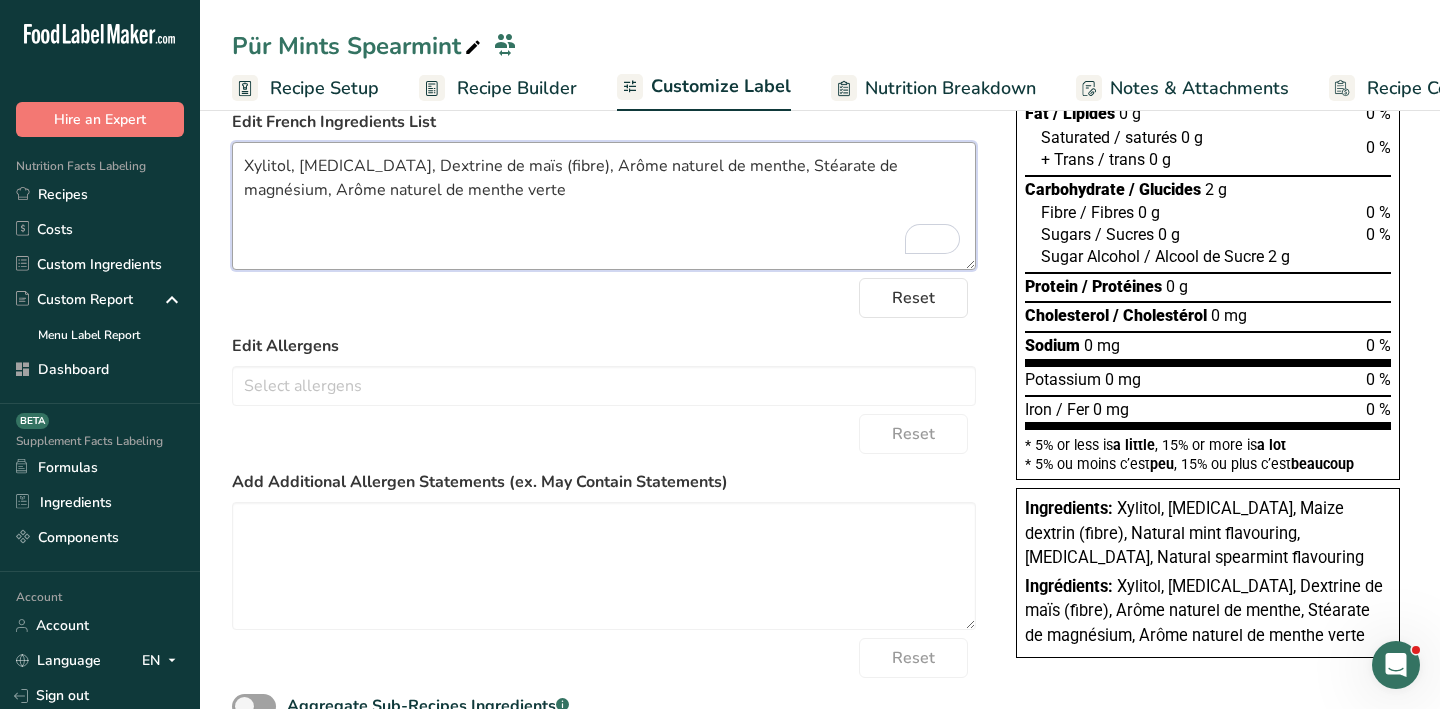 scroll, scrollTop: 0, scrollLeft: 0, axis: both 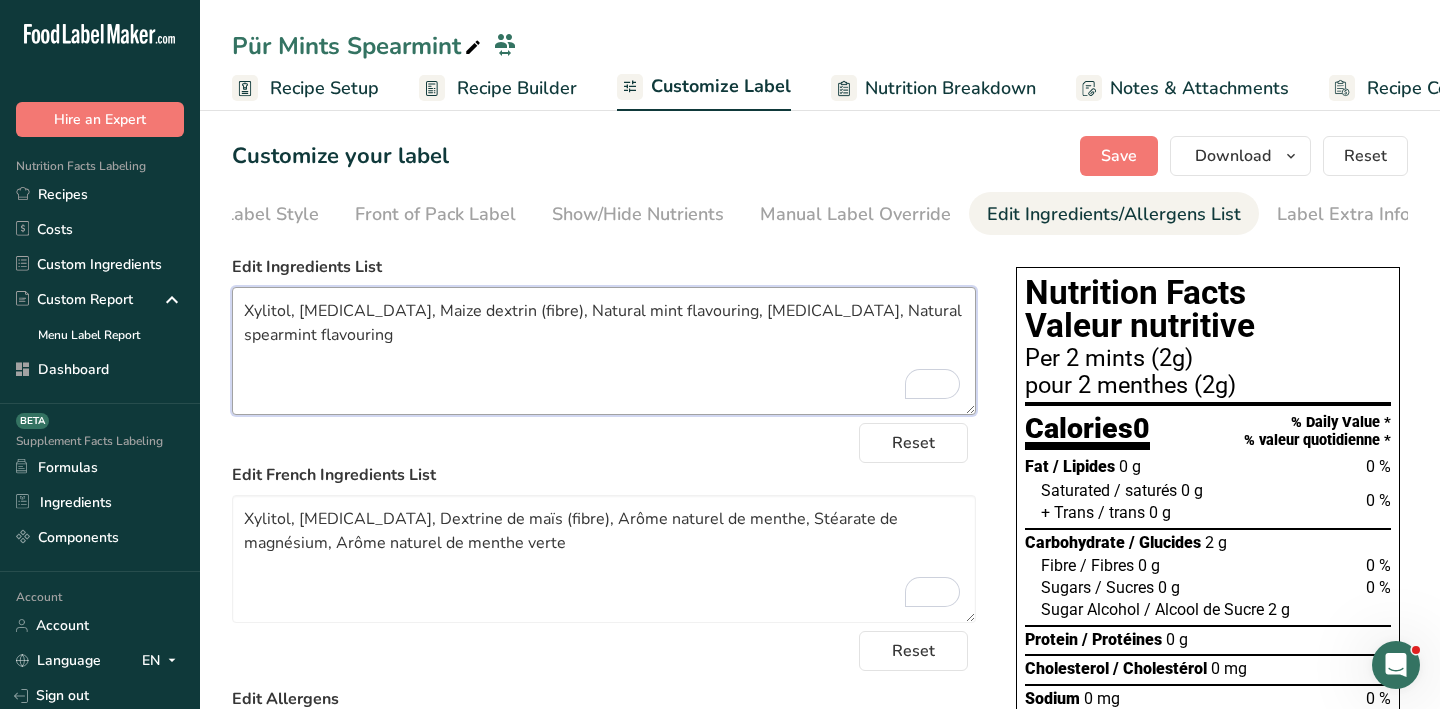 click on "Xylitol, Sorbitol, Maize dextrin (fibre), Natural mint flavouring, Magnesium stearate, Natural spearmint flavouring" at bounding box center [604, 351] 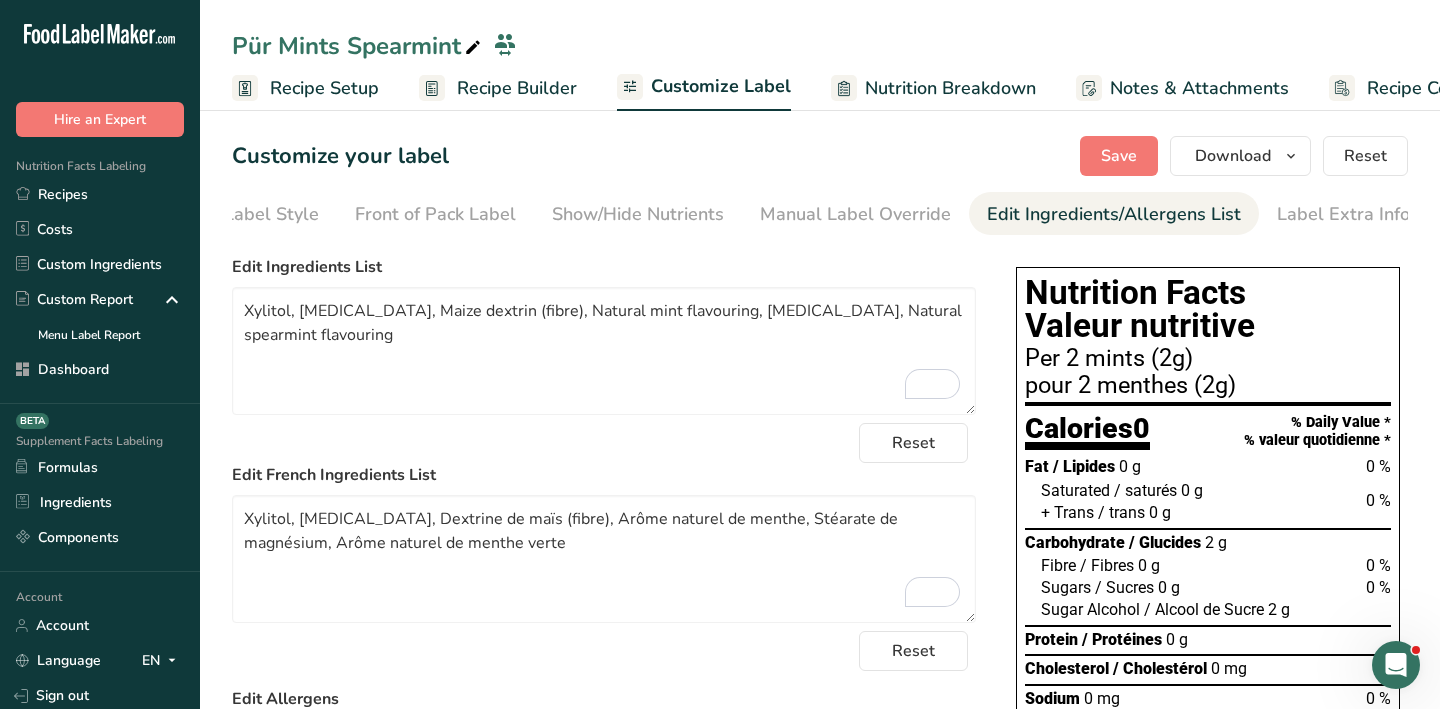 click on "Recipe Builder" at bounding box center [498, 88] 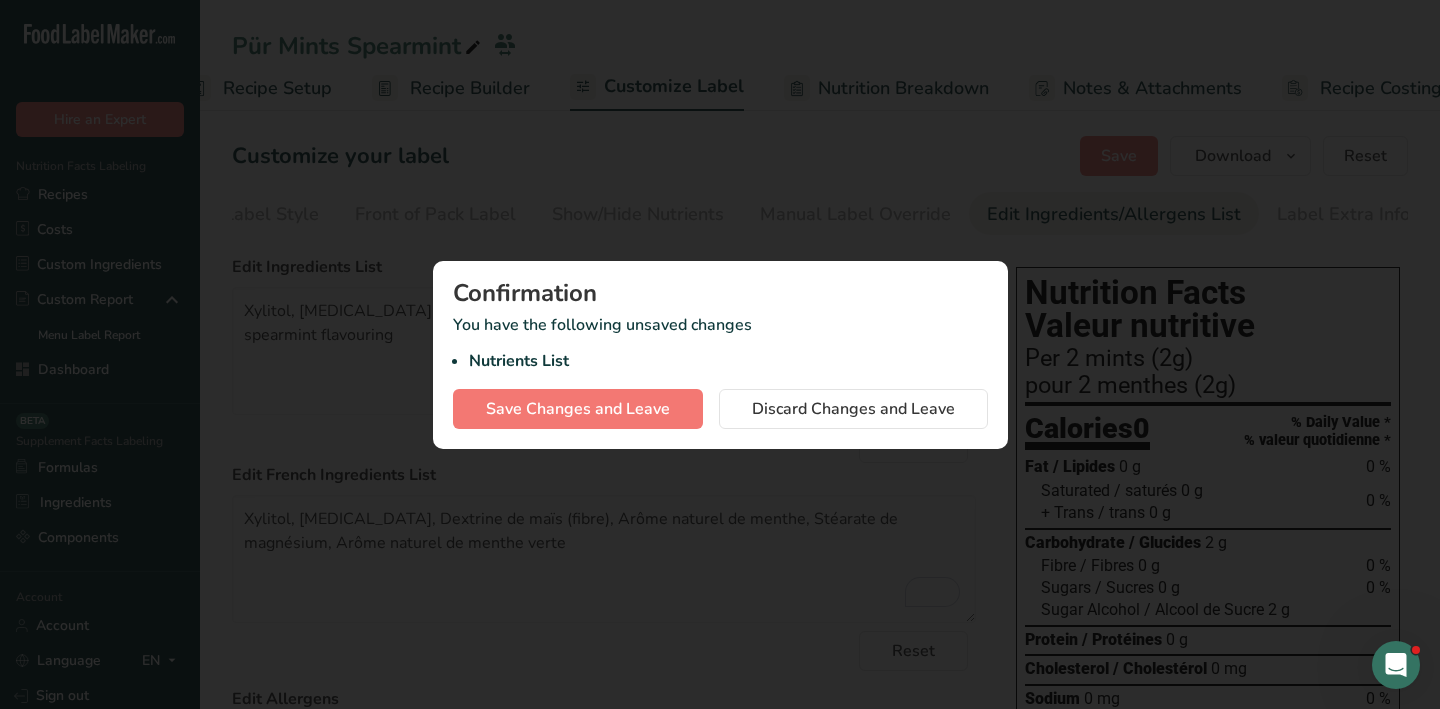 scroll, scrollTop: 0, scrollLeft: 81, axis: horizontal 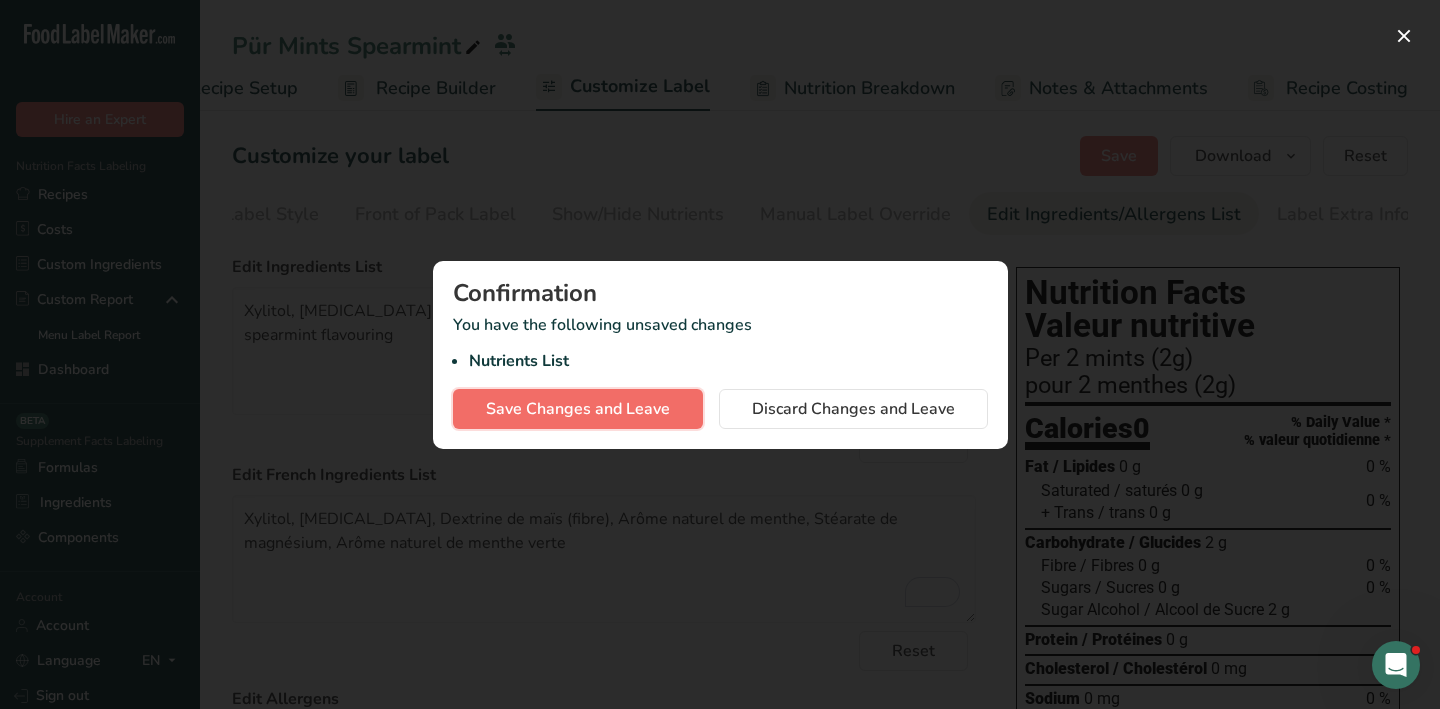 click on "Save Changes and Leave" at bounding box center [578, 409] 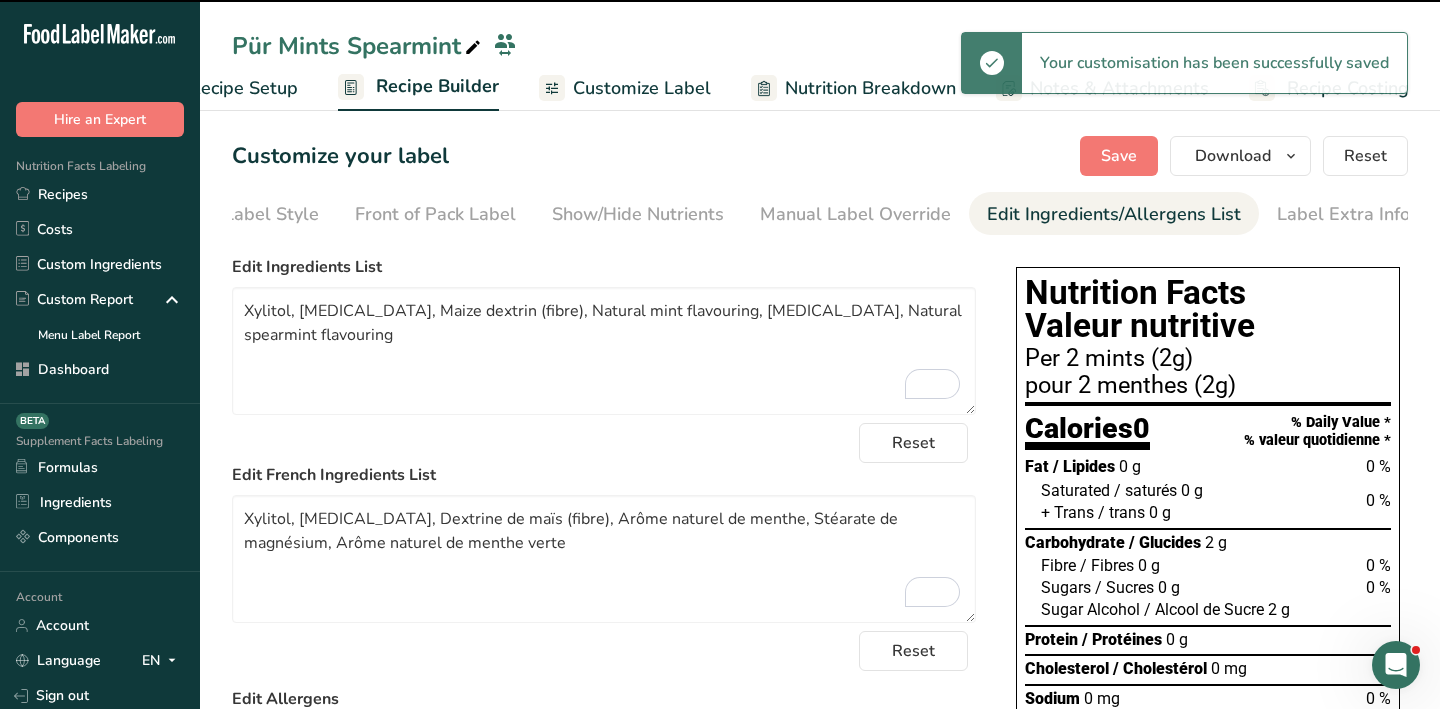 scroll, scrollTop: 0, scrollLeft: 81, axis: horizontal 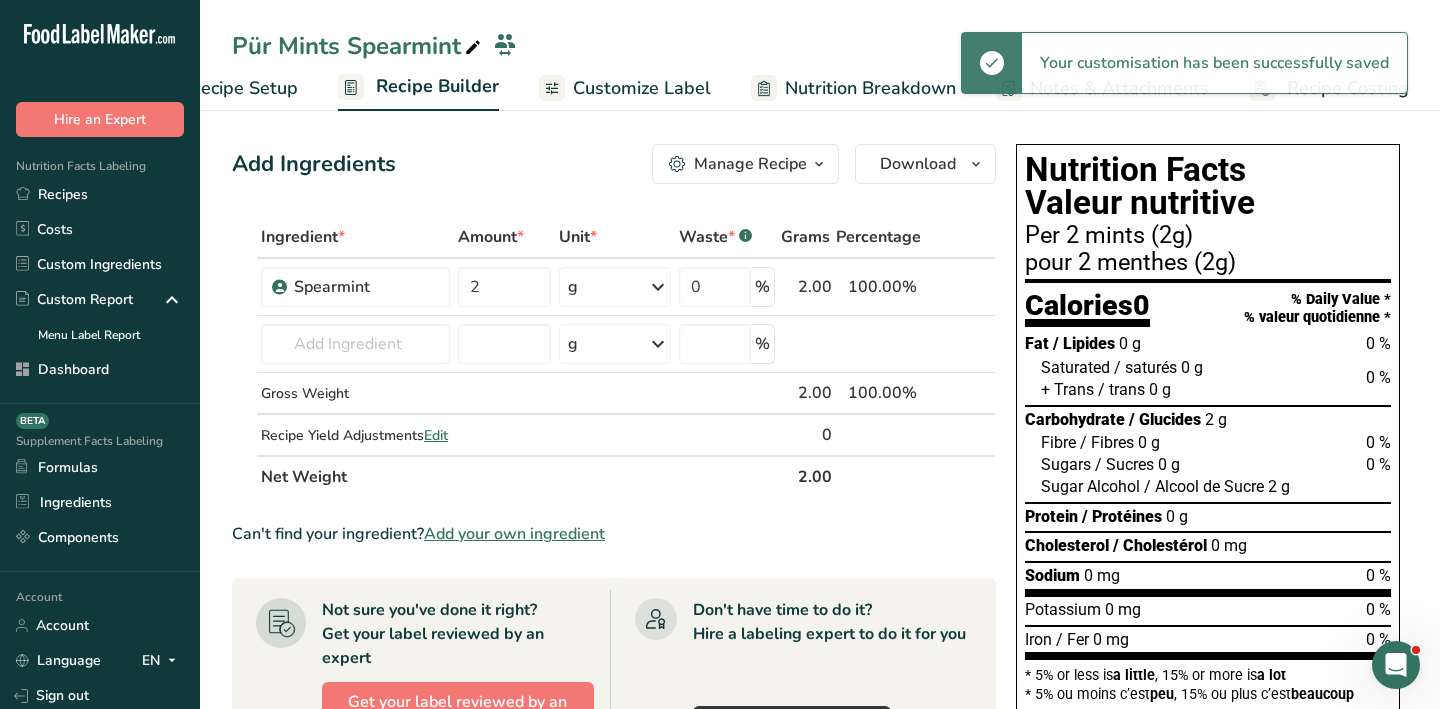 click on "Nutrition Facts
Valeur nutritive
Per 2 mints (2g)
pour 2 menthes (2g)
Calories
0
% Daily Value *
% valeur quotidienne *
Fat
/ Lipides
0 g
0
%
Saturated
/ saturés
0 g
0
%
+ Trans
/ trans
0 g
Carbohydrate
/ Glucides
2 g
Fibre
/ Fibres
0 g
0
%" at bounding box center (1208, 427) 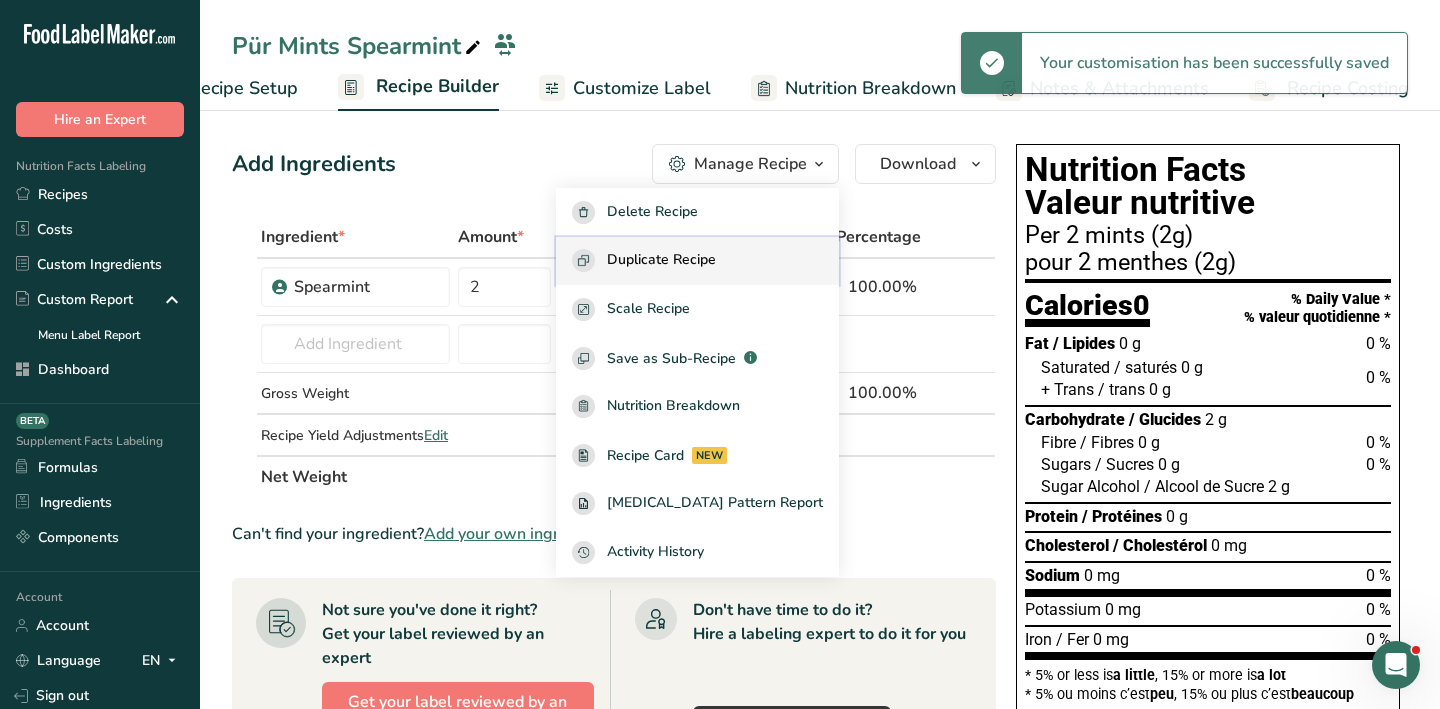 click on "Duplicate Recipe" at bounding box center (661, 260) 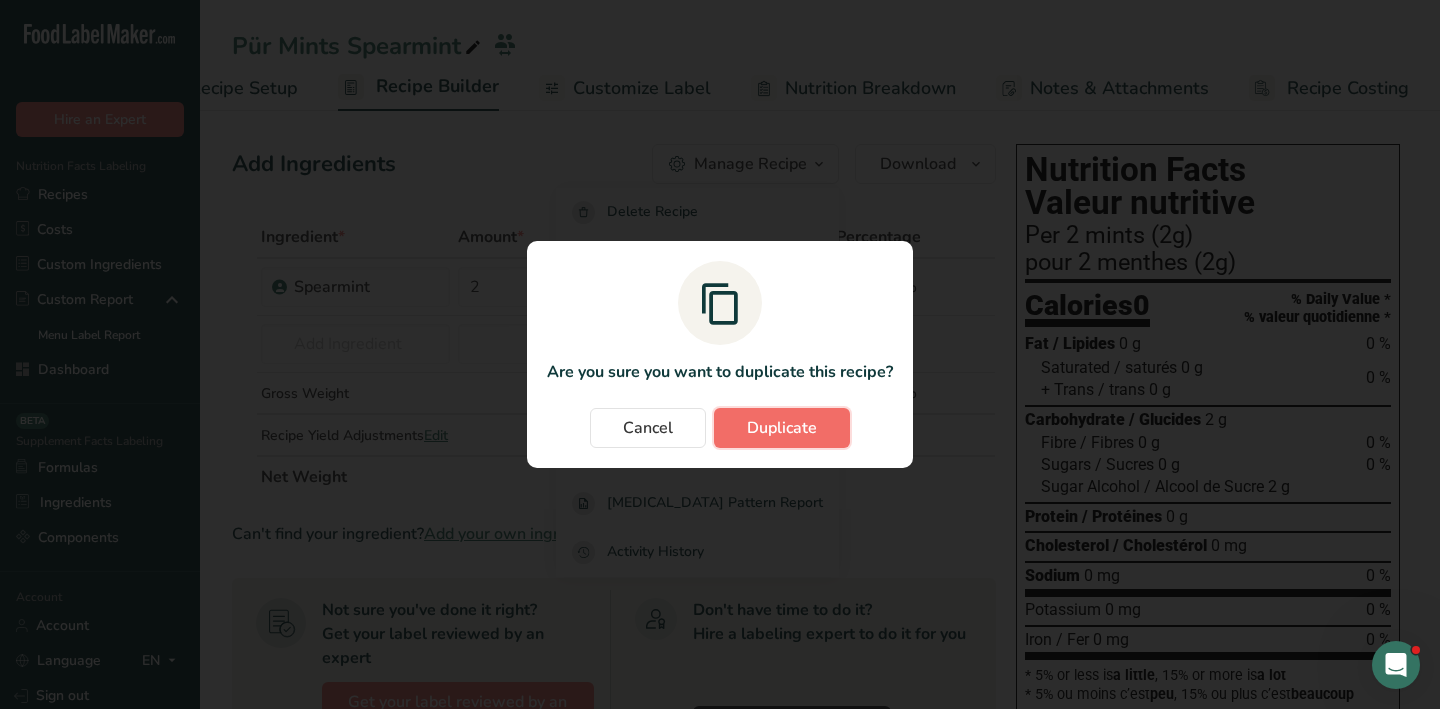 click on "Duplicate" at bounding box center [782, 428] 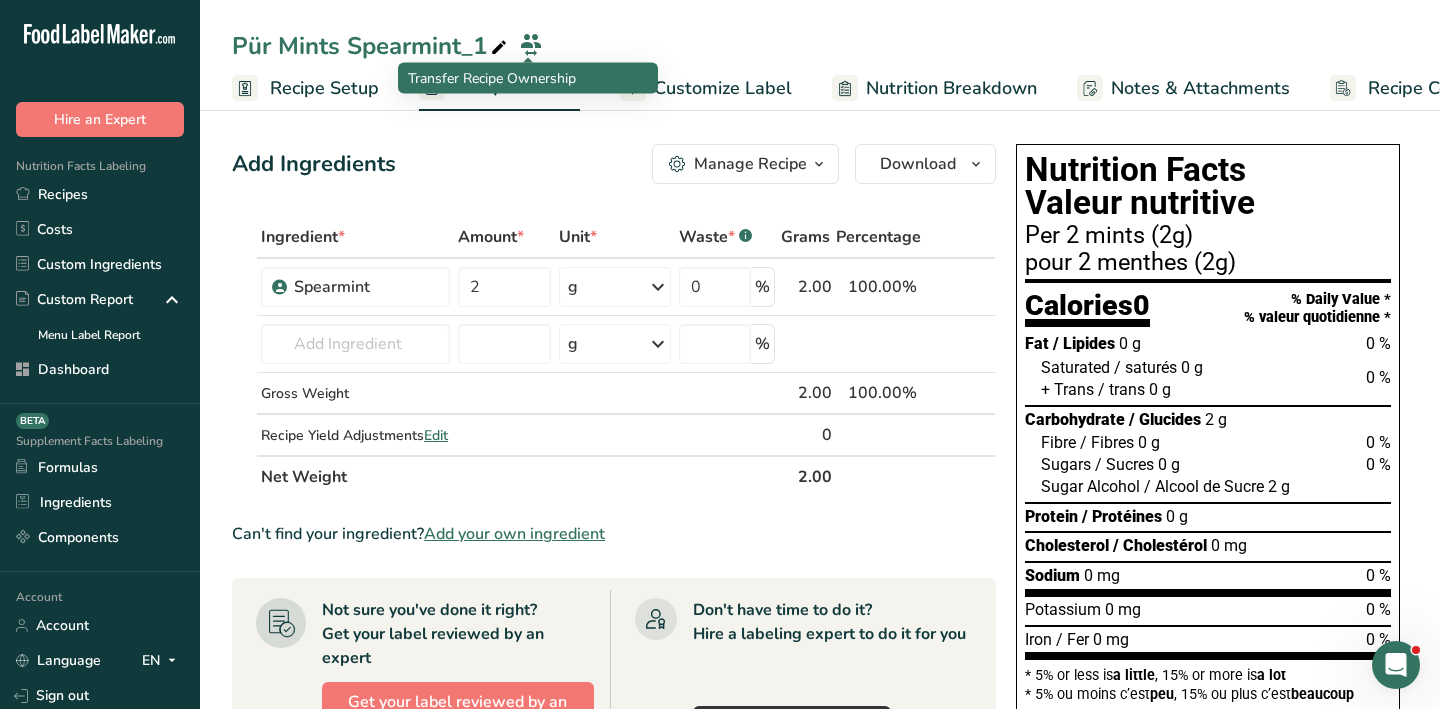 click at bounding box center (499, 48) 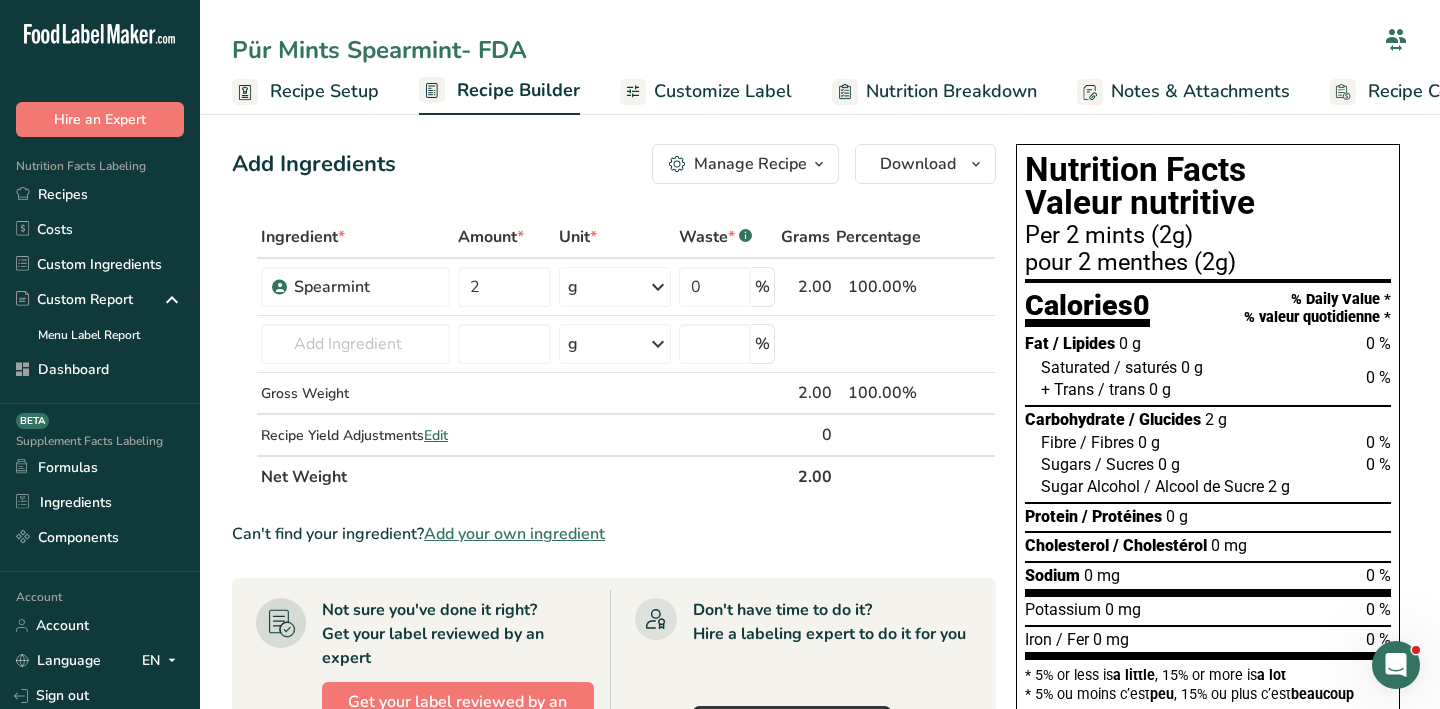 type on "Pür Mints Spearmint- FDA" 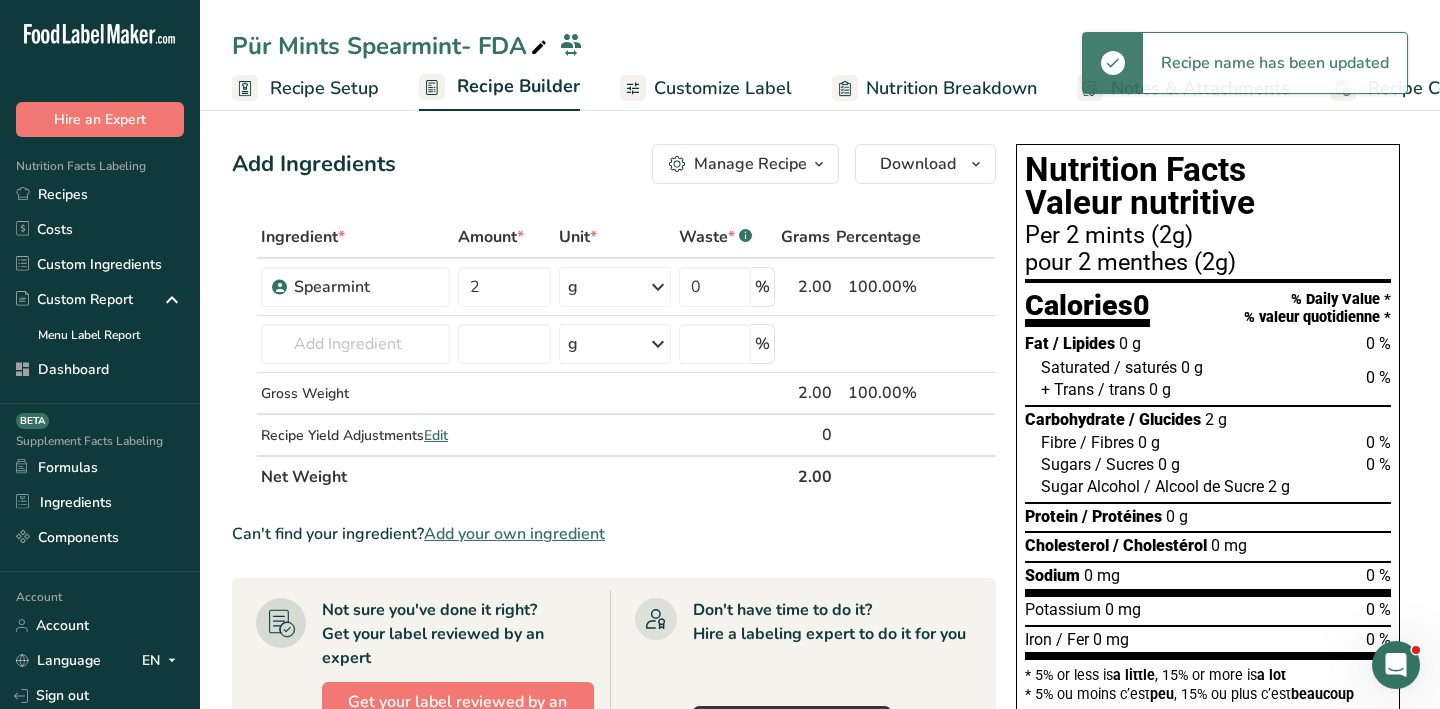 click on "Customize Label" at bounding box center [723, 88] 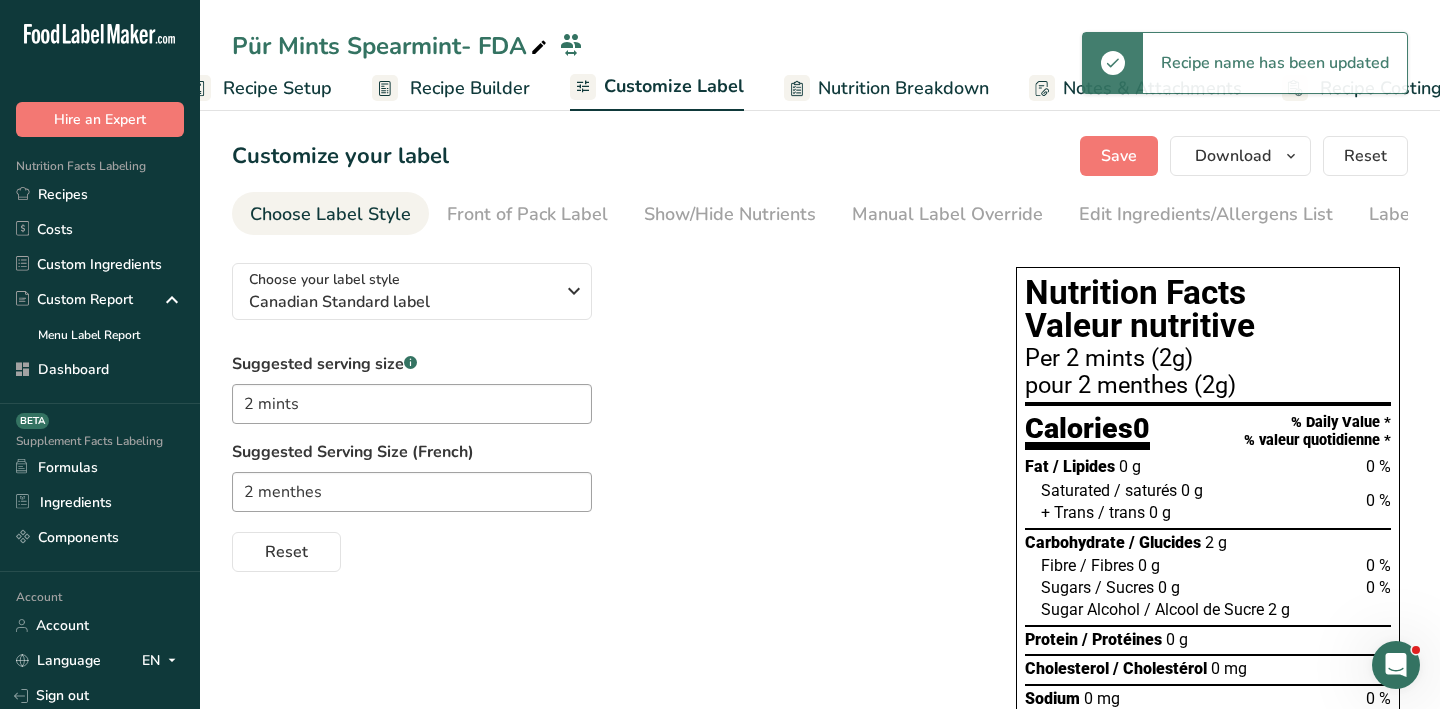 scroll, scrollTop: 0, scrollLeft: 81, axis: horizontal 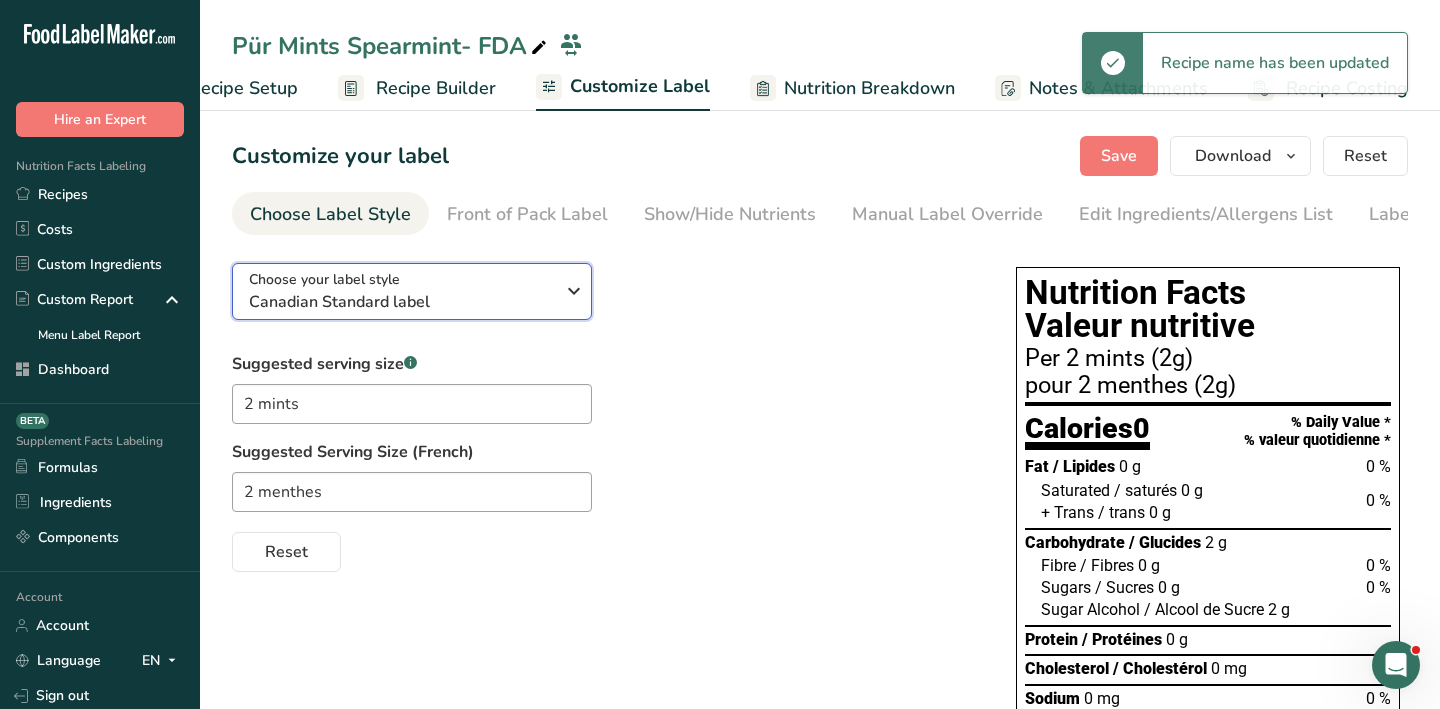 click on "Canadian Standard label" at bounding box center [401, 302] 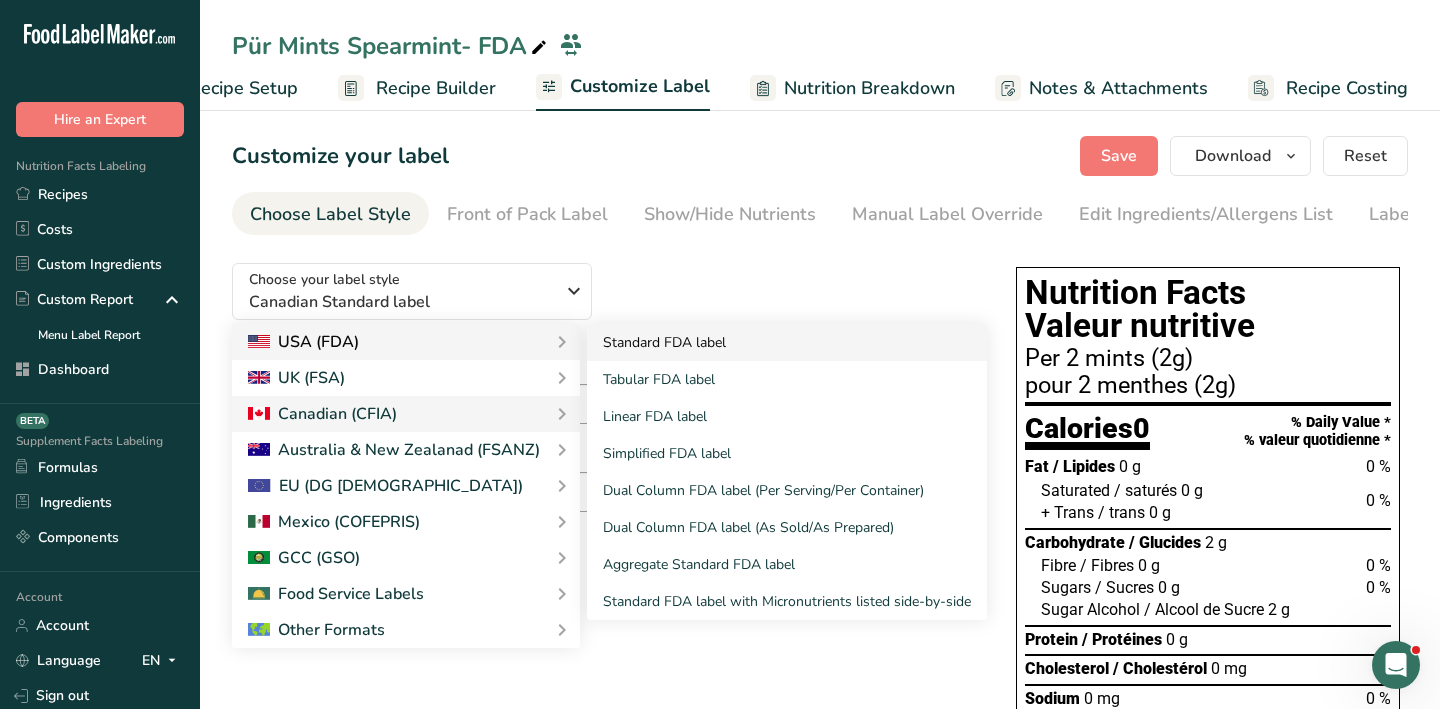 click on "Standard FDA label" at bounding box center (787, 342) 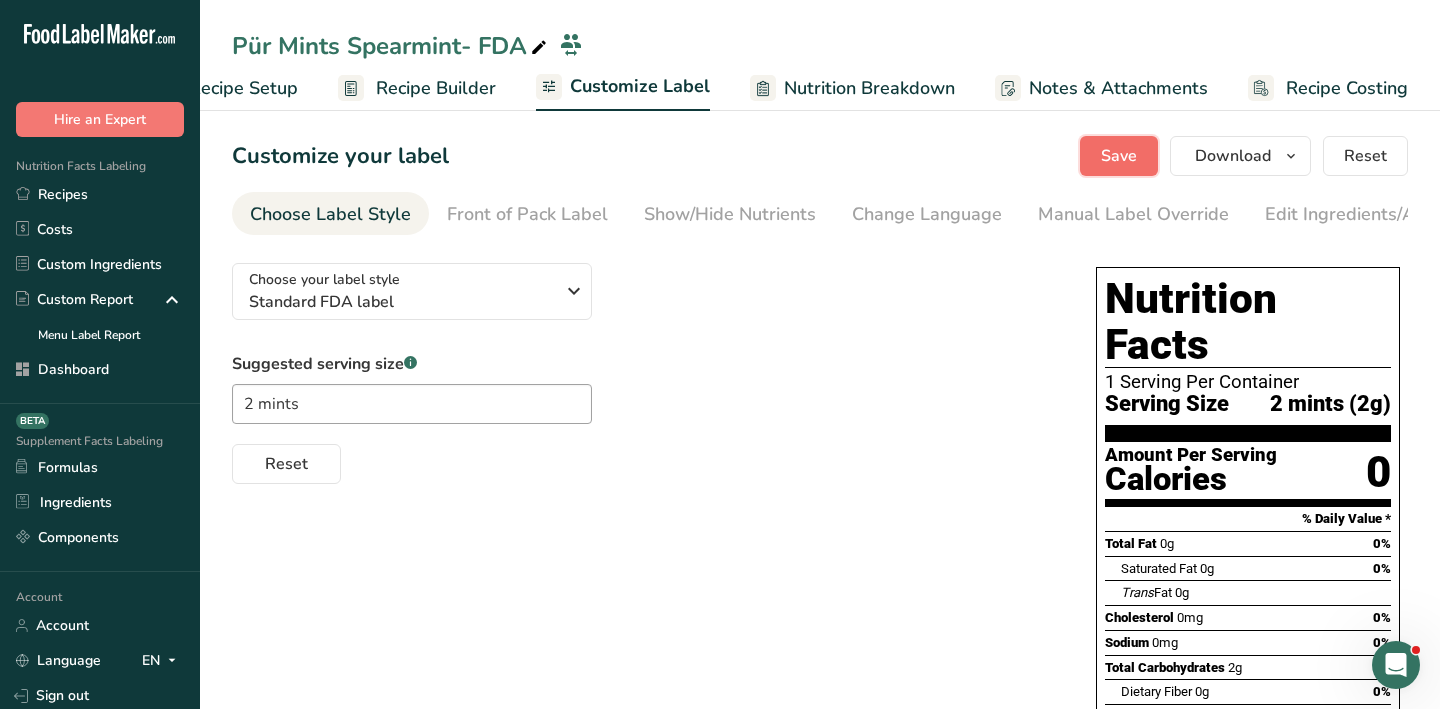 click on "Save" at bounding box center [1119, 156] 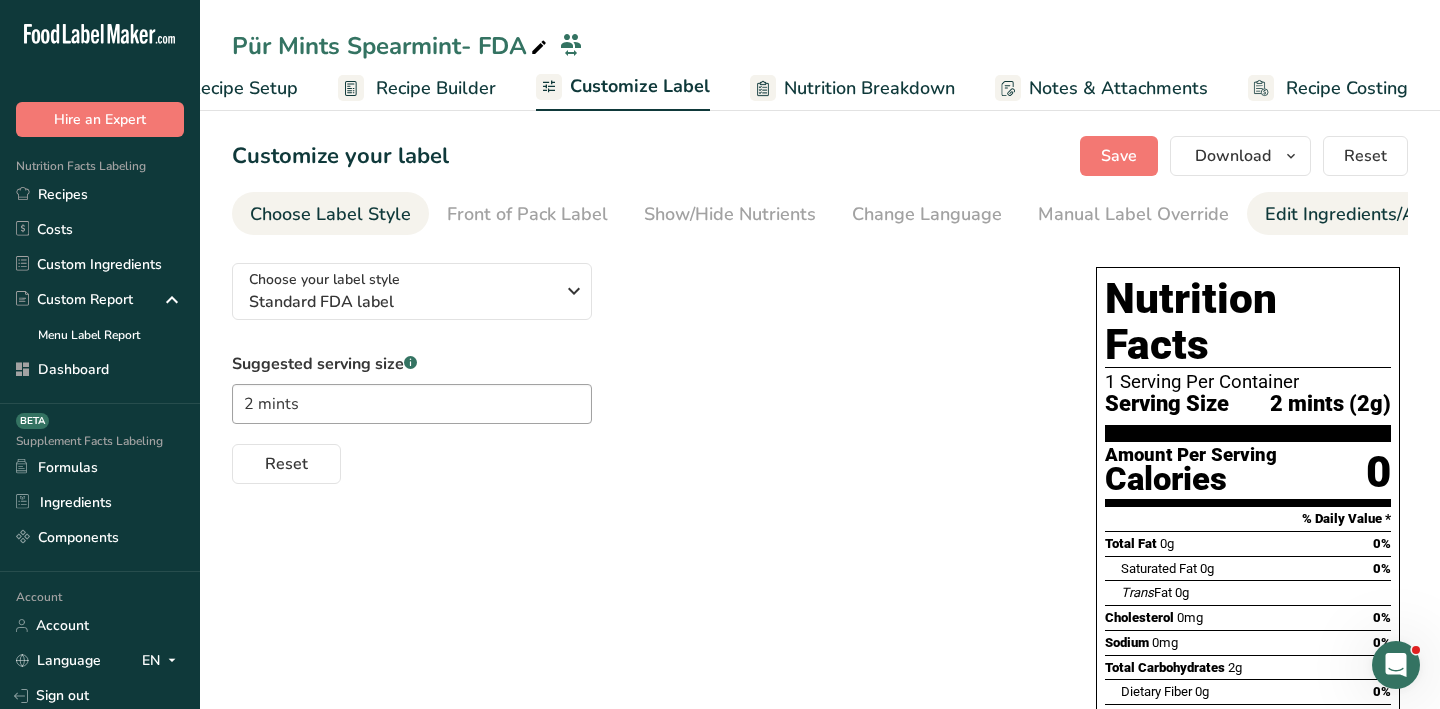 click on "Edit Ingredients/Allergens List" at bounding box center (1392, 214) 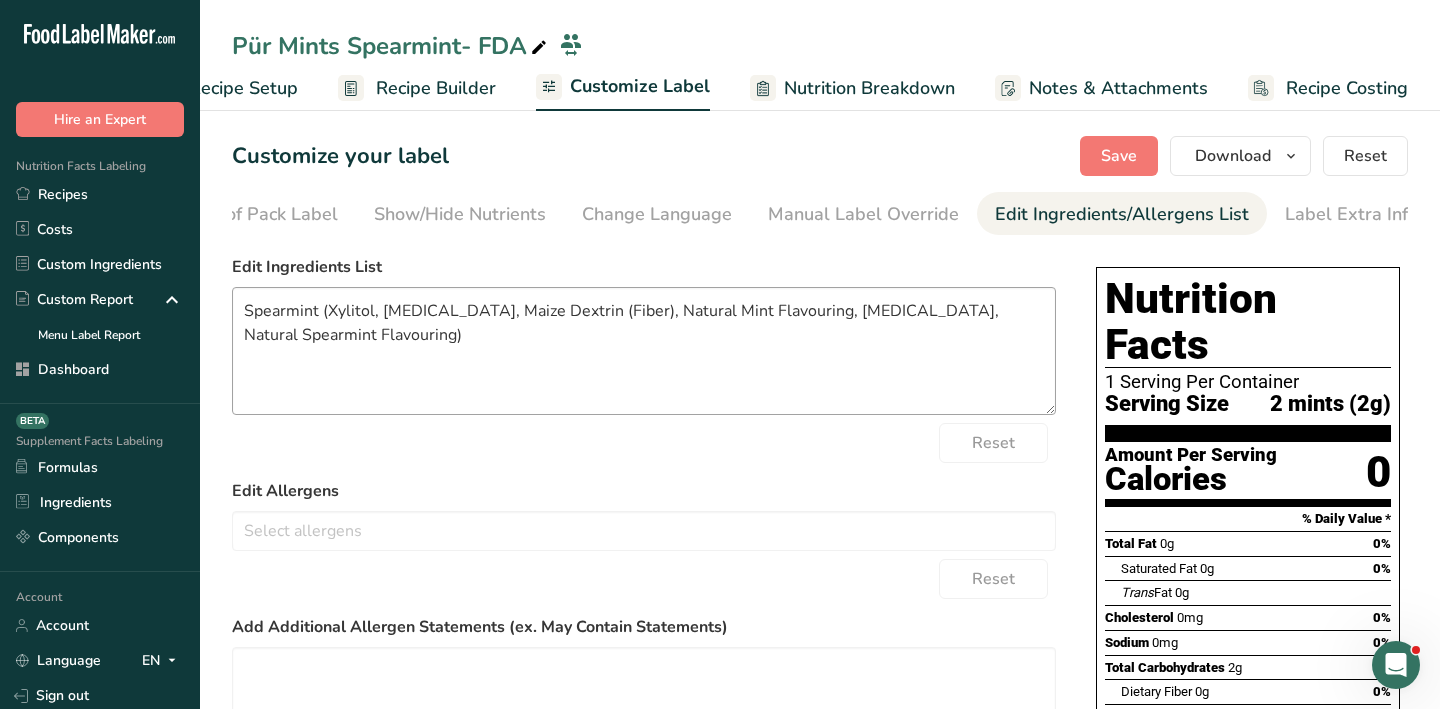 scroll, scrollTop: 0, scrollLeft: 277, axis: horizontal 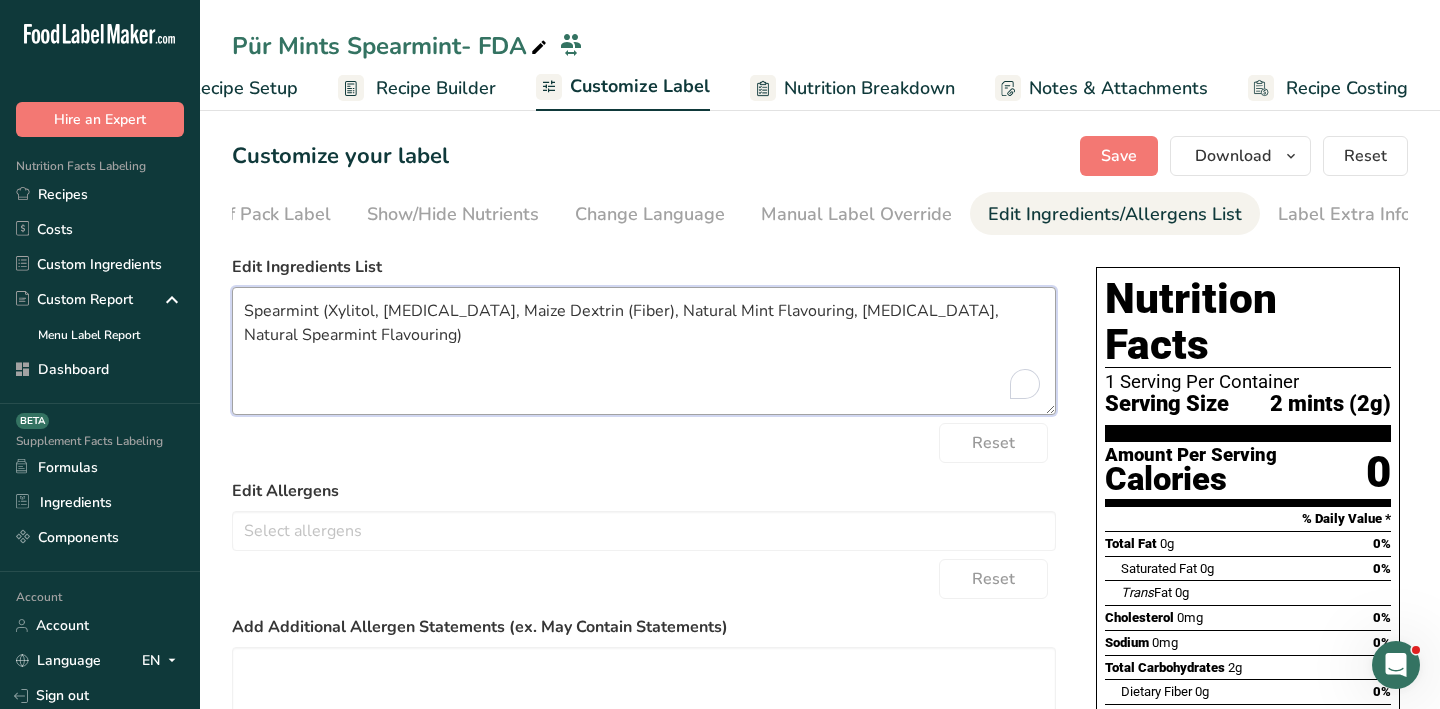 drag, startPoint x: 324, startPoint y: 315, endPoint x: 219, endPoint y: 318, distance: 105.04285 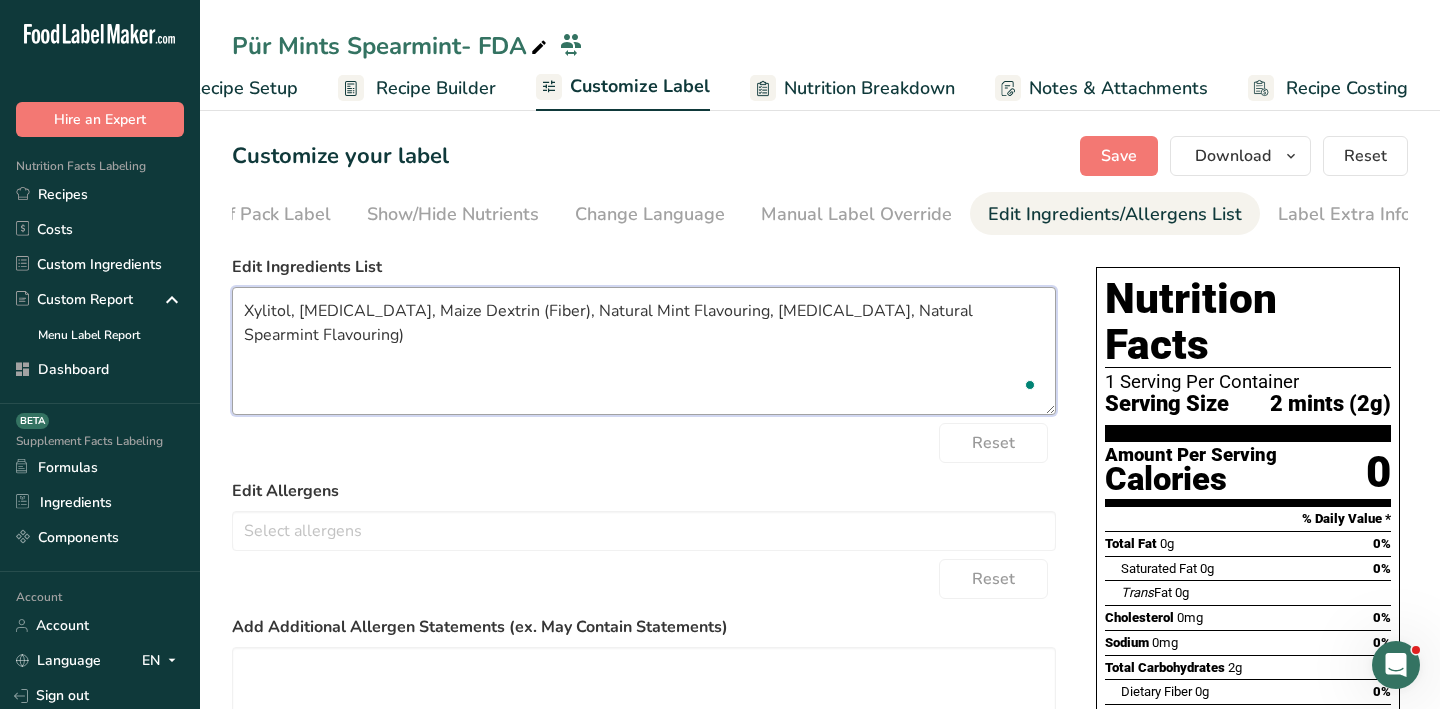 click on "Xylitol, Sorbitol, Maize Dextrin (Fiber), Natural Mint Flavouring, Magnesium Stearate, Natural Spearmint Flavouring)" at bounding box center (644, 351) 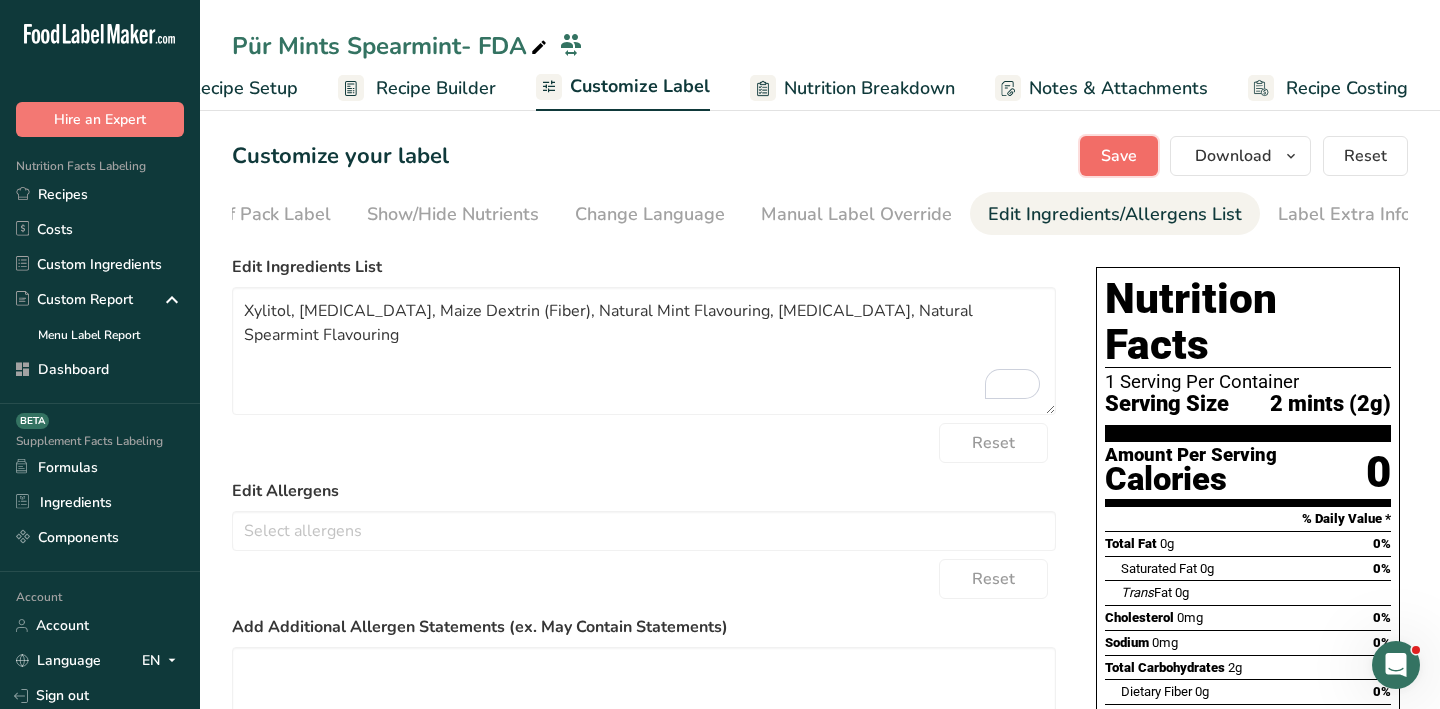 click on "Save" at bounding box center [1119, 156] 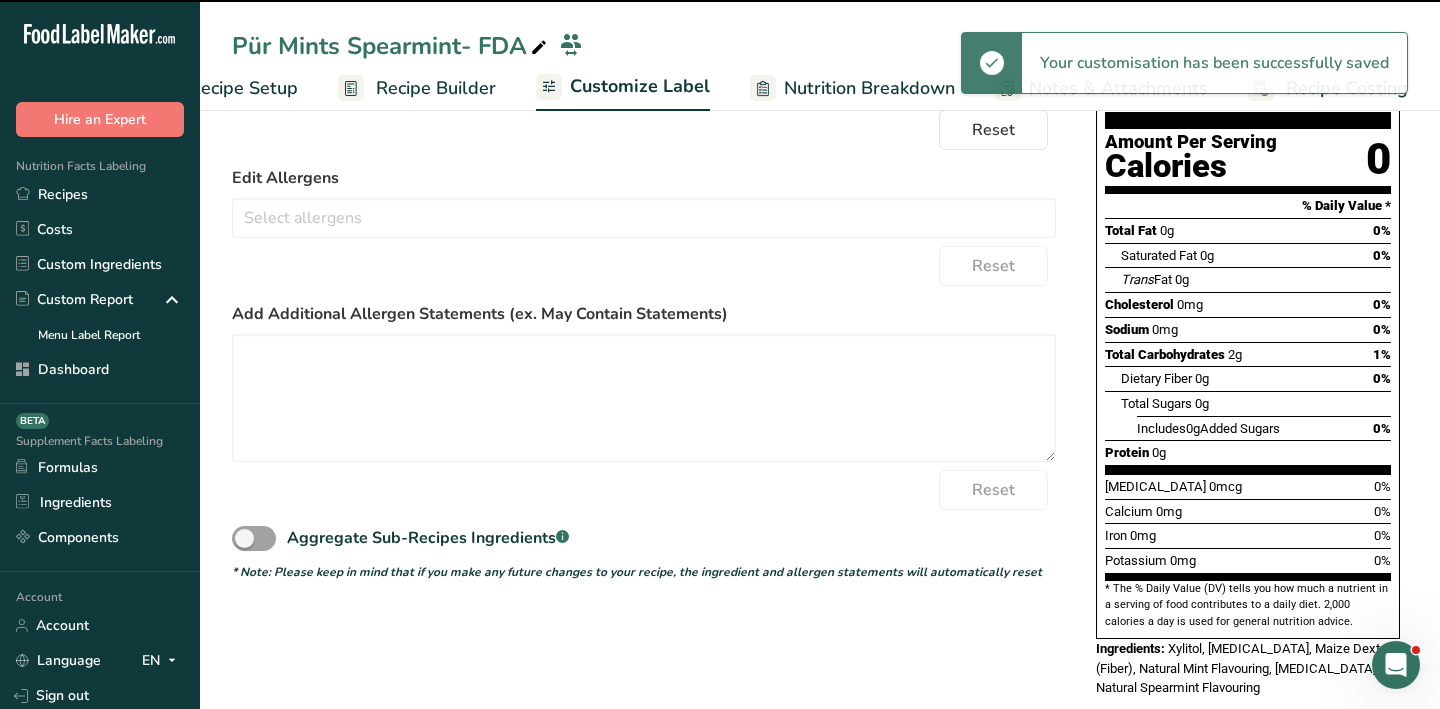scroll, scrollTop: 0, scrollLeft: 0, axis: both 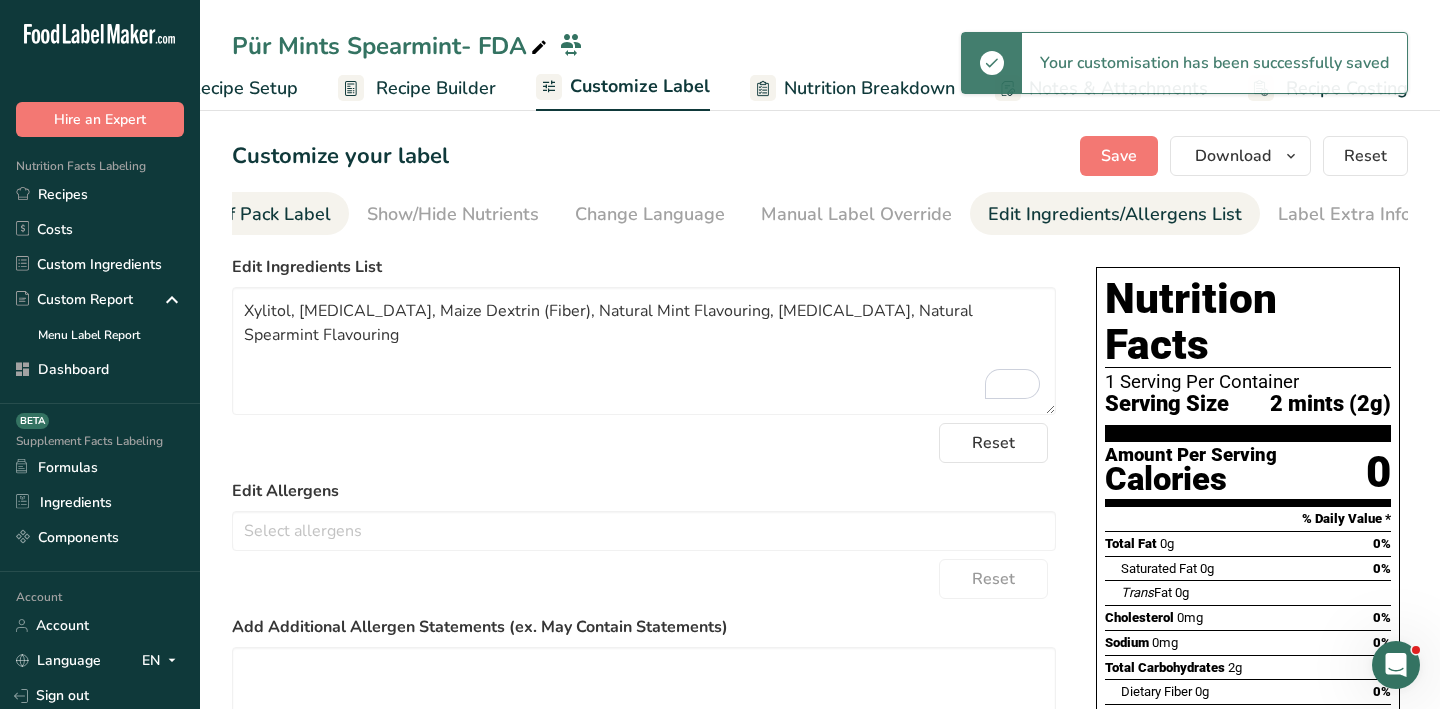 drag, startPoint x: 496, startPoint y: 240, endPoint x: 234, endPoint y: 207, distance: 264.07007 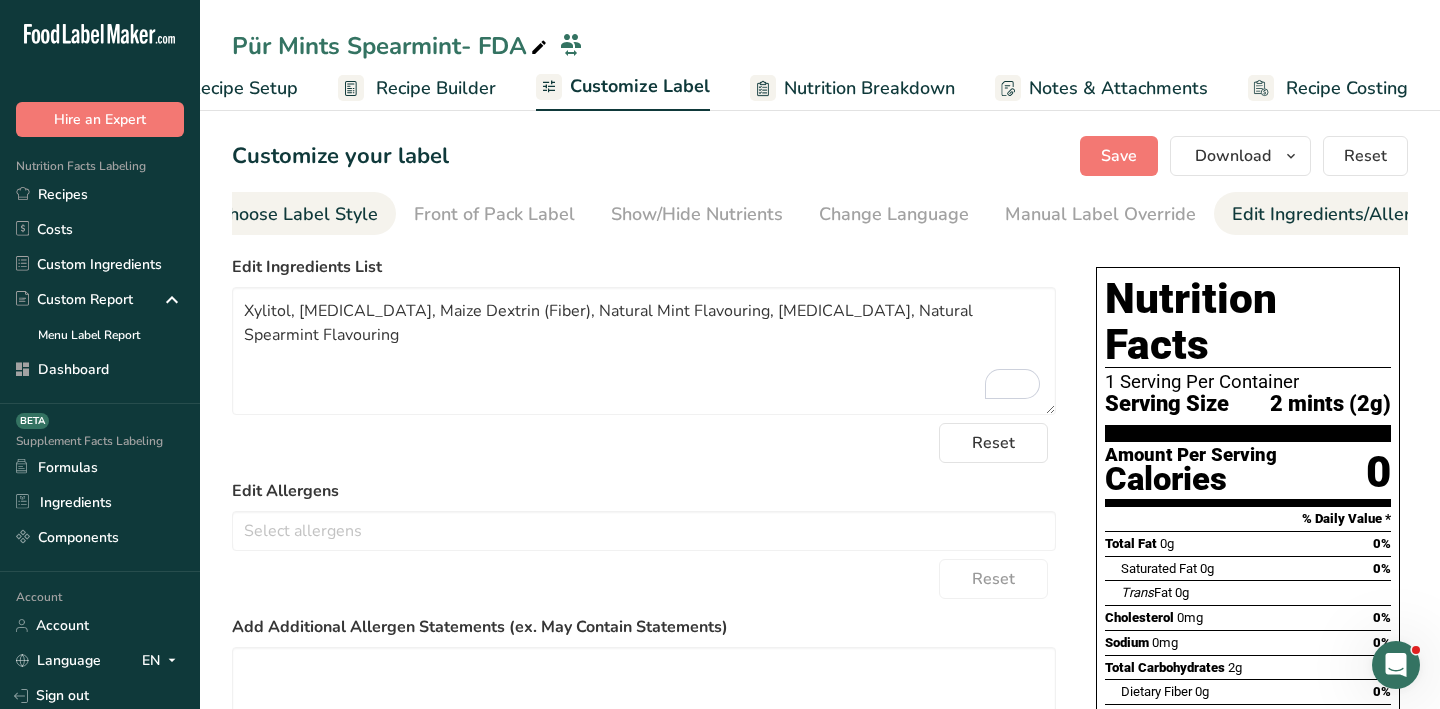 click on "Choose Label Style" at bounding box center [297, 214] 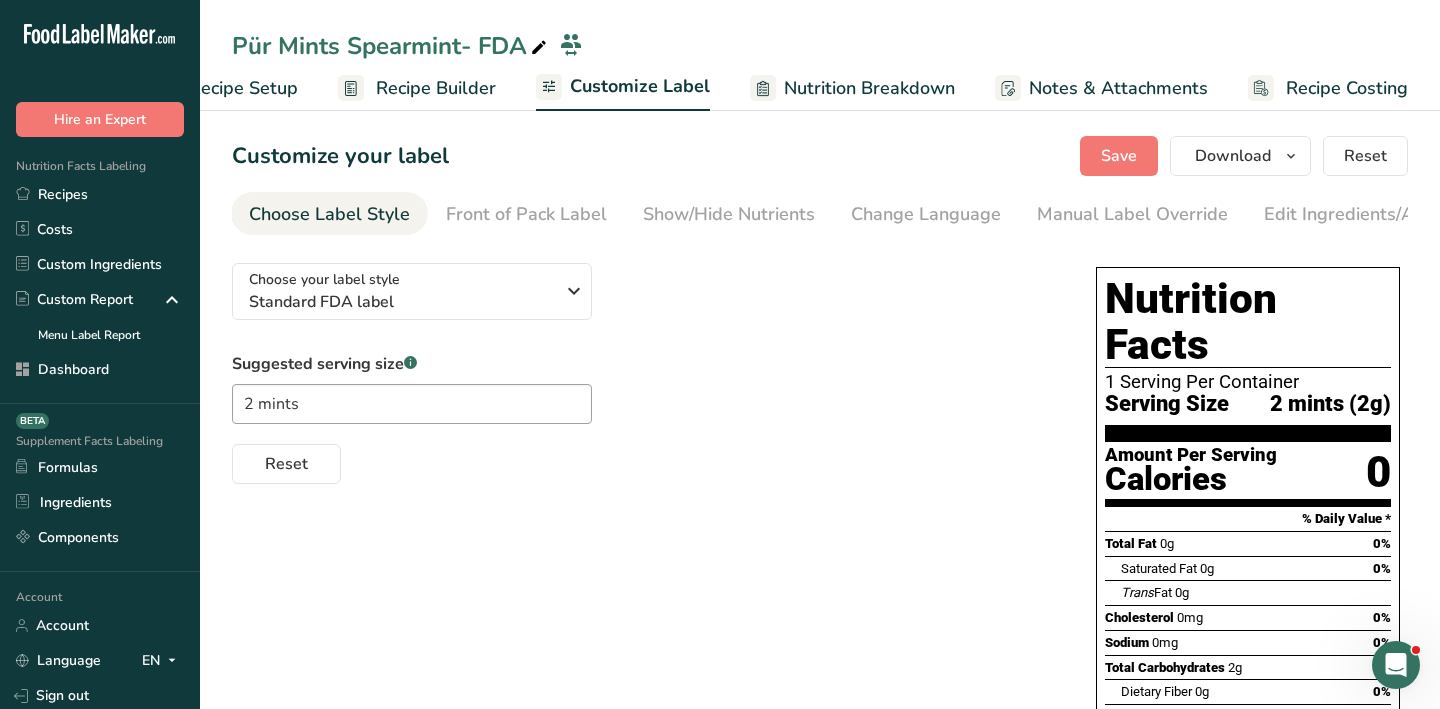 scroll, scrollTop: 0, scrollLeft: 0, axis: both 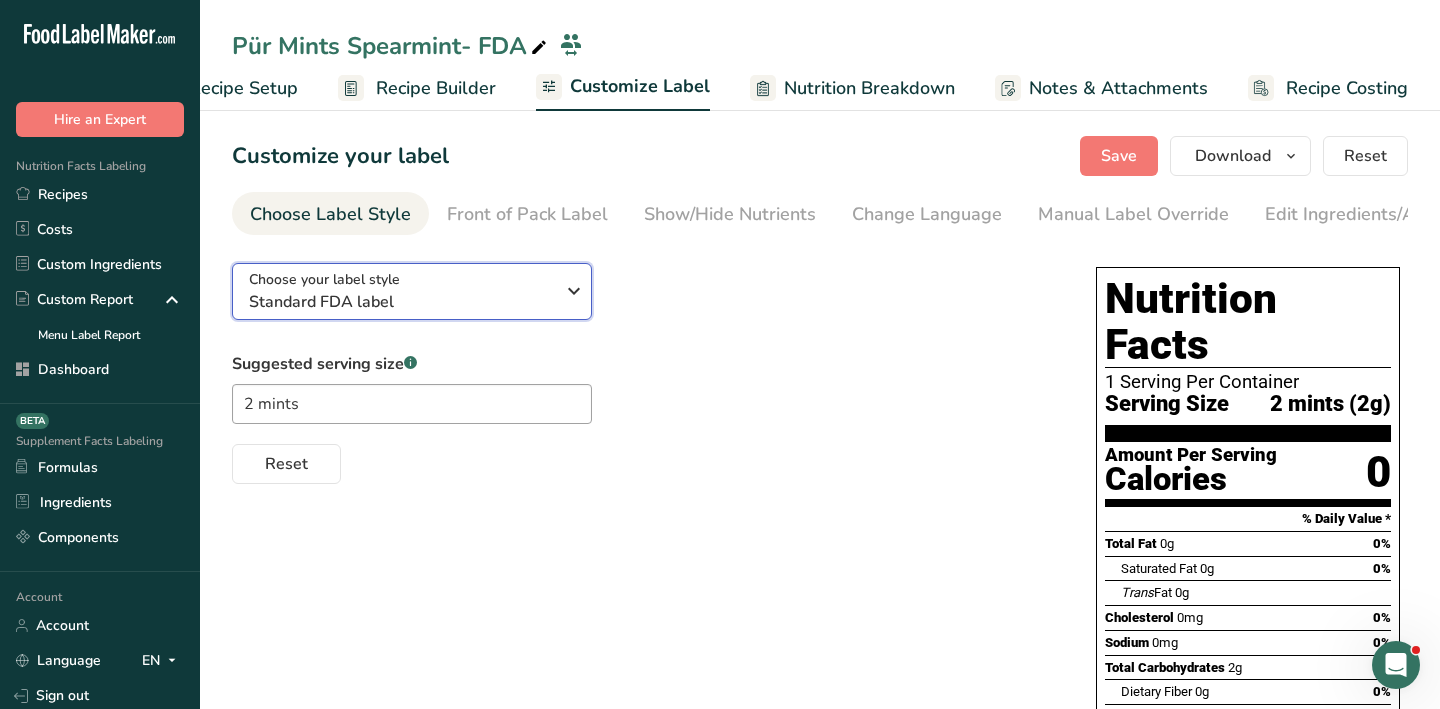 click on "Standard FDA label" at bounding box center (401, 302) 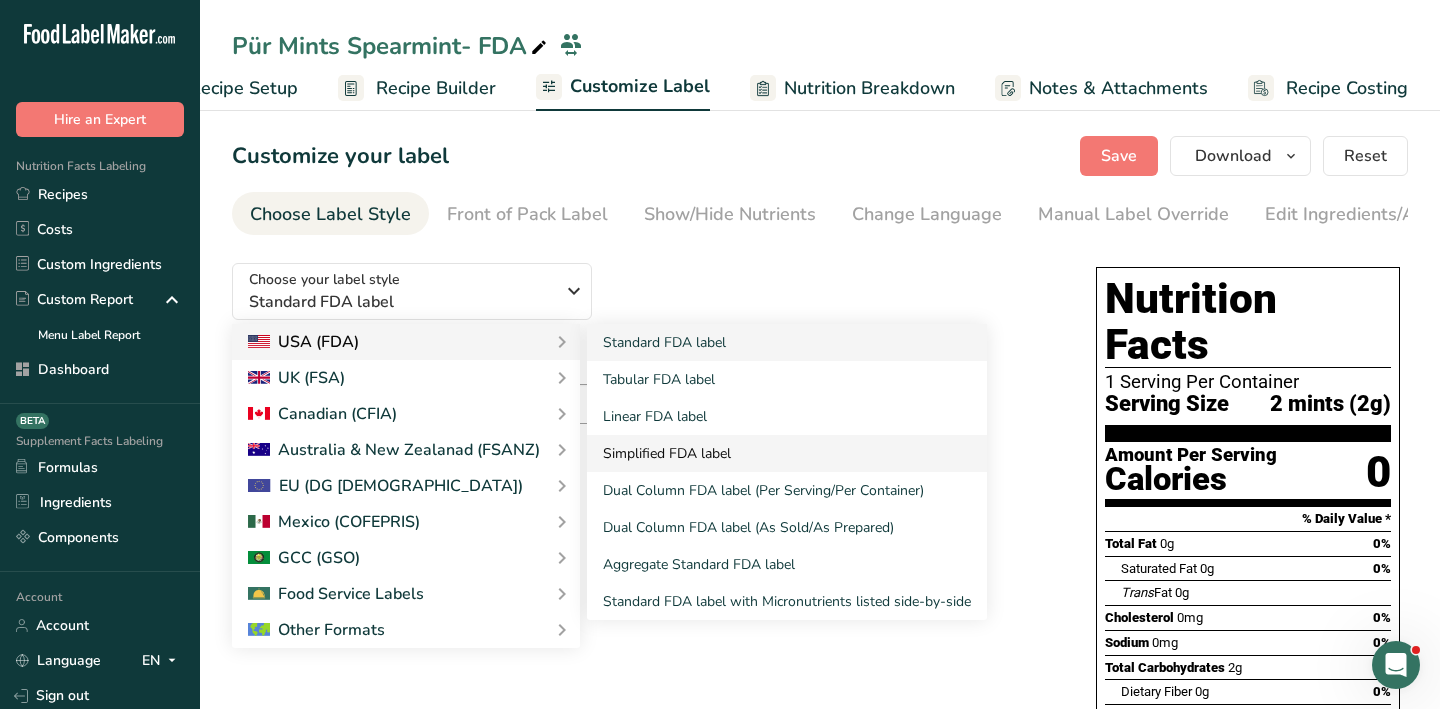 click on "Simplified FDA label" at bounding box center (787, 453) 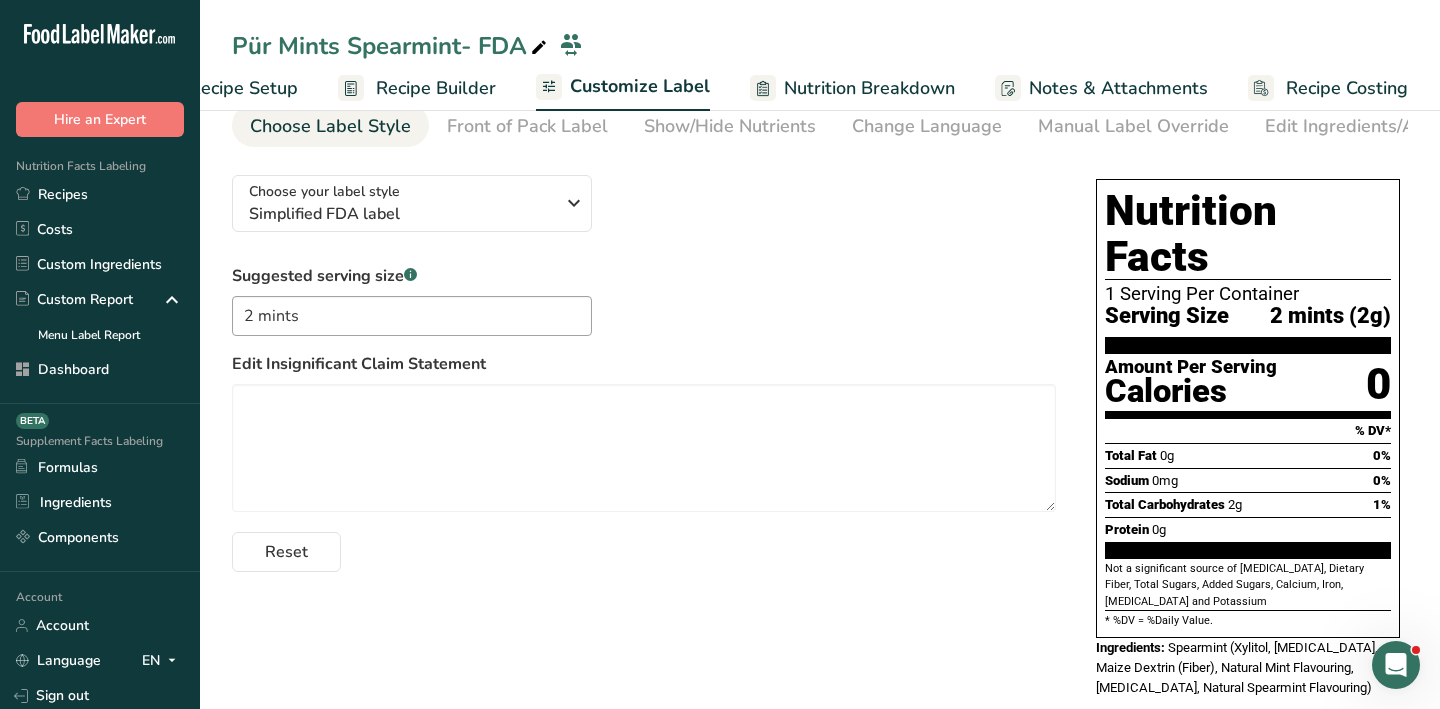scroll, scrollTop: 0, scrollLeft: 0, axis: both 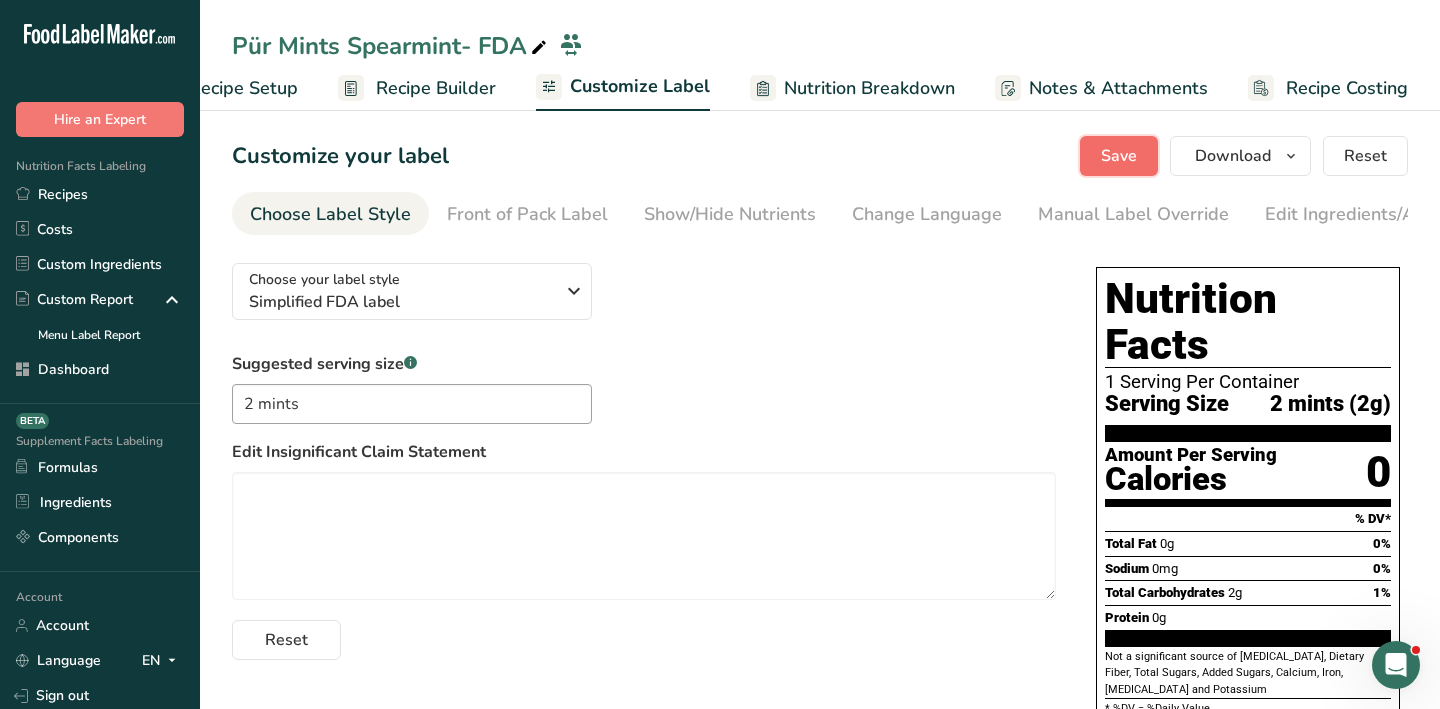 click on "Save" at bounding box center [1119, 156] 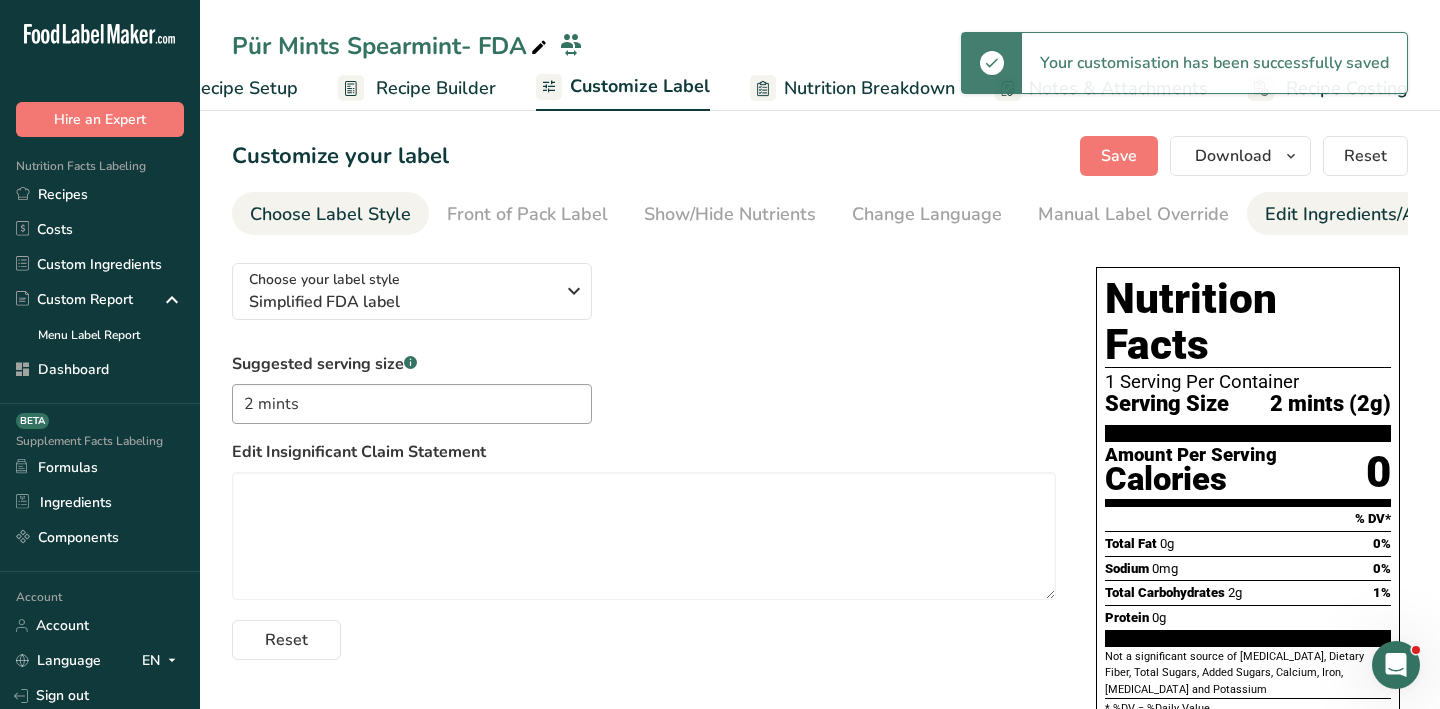 click on "Edit Ingredients/Allergens List" at bounding box center [1392, 214] 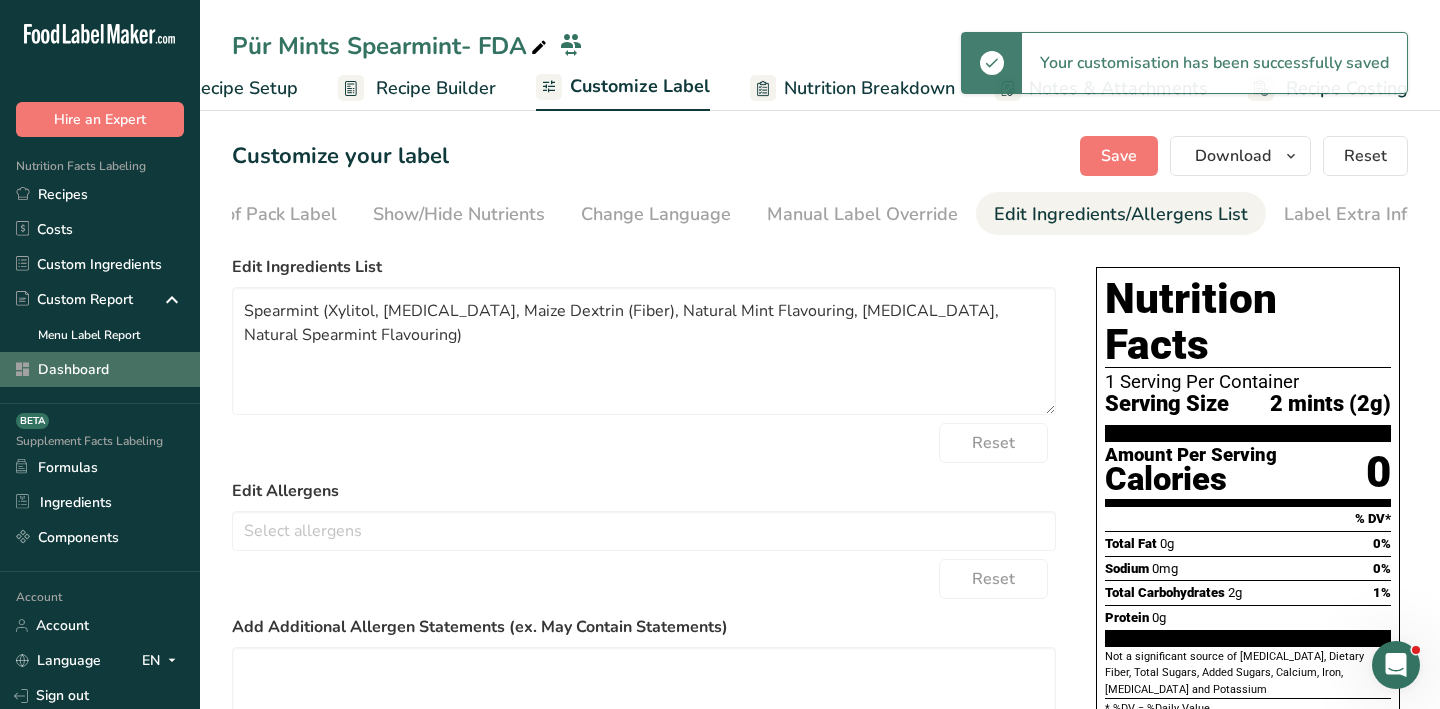 scroll, scrollTop: 0, scrollLeft: 277, axis: horizontal 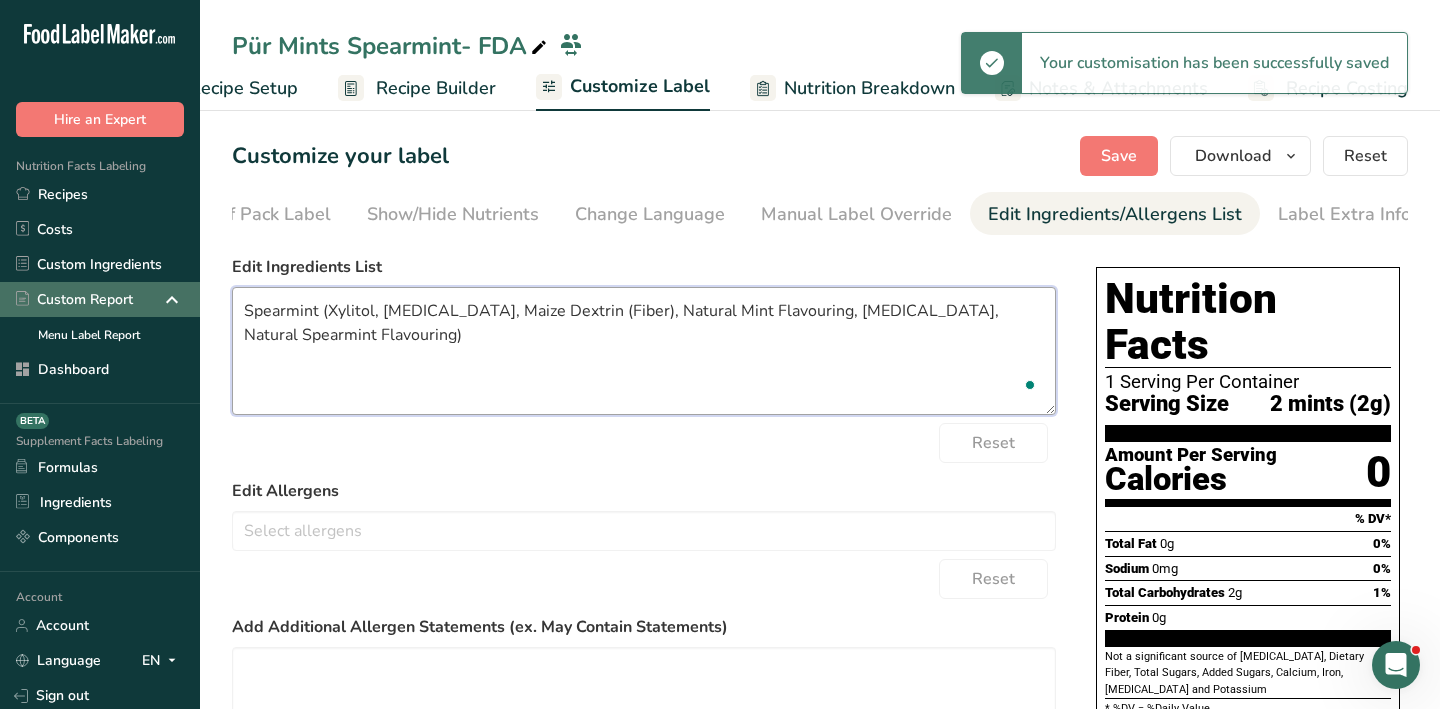 drag, startPoint x: 311, startPoint y: 316, endPoint x: 22, endPoint y: 302, distance: 289.3389 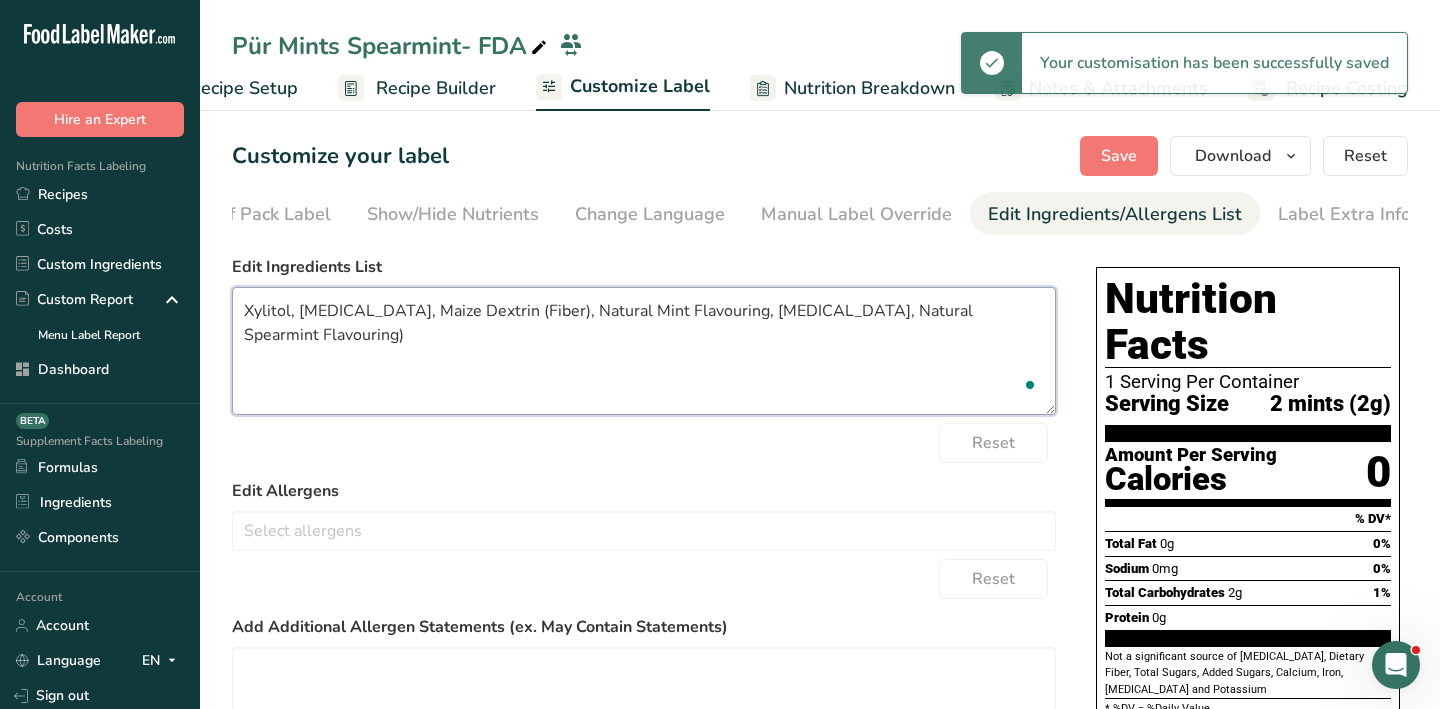 click on "Xylitol, Sorbitol, Maize Dextrin (Fiber), Natural Mint Flavouring, Magnesium Stearate, Natural Spearmint Flavouring)" at bounding box center [644, 351] 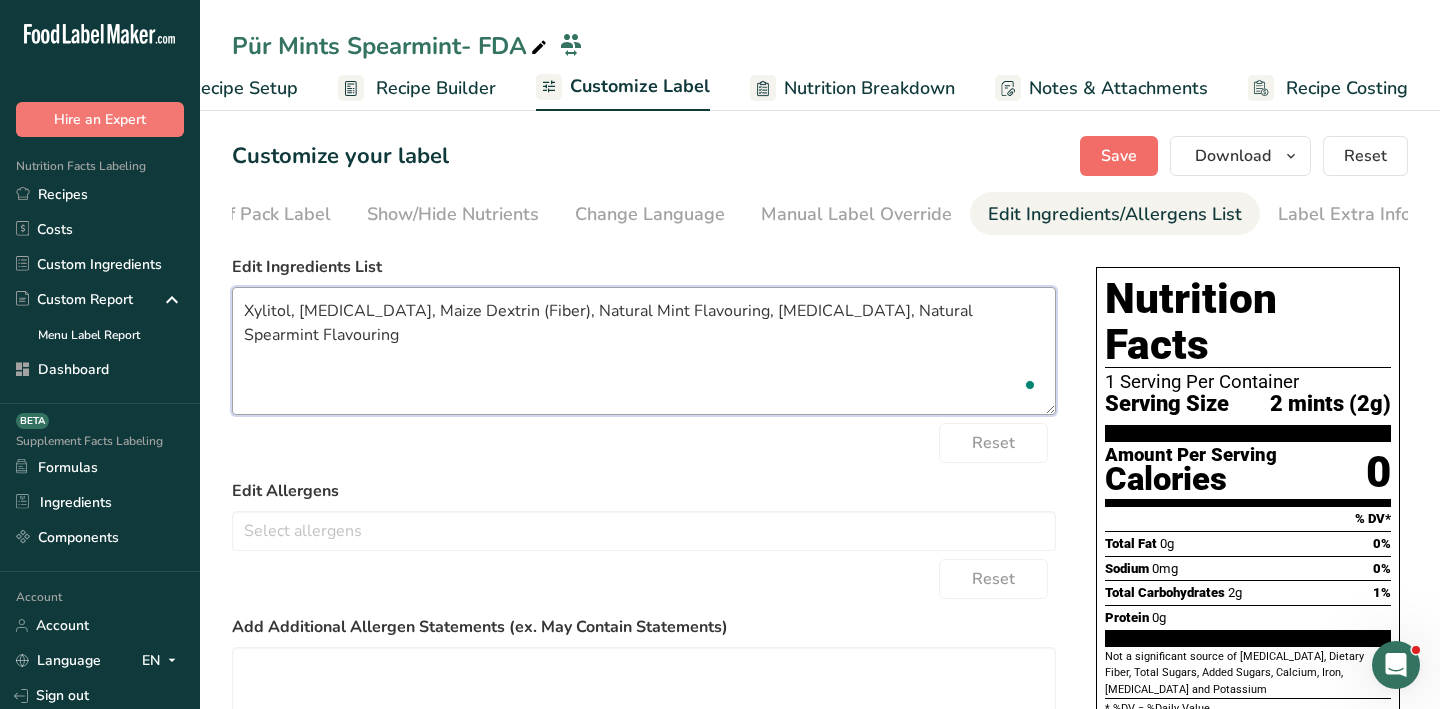 type on "Xylitol, Sorbitol, Maize Dextrin (Fiber), Natural Mint Flavouring, Magnesium Stearate, Natural Spearmint Flavouring" 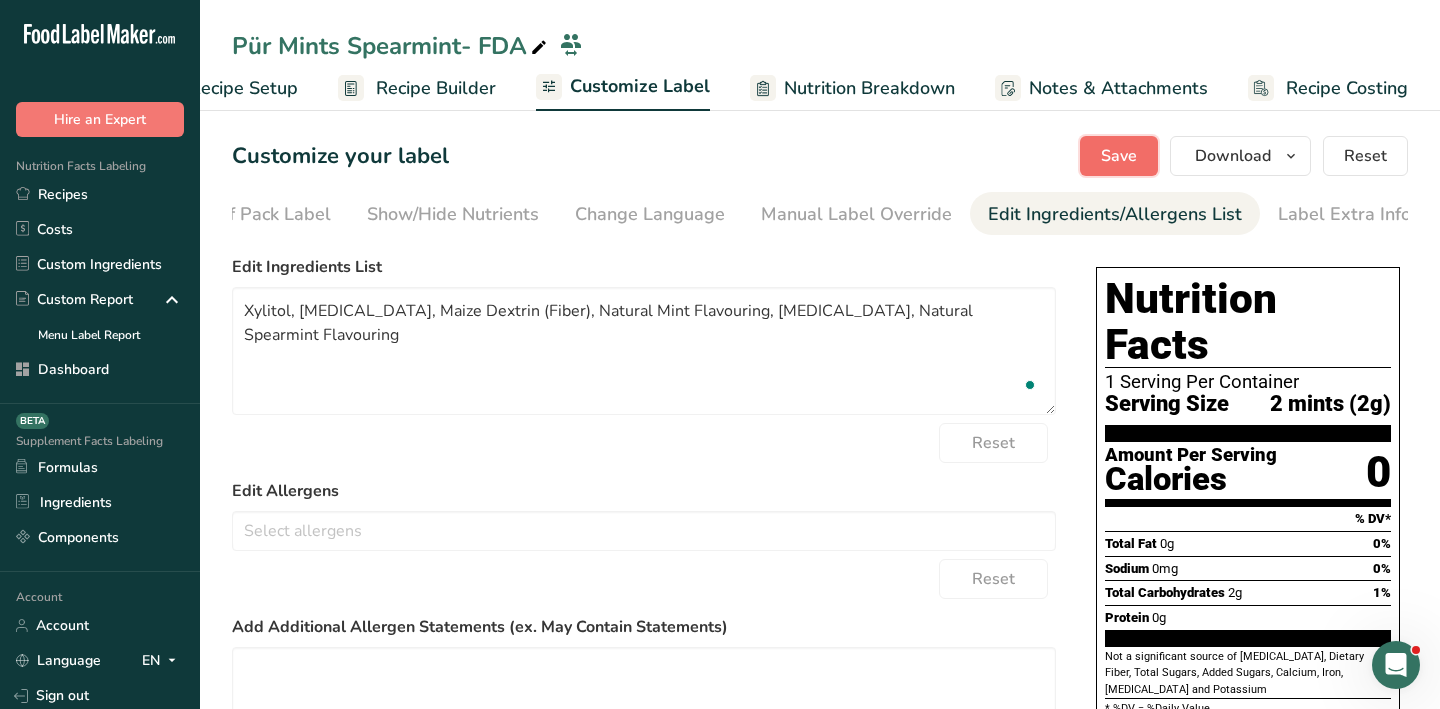 click on "Save" at bounding box center [1119, 156] 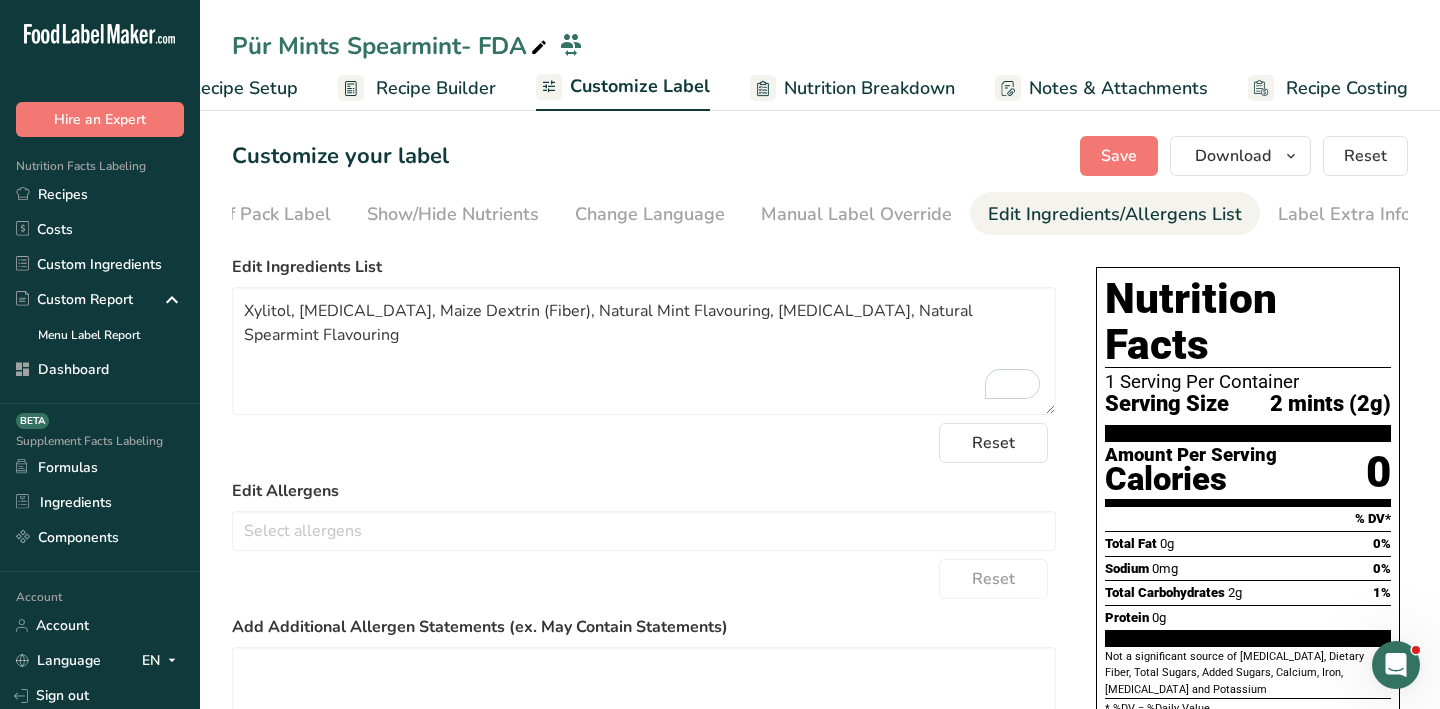 click on "Recipe Builder" at bounding box center (436, 88) 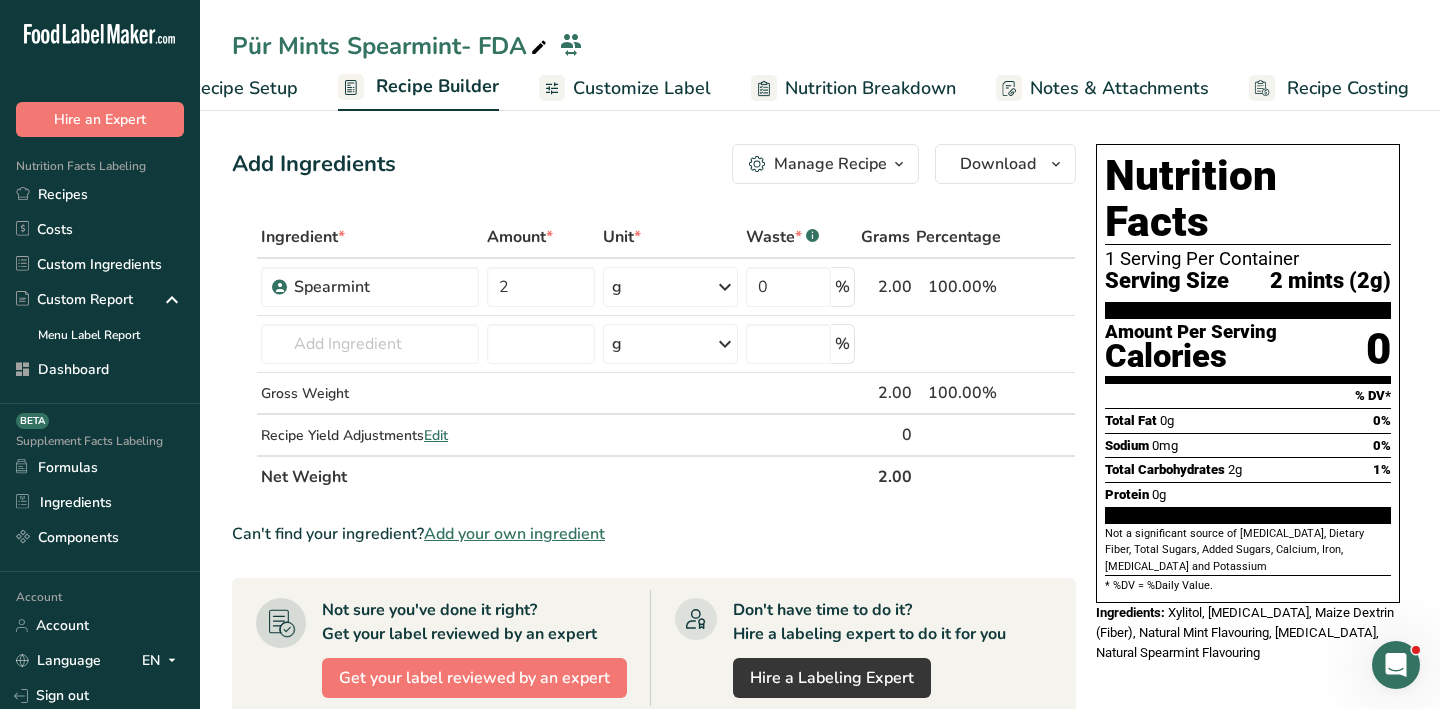 scroll, scrollTop: 0, scrollLeft: 81, axis: horizontal 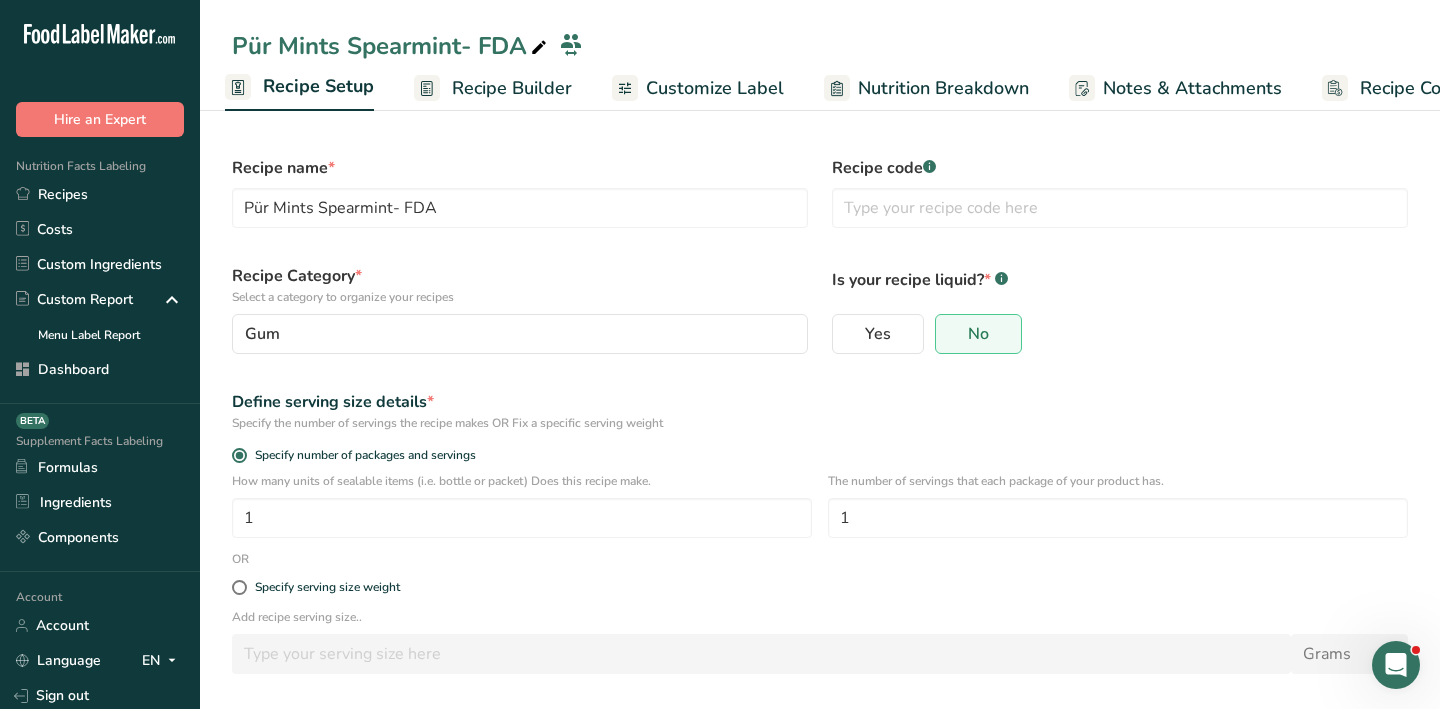 click on "Specify serving size weight" at bounding box center [820, 588] 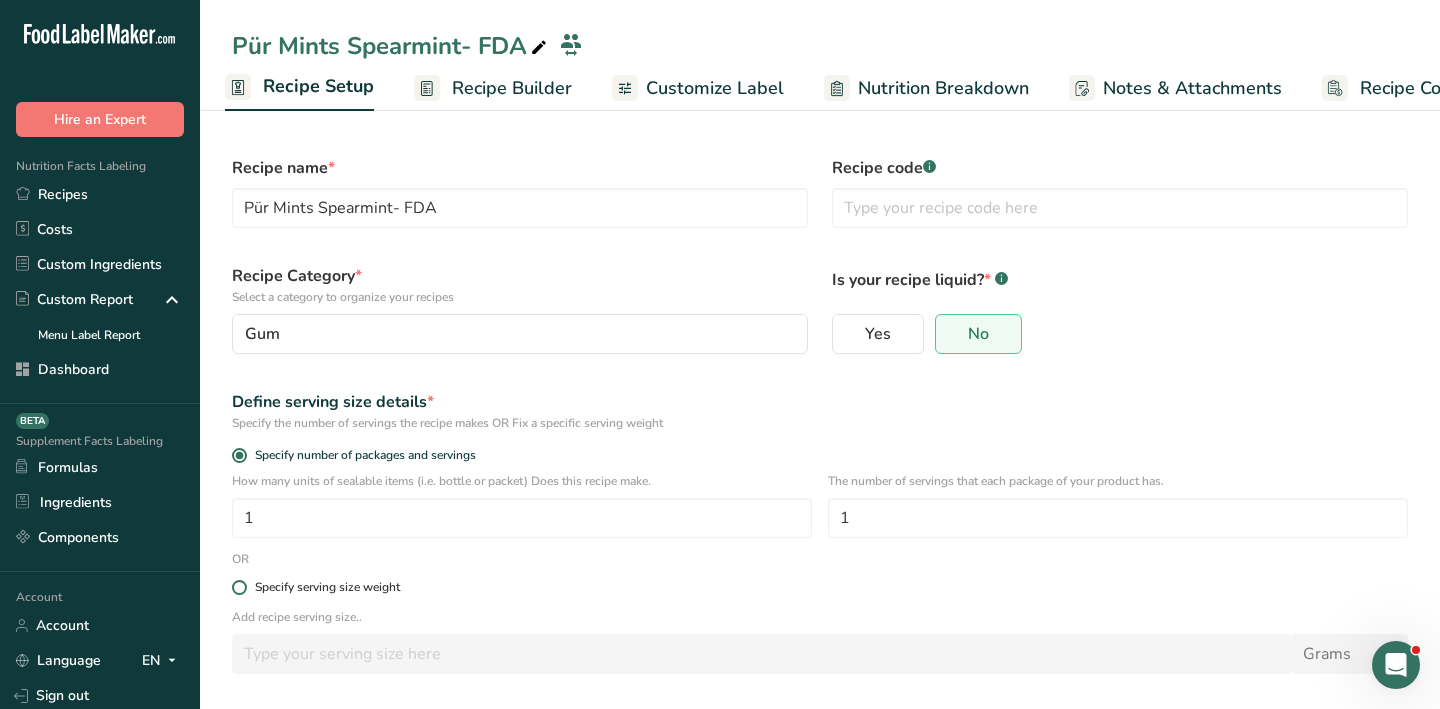 click at bounding box center (239, 587) 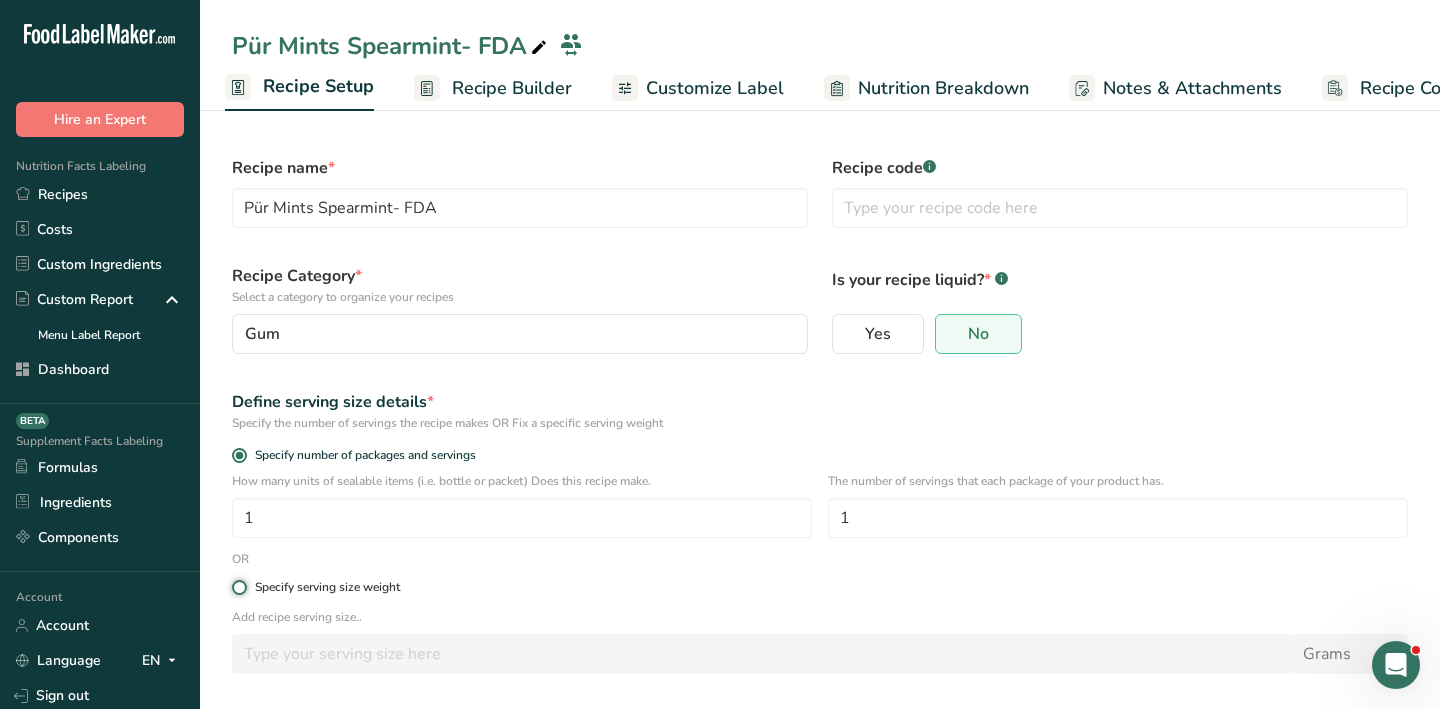 click on "Specify serving size weight" at bounding box center (238, 587) 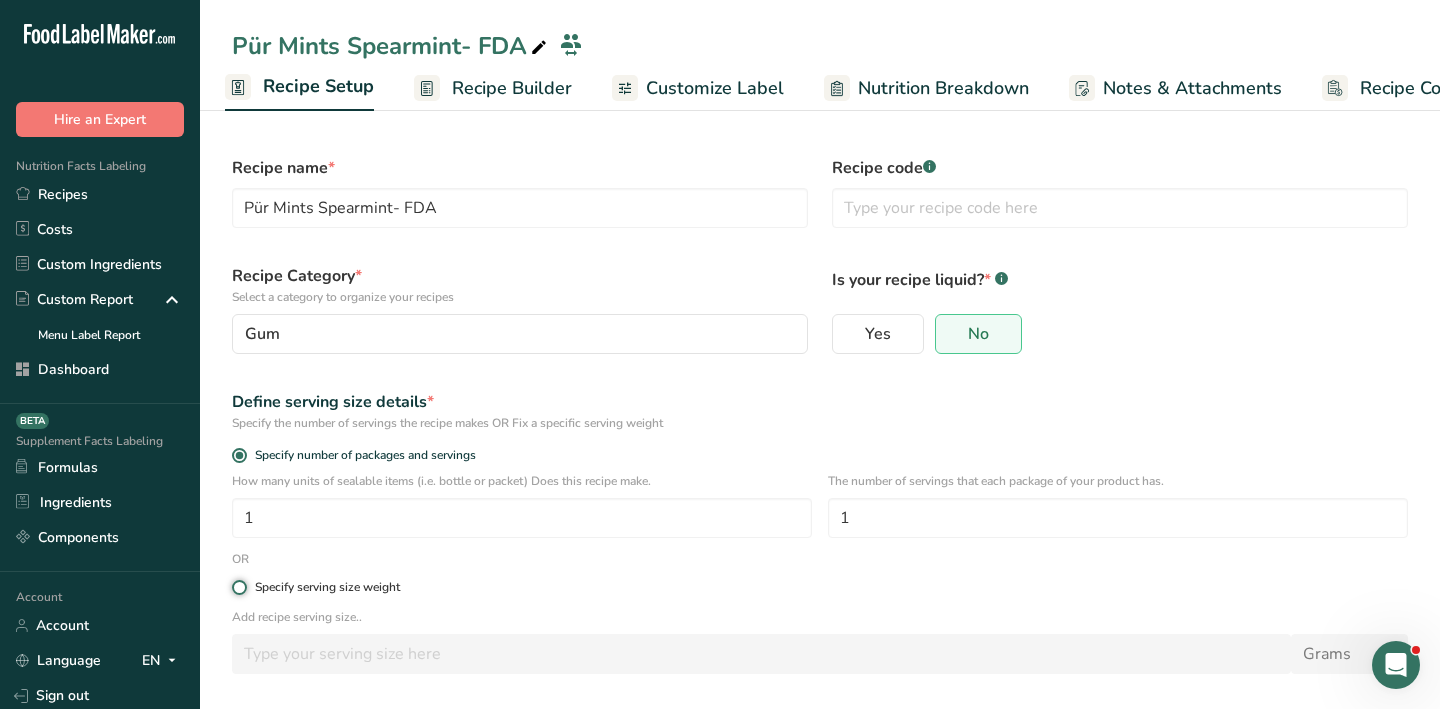 radio on "true" 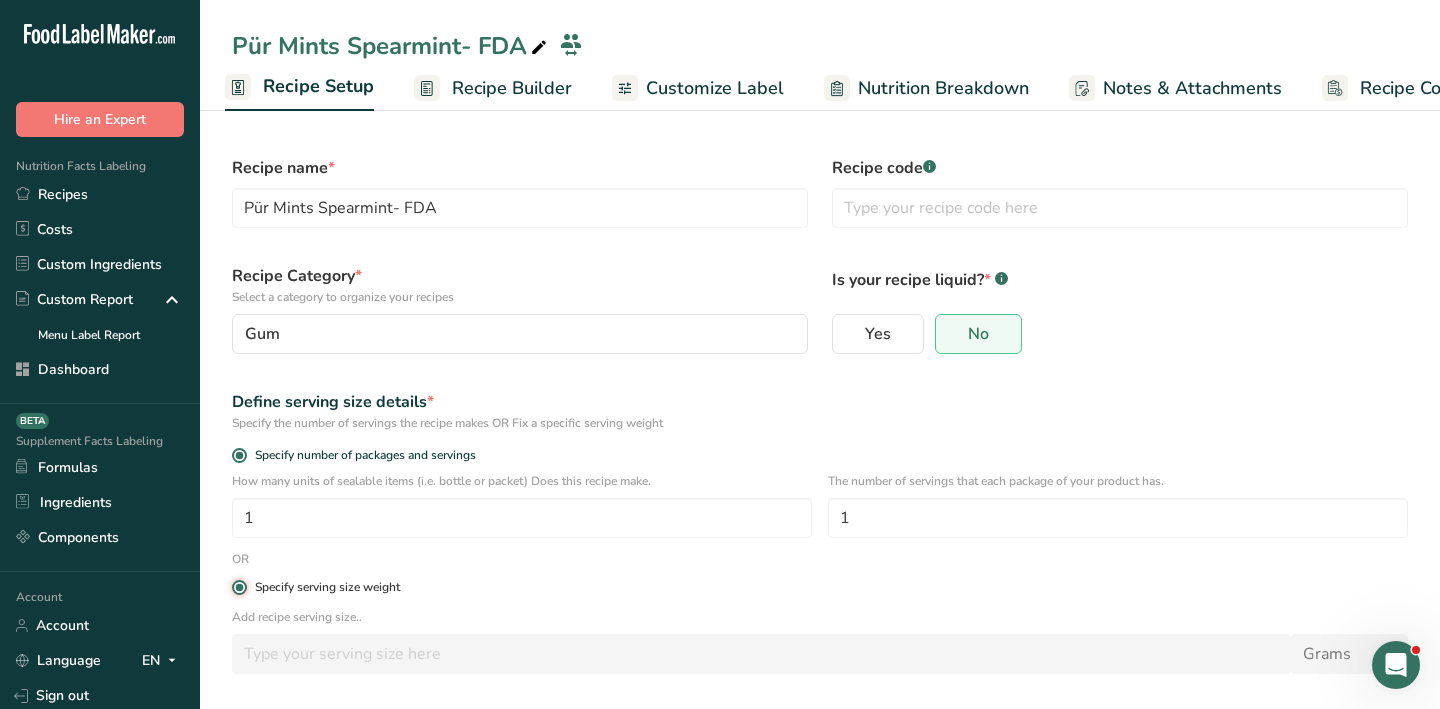 radio on "false" 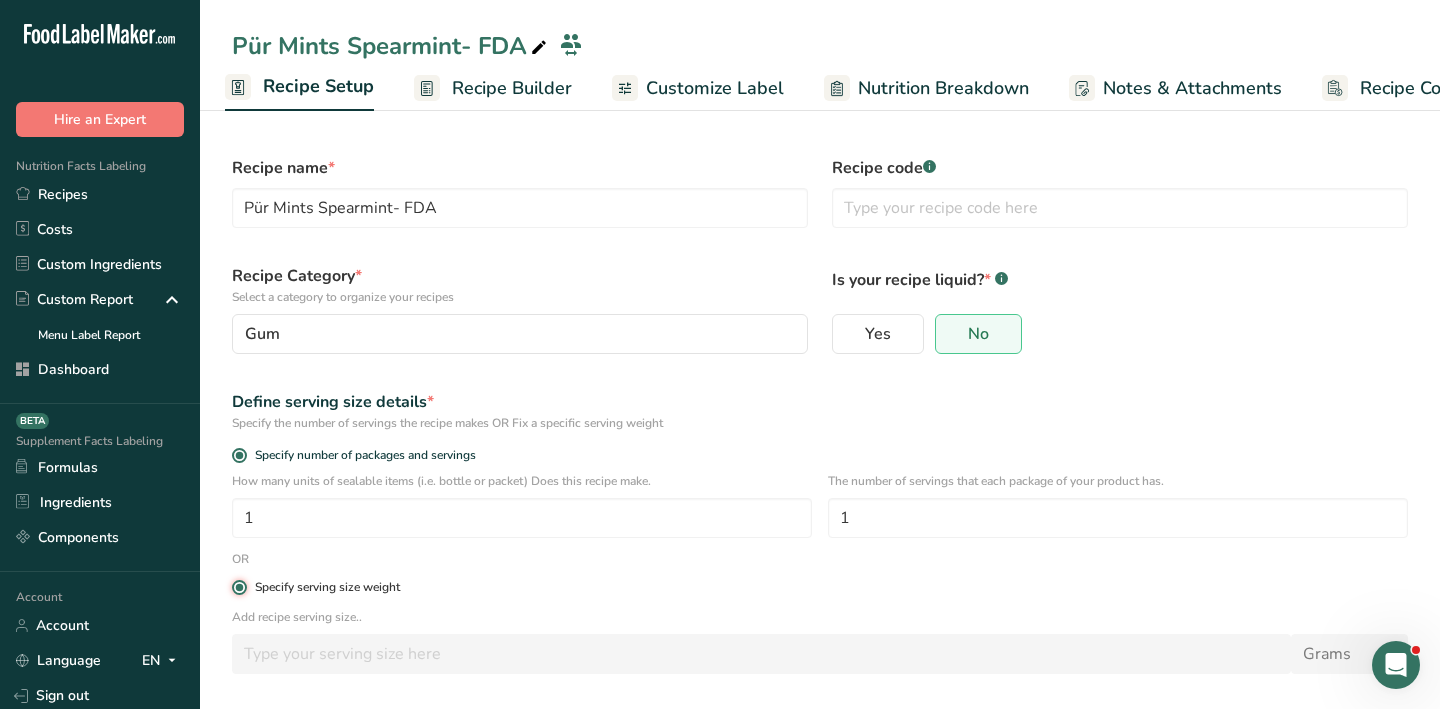 type 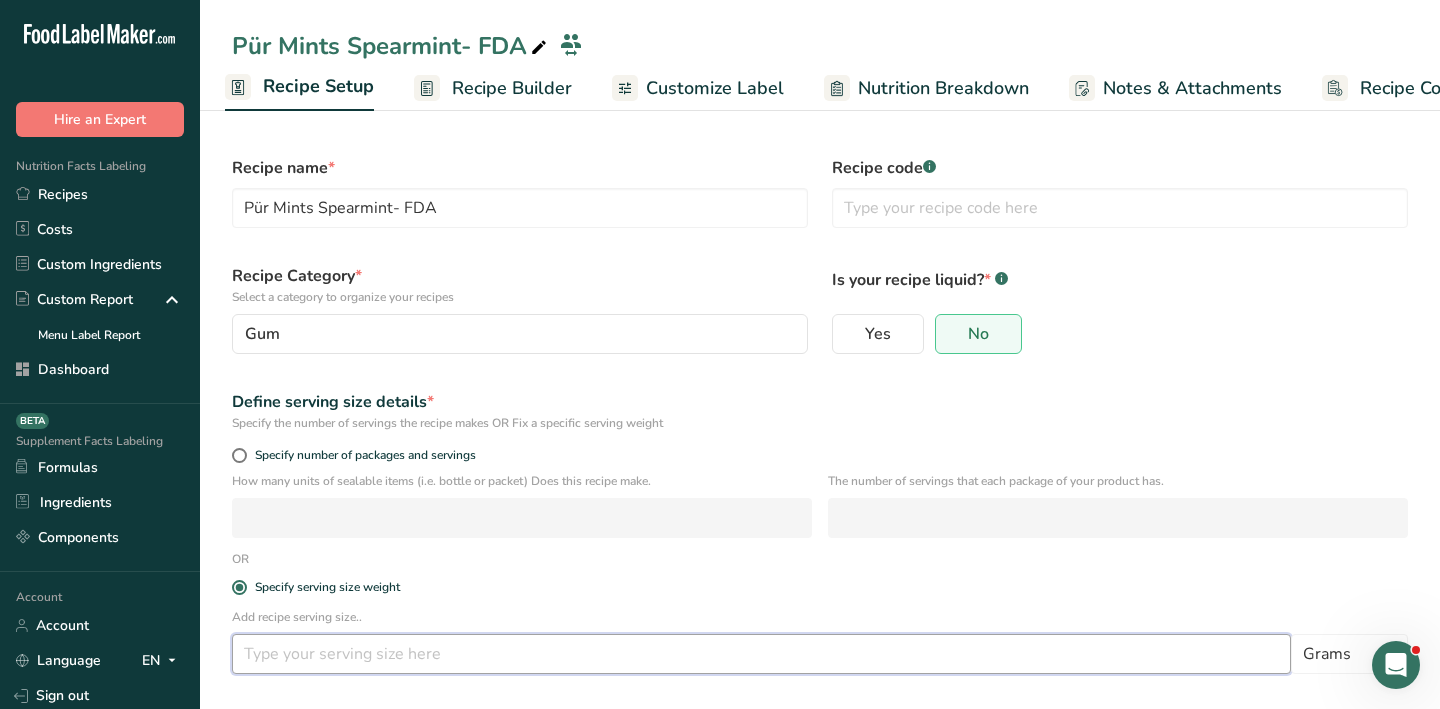 click at bounding box center (761, 654) 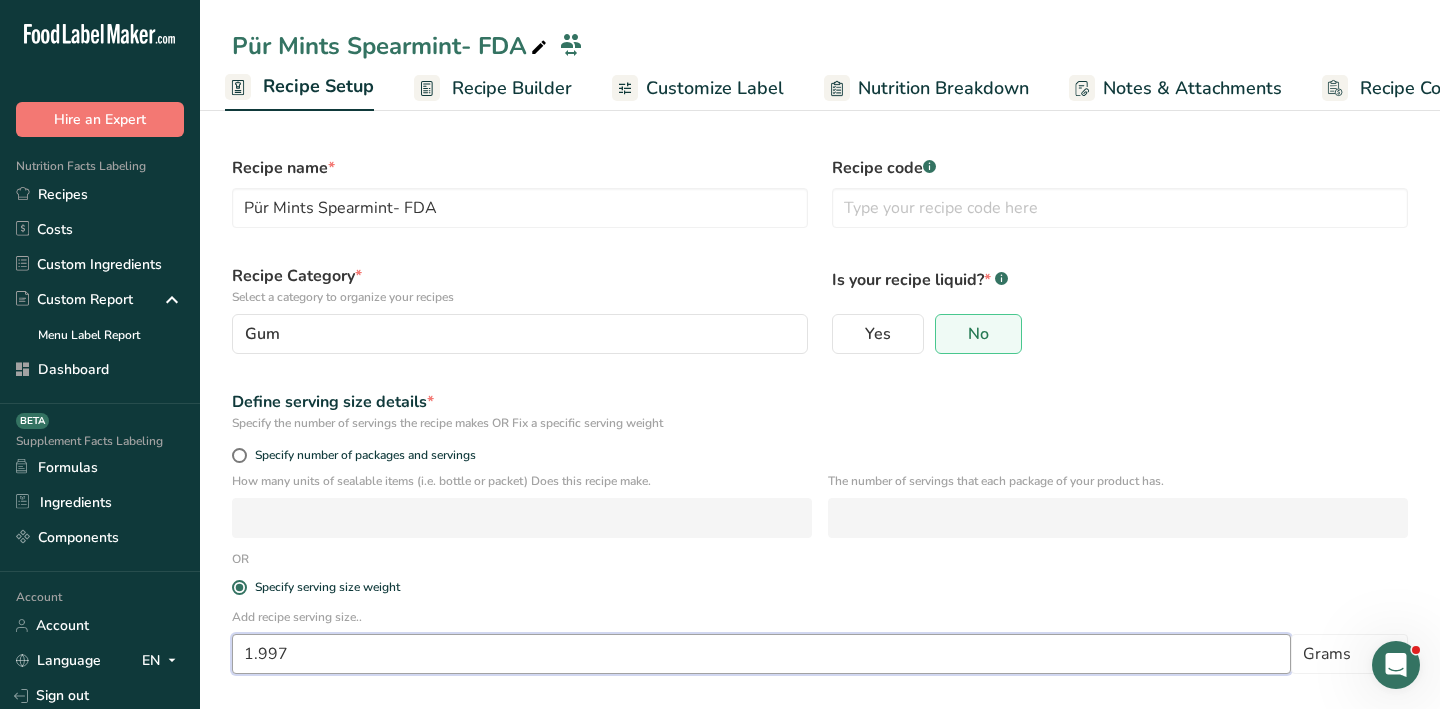 scroll, scrollTop: 81, scrollLeft: 0, axis: vertical 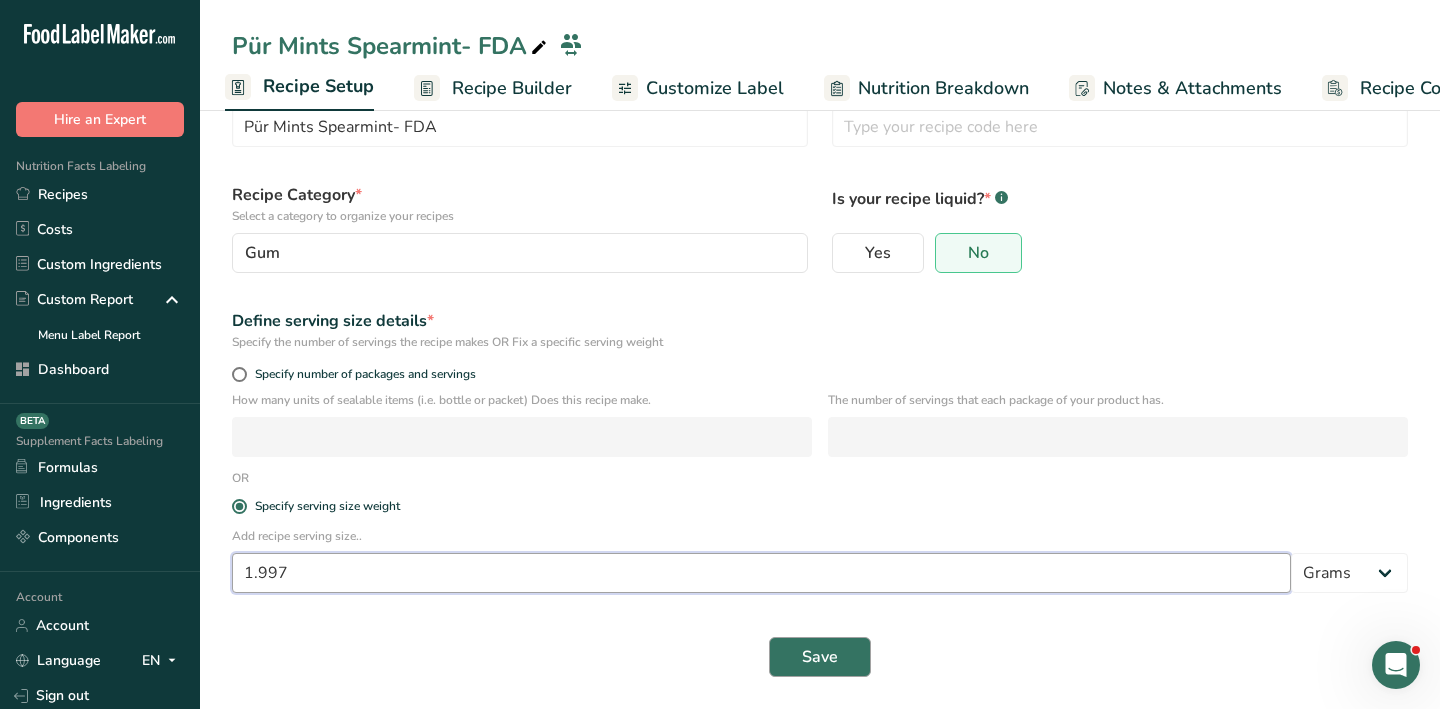 type on "1.997" 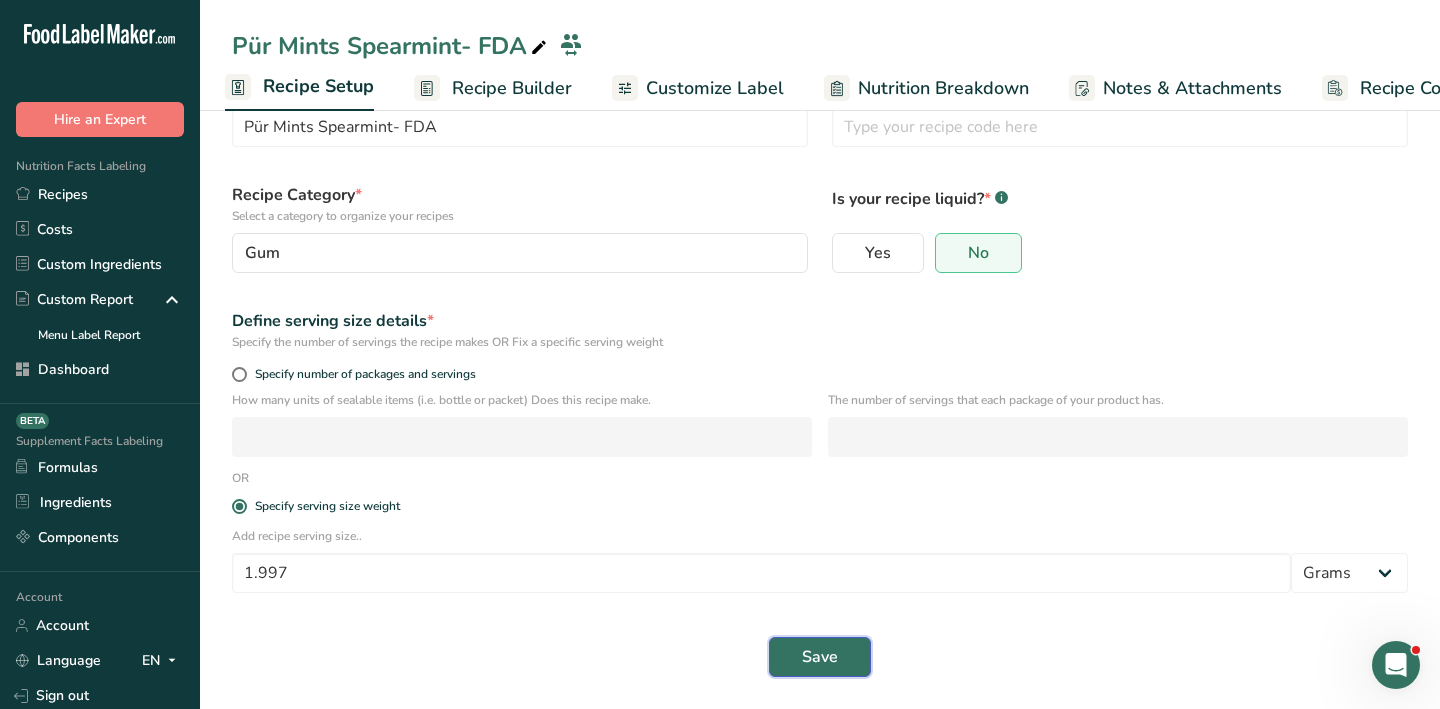 click on "Save" at bounding box center (820, 657) 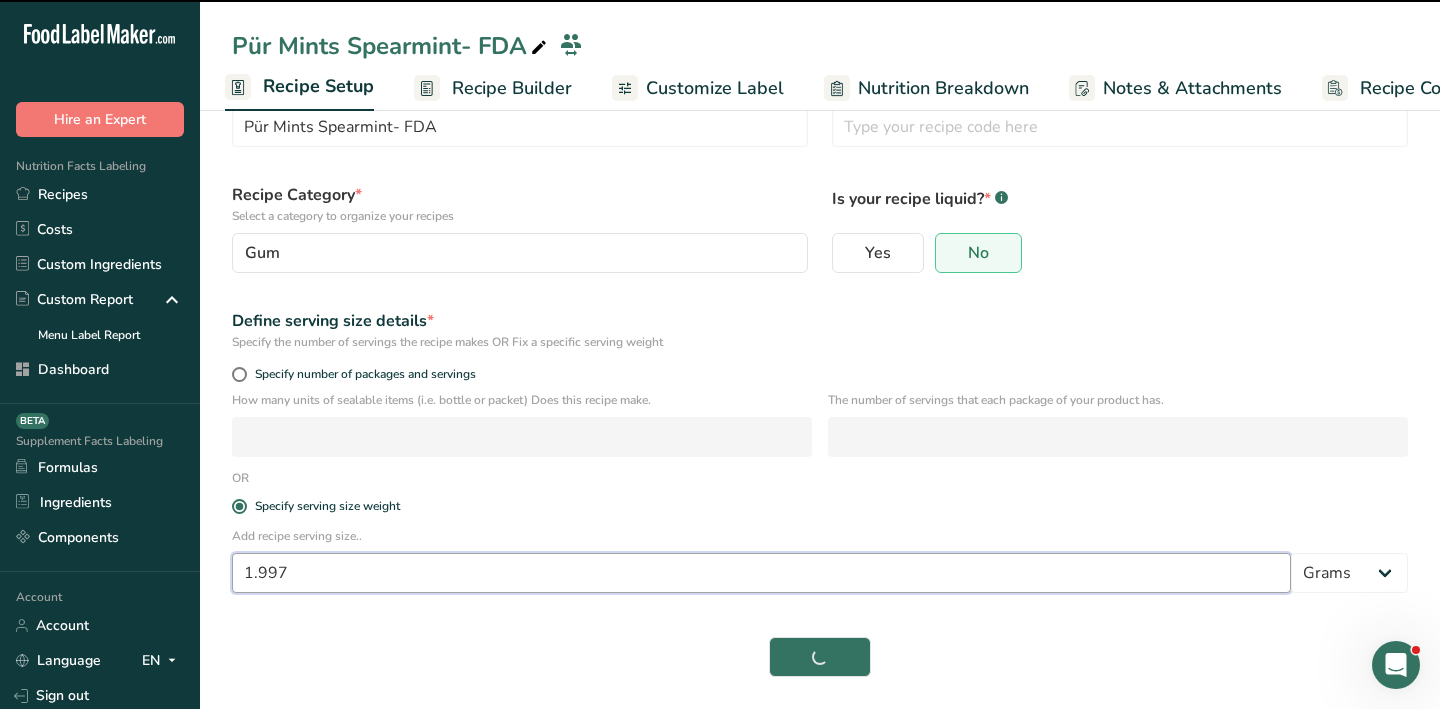 click on "1.997" at bounding box center (761, 573) 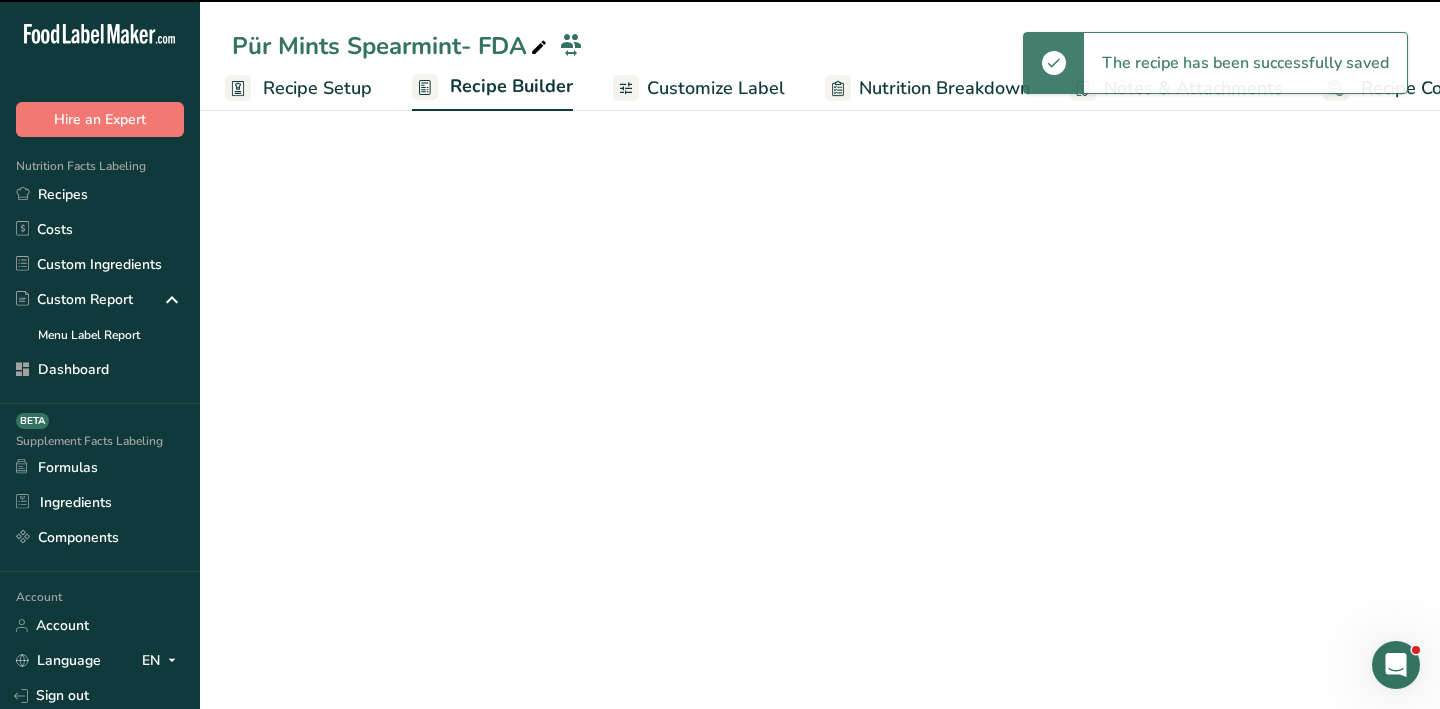 click on "1.997" at bounding box center [761, 573] 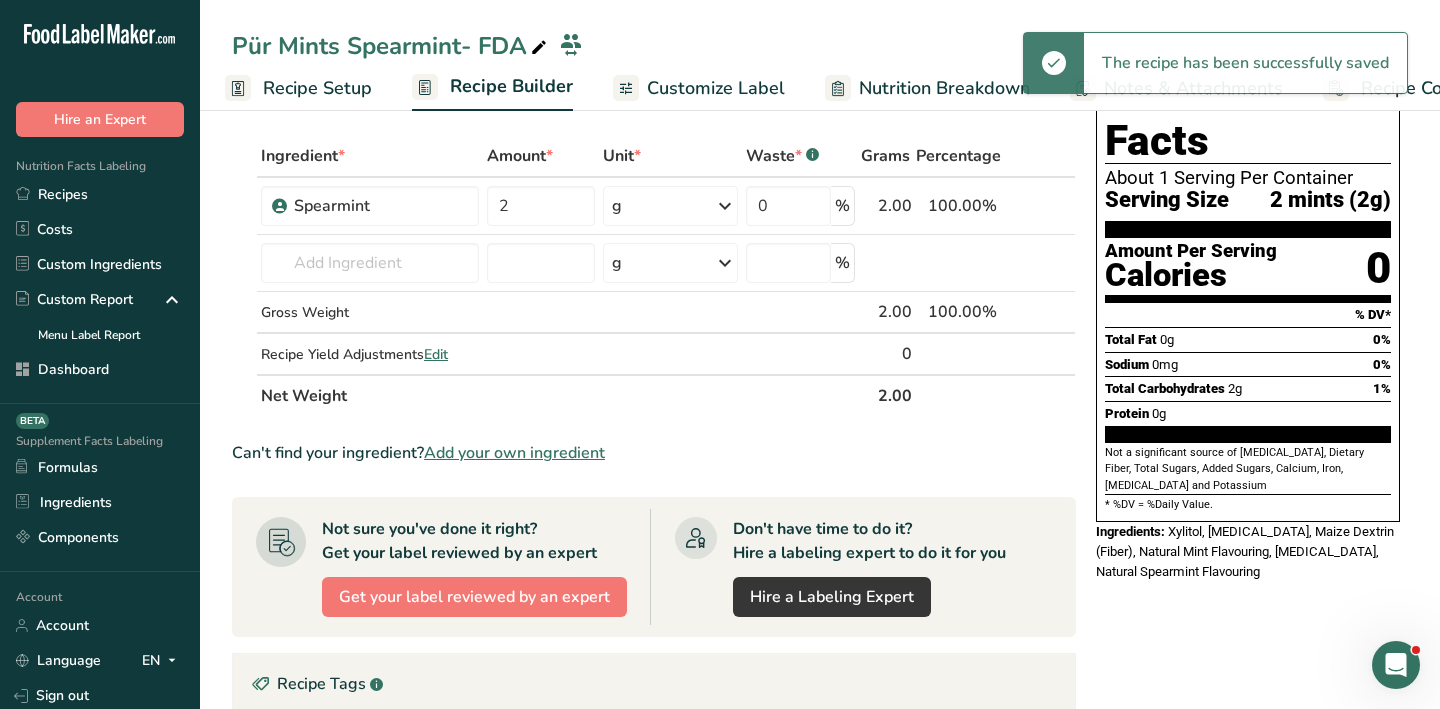 click on "Recipe Setup" at bounding box center [317, 88] 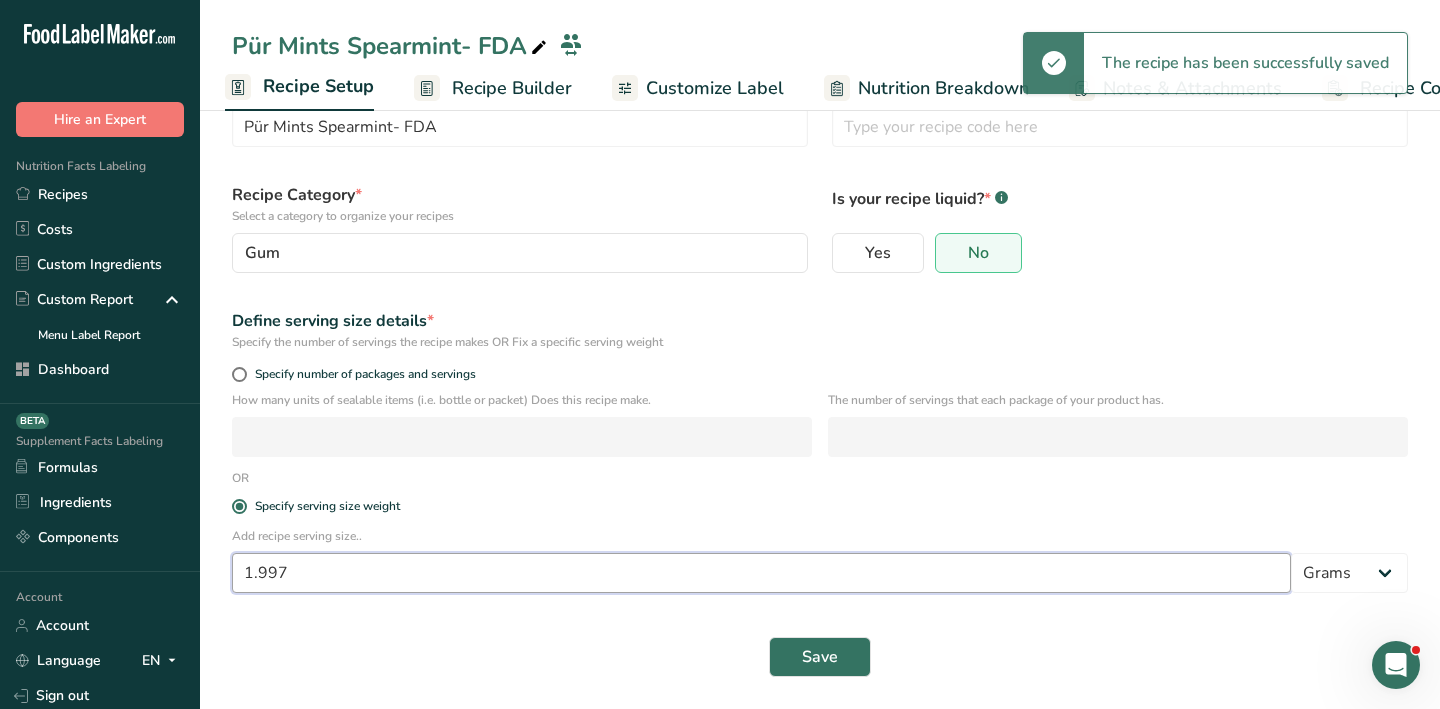 click on "1.997" at bounding box center (761, 573) 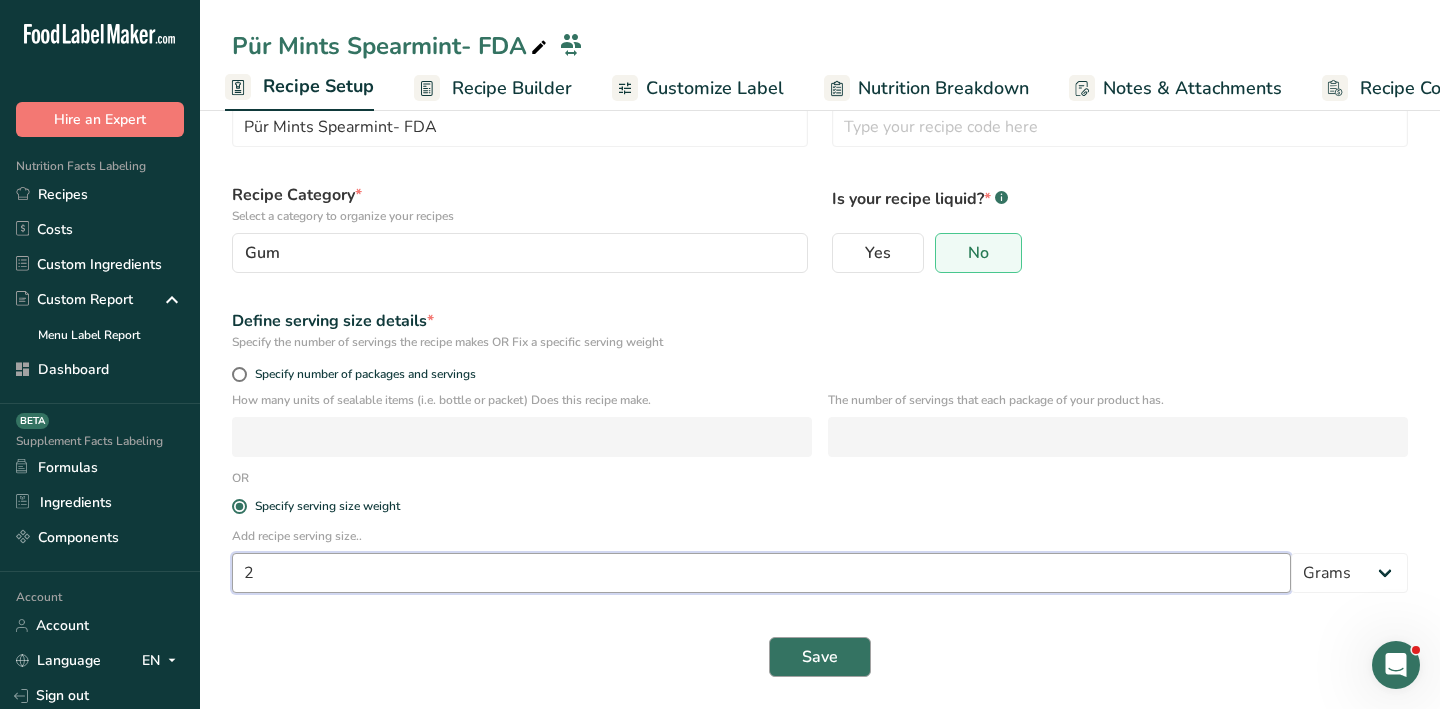 type on "2" 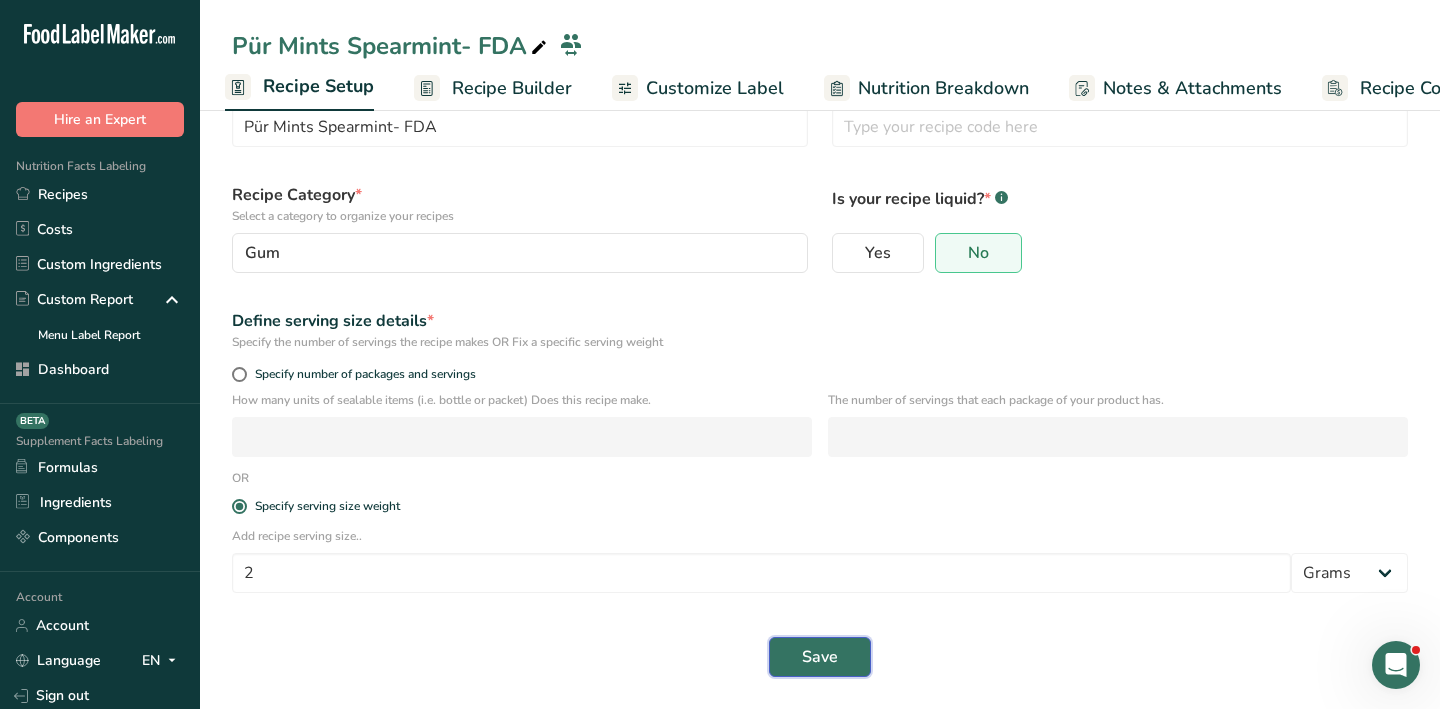click on "Save" at bounding box center (820, 657) 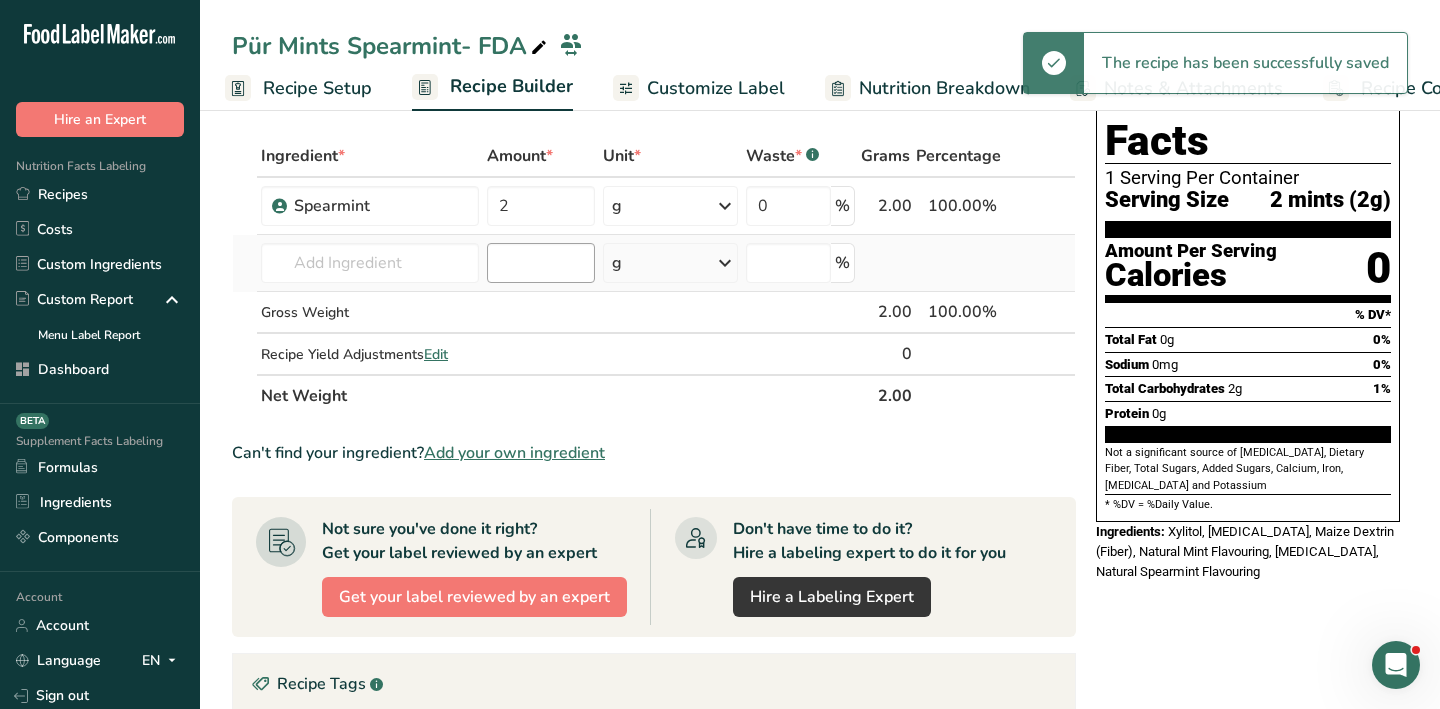 scroll, scrollTop: 0, scrollLeft: 0, axis: both 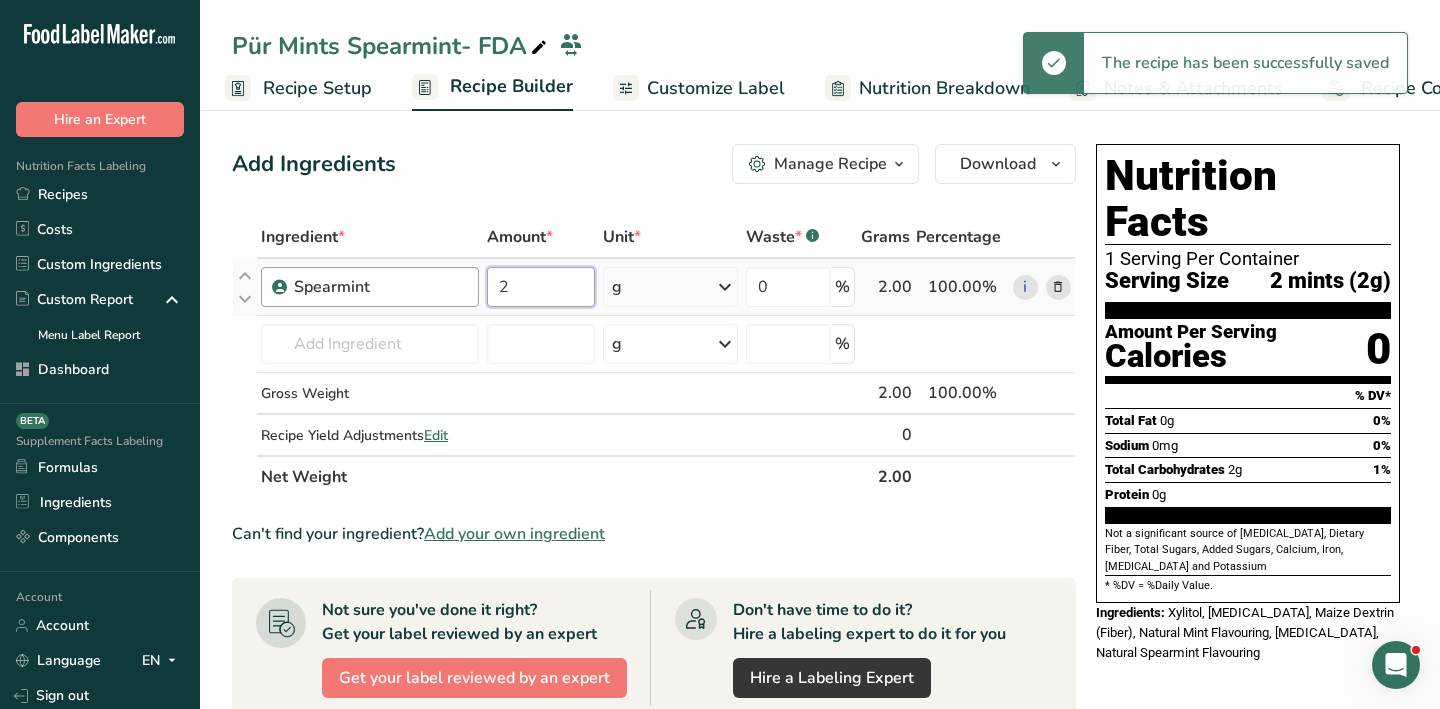drag, startPoint x: 516, startPoint y: 283, endPoint x: 425, endPoint y: 282, distance: 91.00549 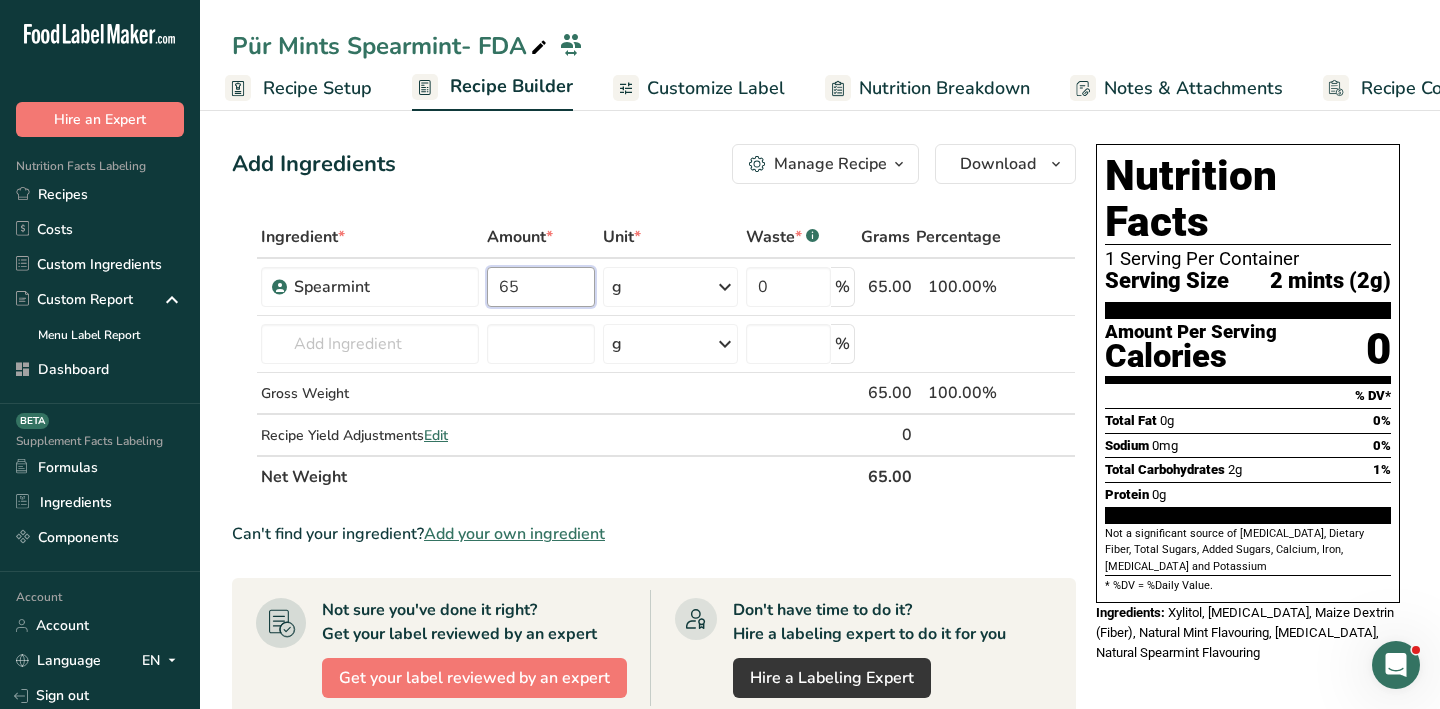 type on "65" 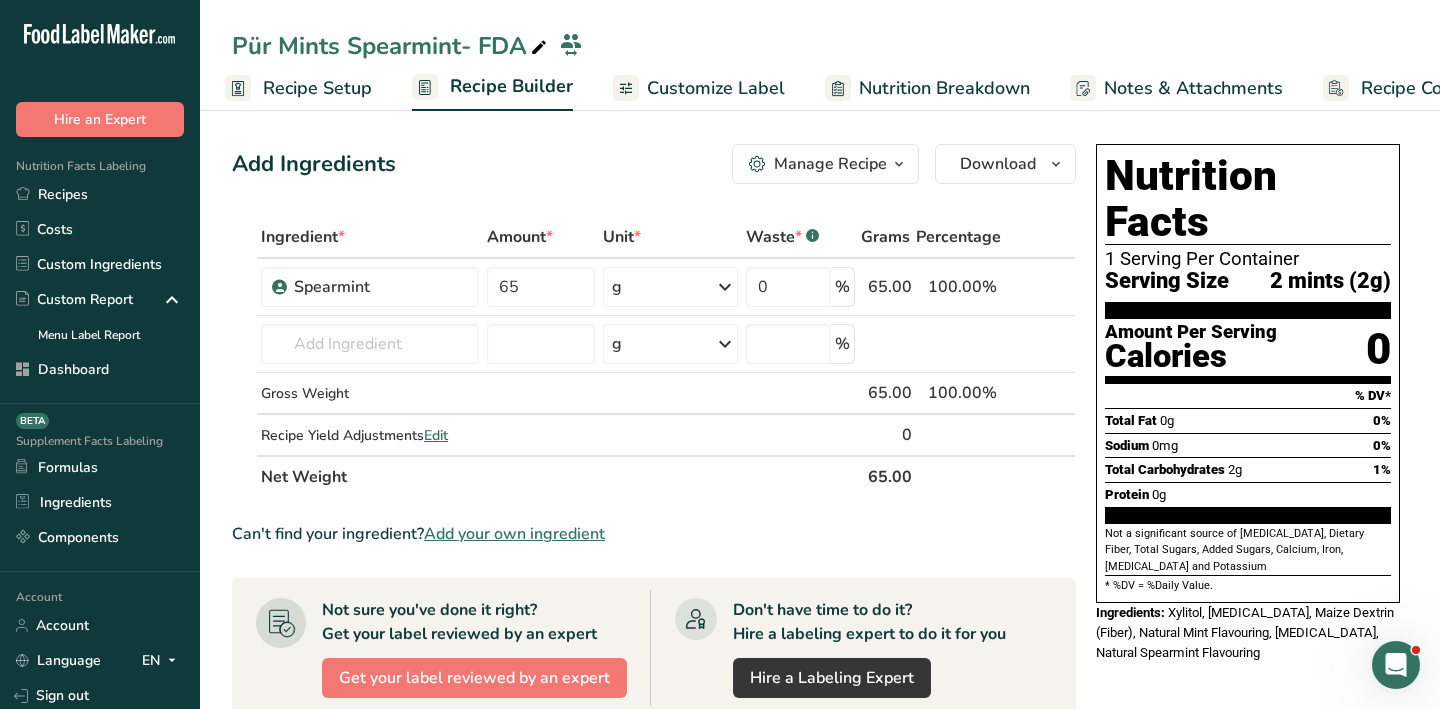 click on "Add Ingredients
Manage Recipe         Delete Recipe           Duplicate Recipe             Scale Recipe             Save as Sub-Recipe   .a-a{fill:#347362;}.b-a{fill:#fff;}                               Nutrition Breakdown                 Recipe Card
NEW
Amino Acids Pattern Report           Activity History
Download
Choose your preferred label style
Standard FDA label
Standard FDA label
The most common format for nutrition facts labels in compliance with the FDA's typeface, style and requirements
Tabular FDA label
A label format compliant with the FDA regulations presented in a tabular (horizontal) display.
Linear FDA label
A simple linear display for small sized packages.
Simplified FDA label" at bounding box center (654, 164) 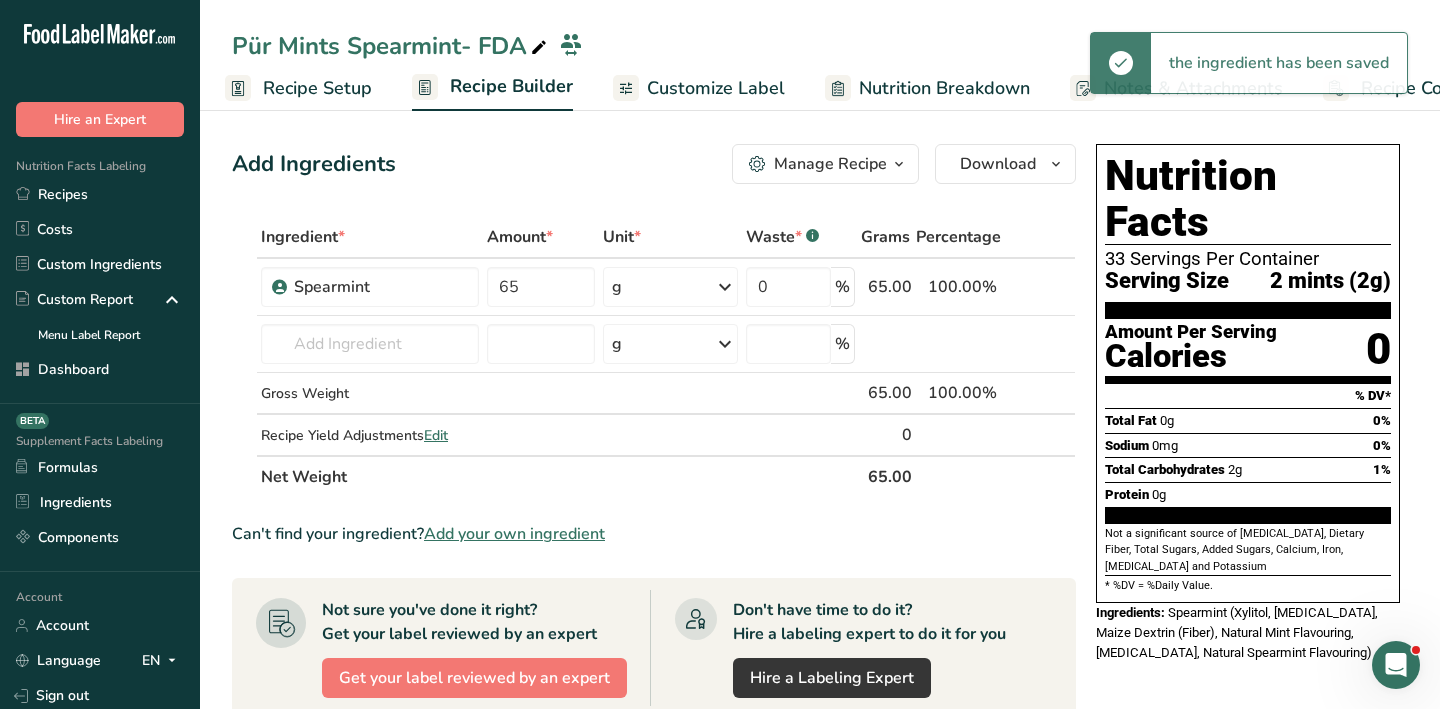 click on "Add Ingredients
Manage Recipe         Delete Recipe           Duplicate Recipe             Scale Recipe             Save as Sub-Recipe   .a-a{fill:#347362;}.b-a{fill:#fff;}                               Nutrition Breakdown                 Recipe Card
NEW
Amino Acids Pattern Report           Activity History
Download
Choose your preferred label style
Standard FDA label
Standard FDA label
The most common format for nutrition facts labels in compliance with the FDA's typeface, style and requirements
Tabular FDA label
A label format compliant with the FDA regulations presented in a tabular (horizontal) display.
Linear FDA label
A simple linear display for small sized packages.
Simplified FDA label" at bounding box center [660, 662] 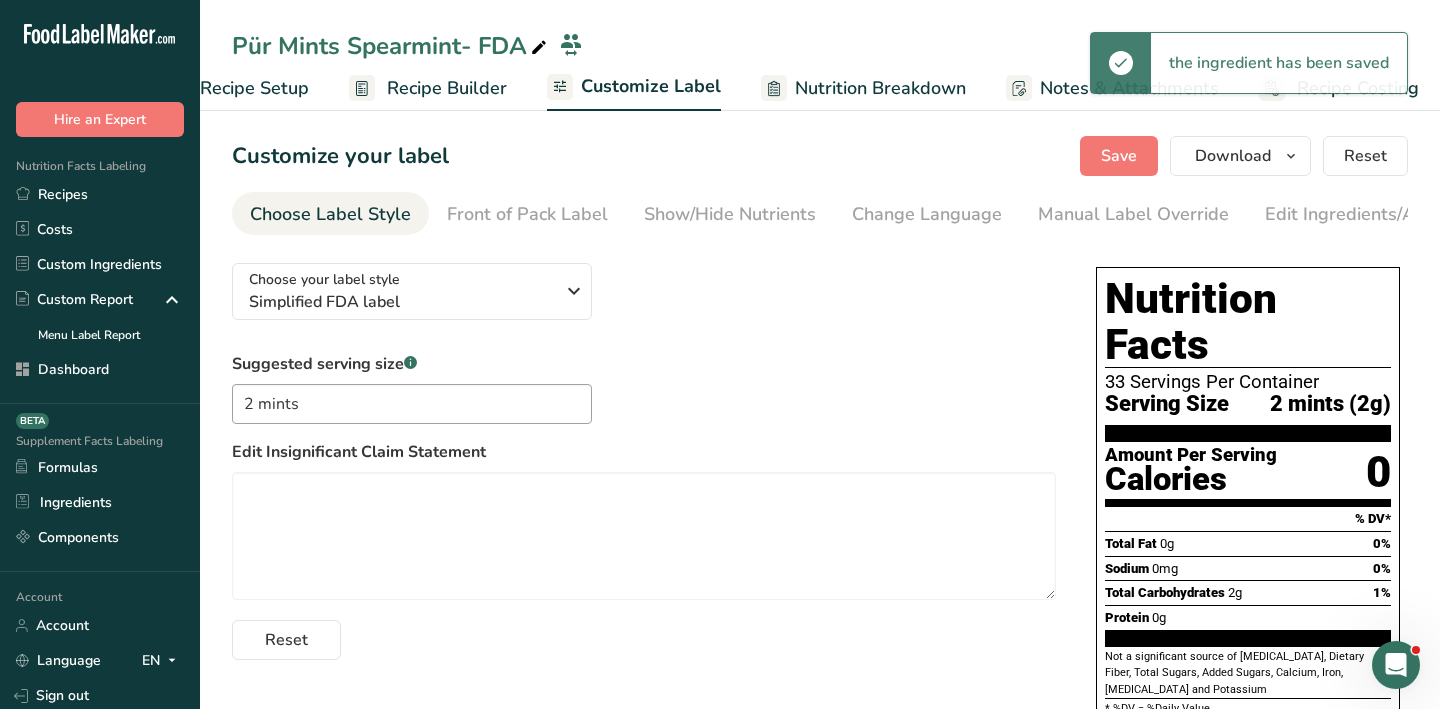 scroll, scrollTop: 0, scrollLeft: 81, axis: horizontal 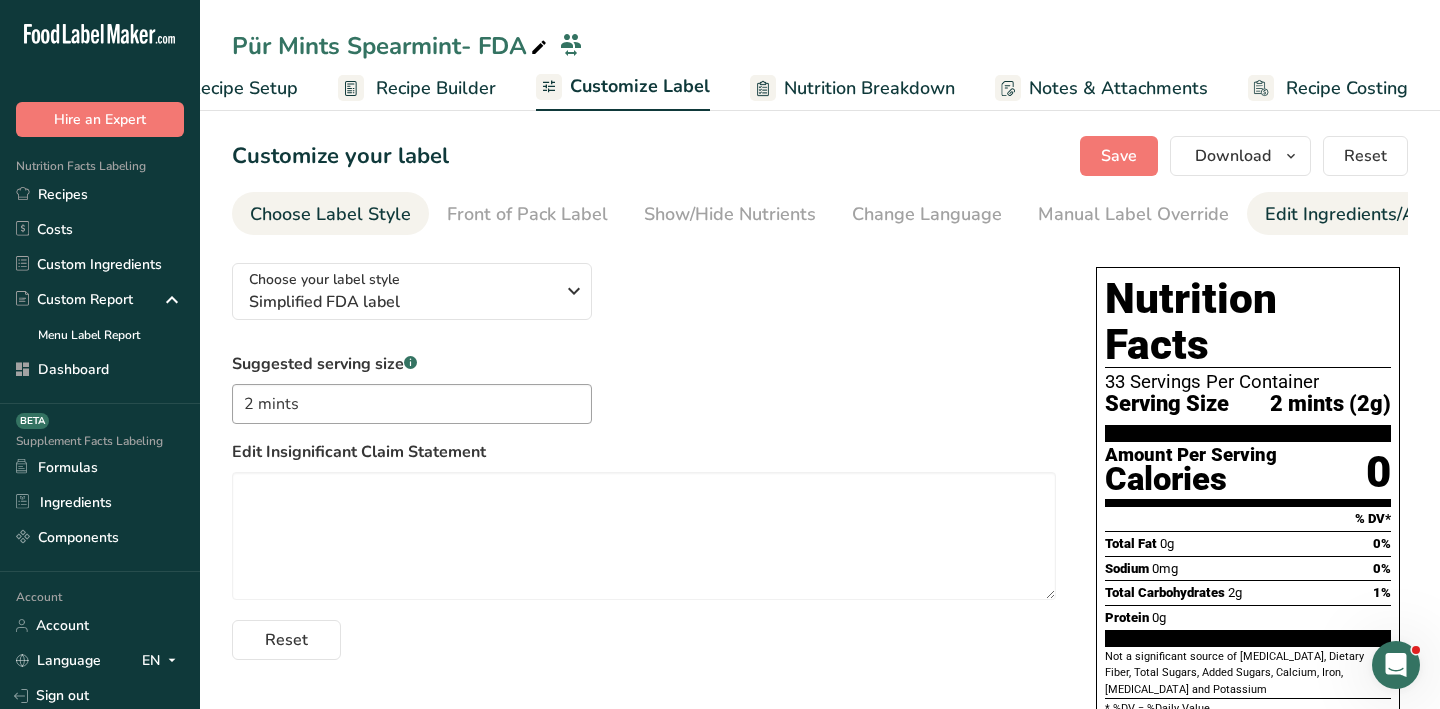 click on "Edit Ingredients/Allergens List" at bounding box center (1392, 214) 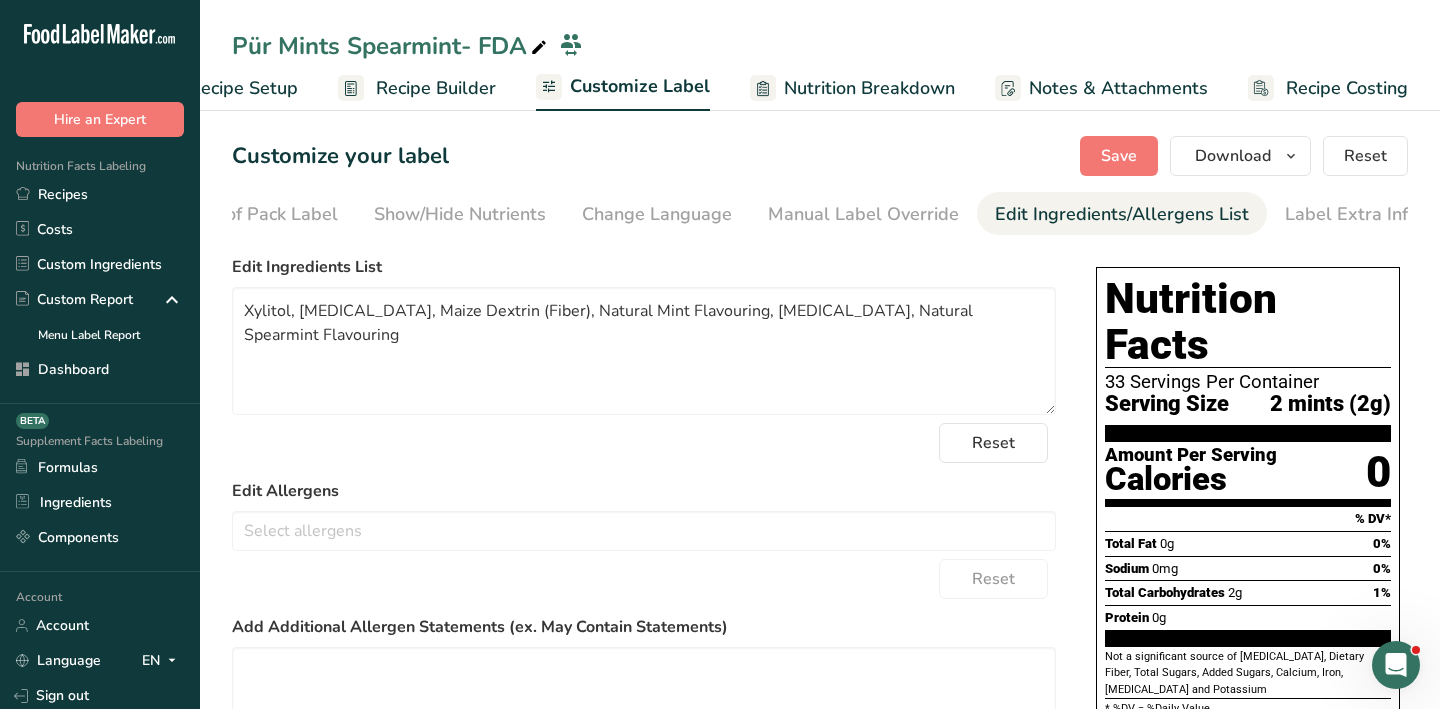 scroll, scrollTop: 0, scrollLeft: 277, axis: horizontal 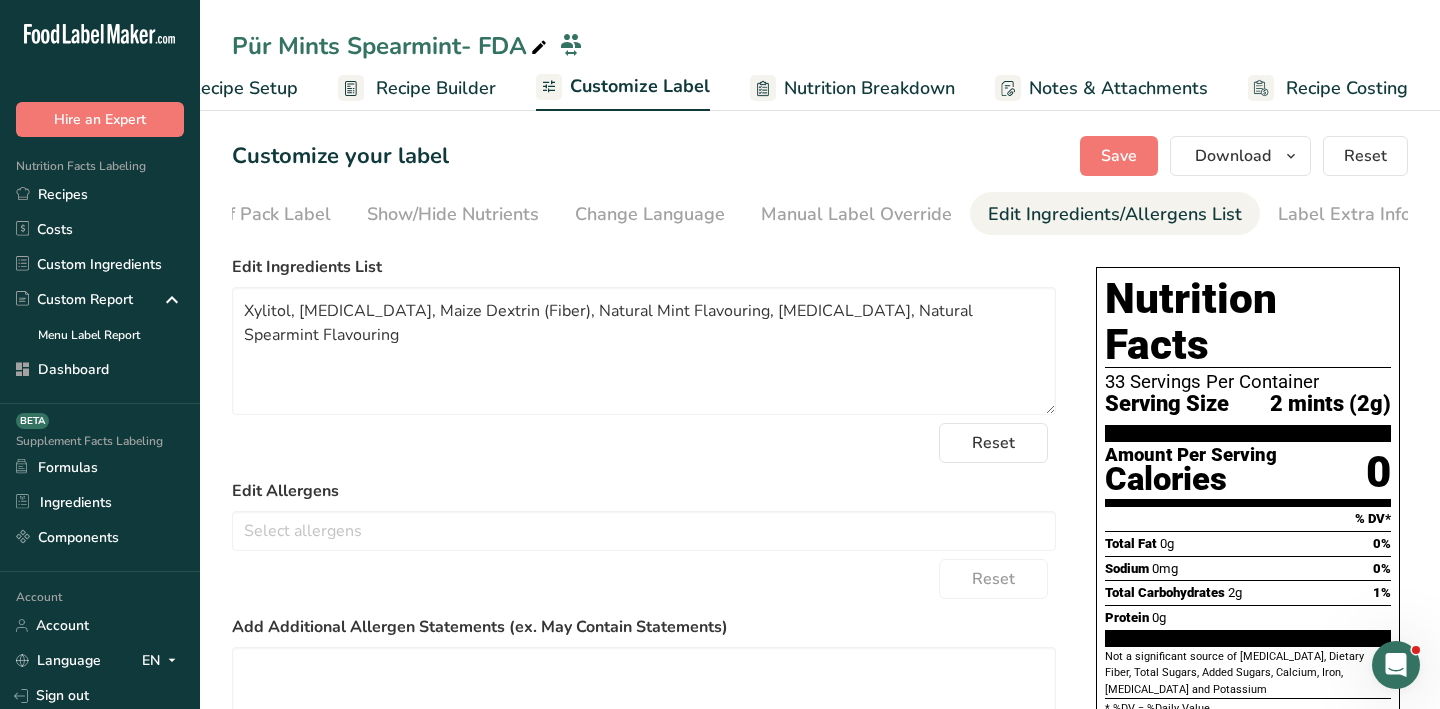 drag, startPoint x: 533, startPoint y: 234, endPoint x: 221, endPoint y: 228, distance: 312.05768 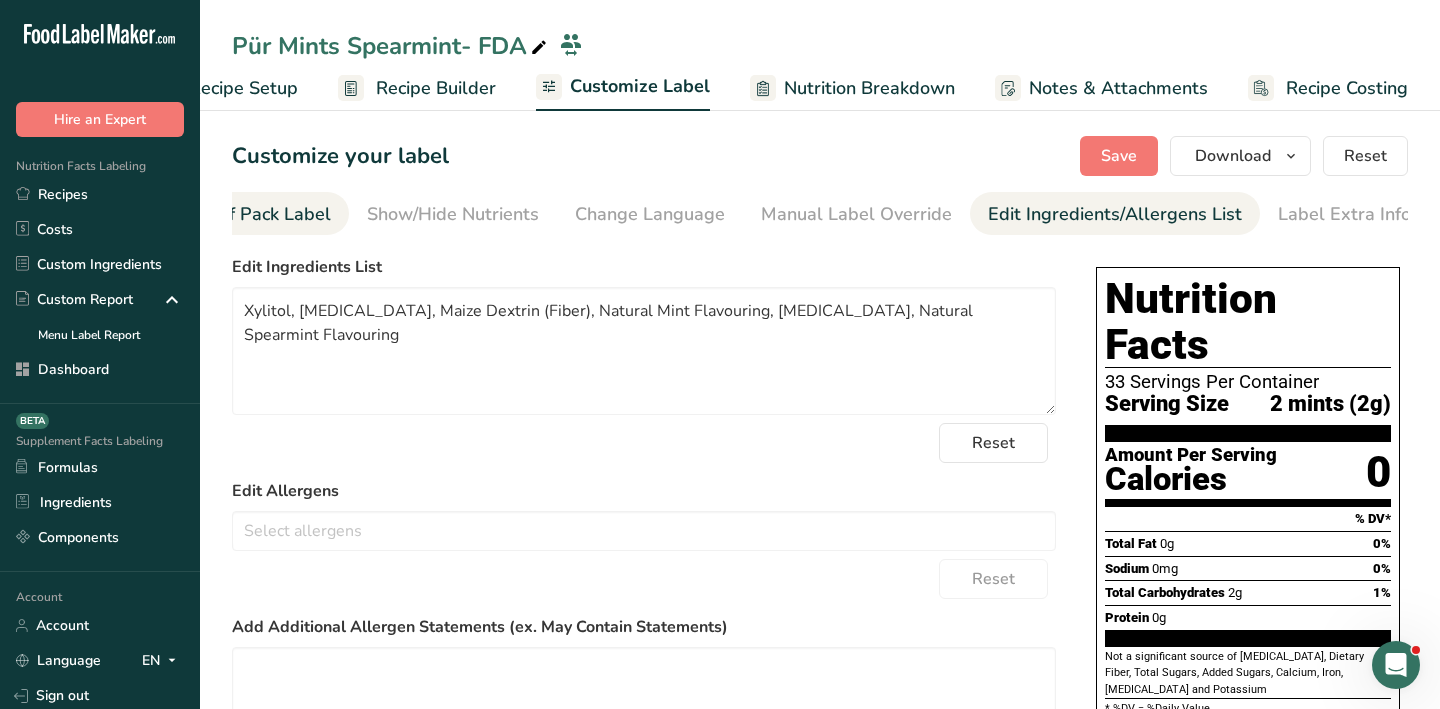 drag, startPoint x: 496, startPoint y: 240, endPoint x: 259, endPoint y: 225, distance: 237.47421 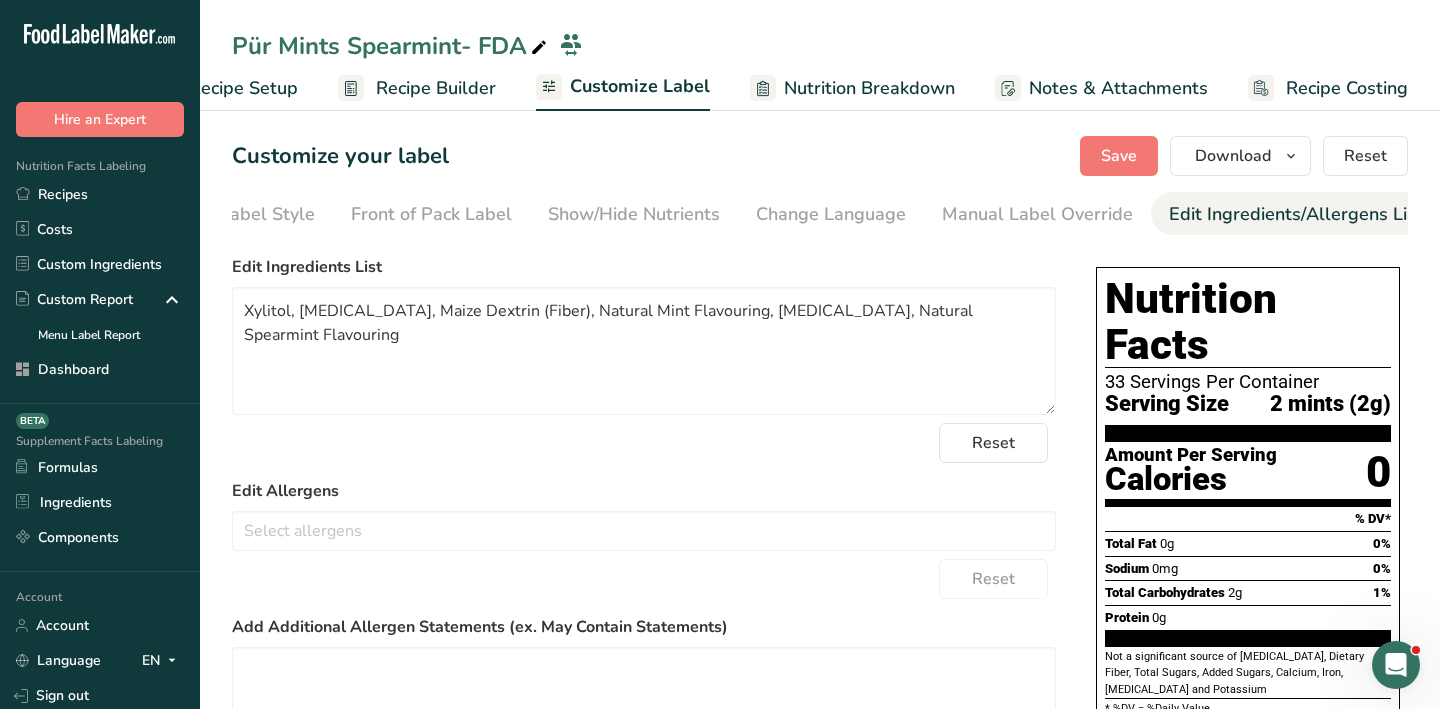 scroll, scrollTop: 0, scrollLeft: 0, axis: both 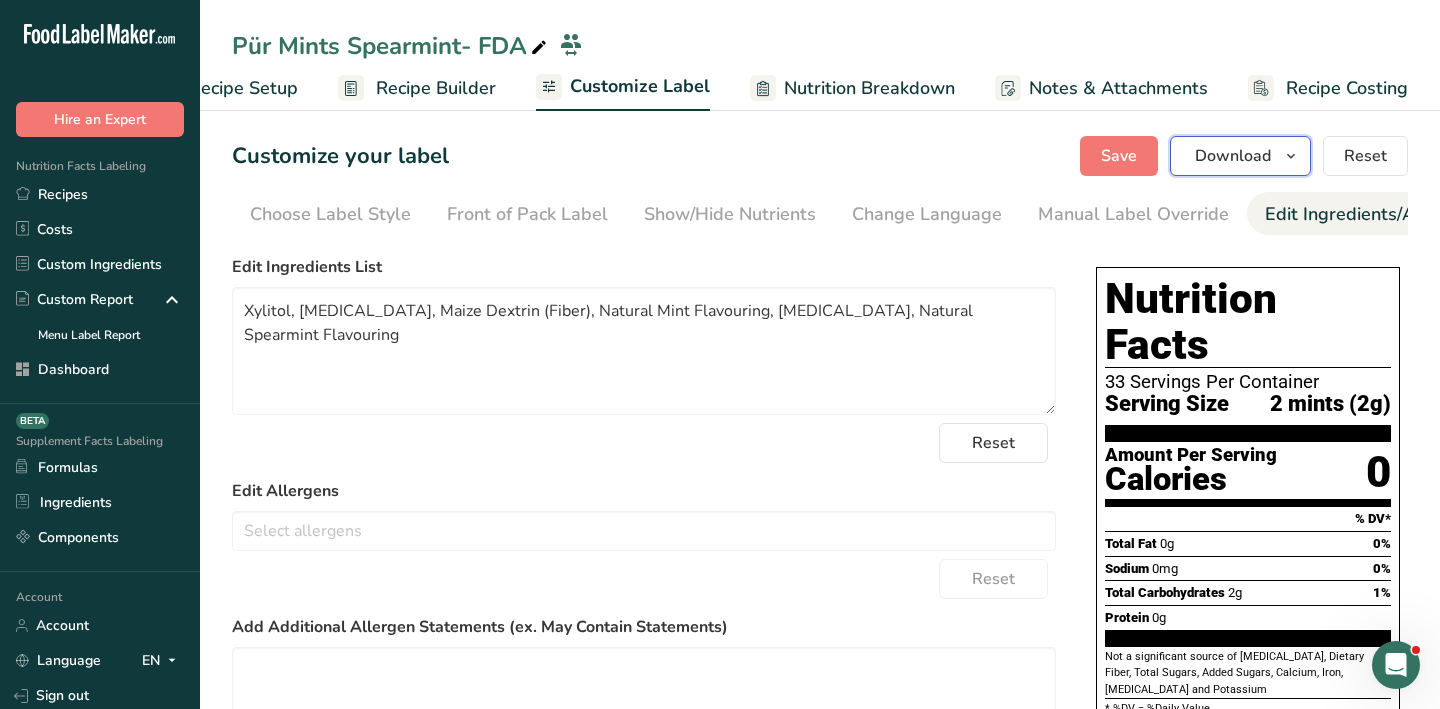 click at bounding box center (1291, 156) 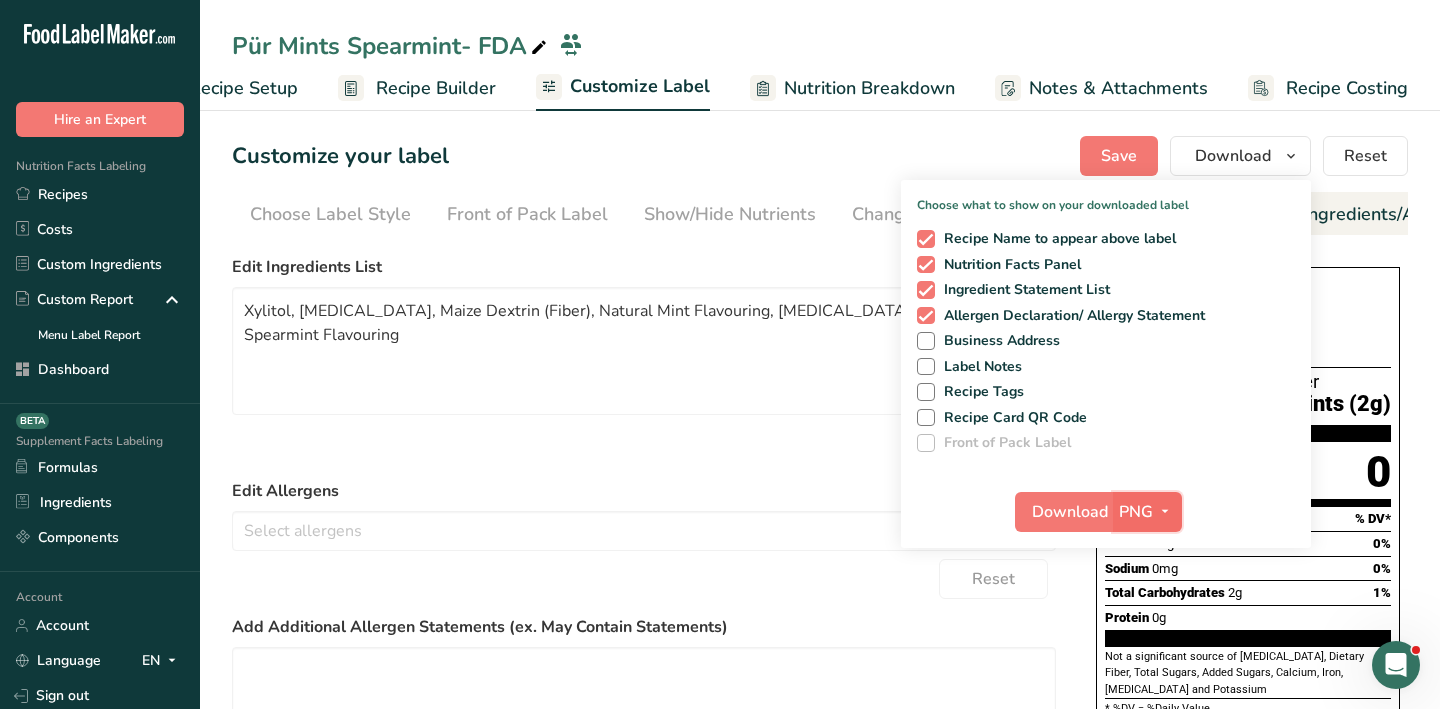click at bounding box center [1165, 511] 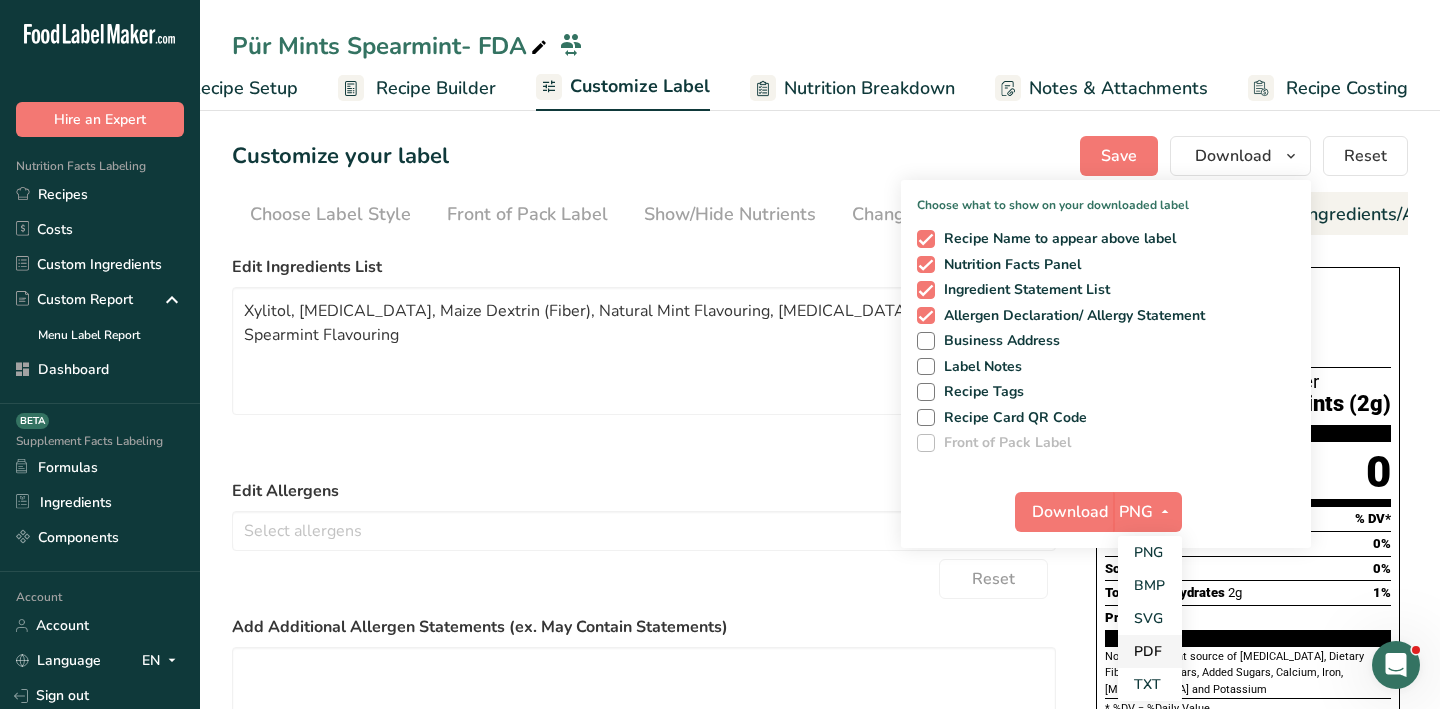 click on "PDF" at bounding box center [1150, 651] 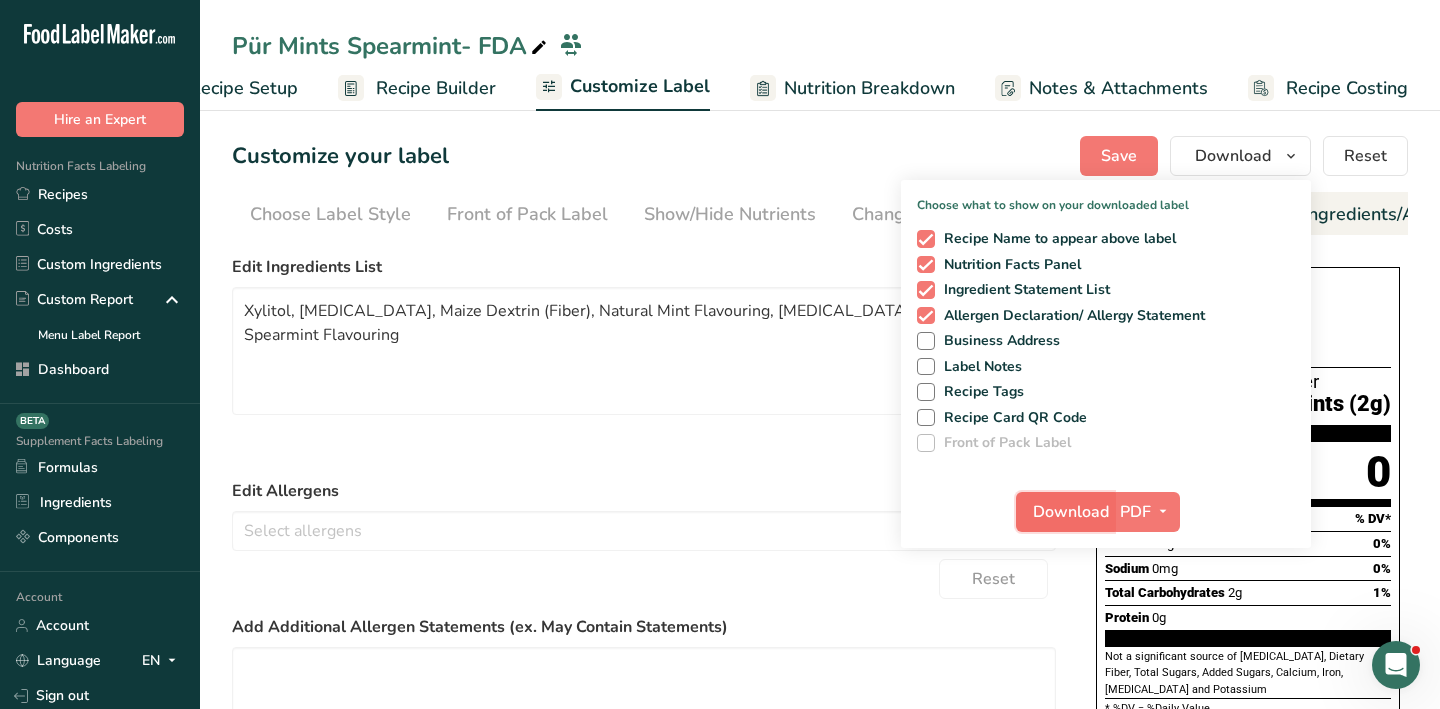 click on "Download" at bounding box center [1071, 512] 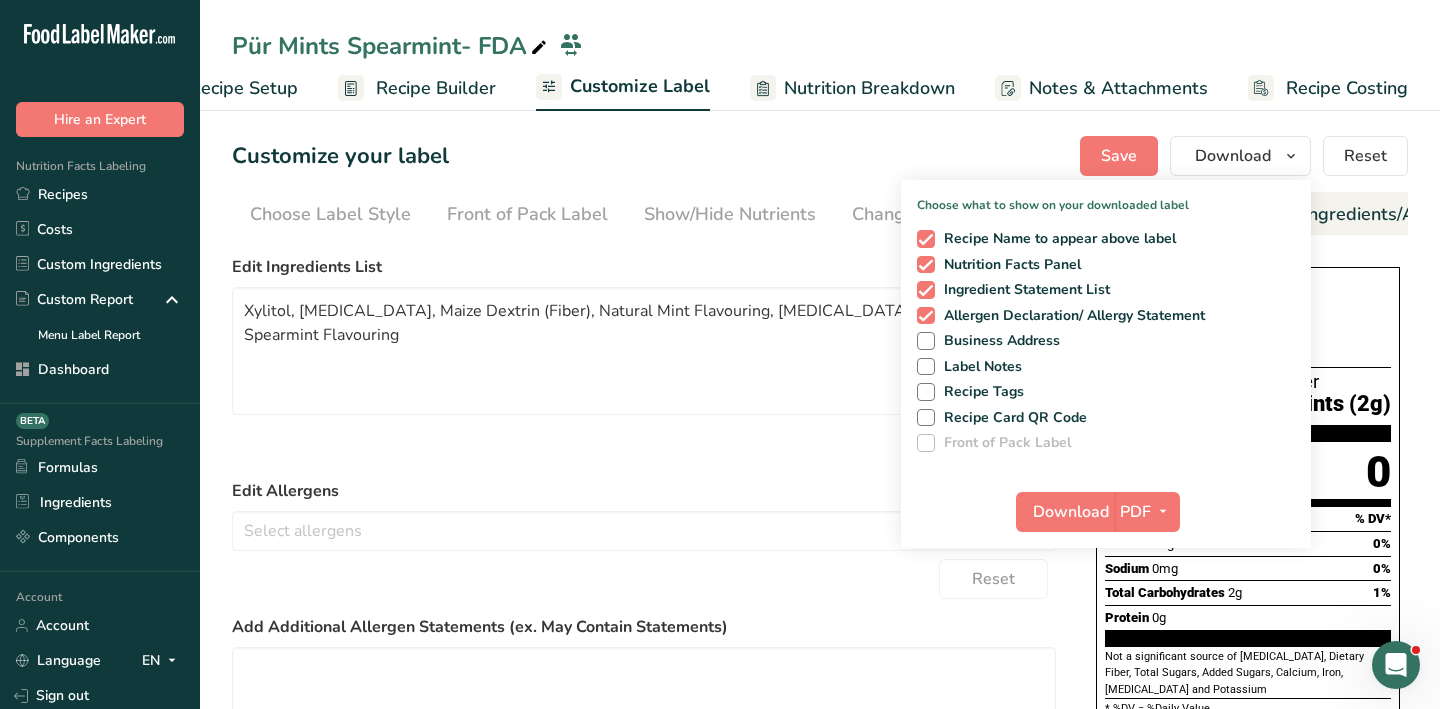 click on "Customize your label
Save
Download
Choose what to show on your downloaded label
Recipe Name to appear above label
Nutrition Facts Panel
Ingredient Statement List
Allergen Declaration/ Allergy Statement
Business Address
Label Notes
Recipe Tags
Recipe Card QR Code
Front of Pack Label
Download
PDF
PNG
BMP
SVG
PDF
TXT
Reset" at bounding box center (820, 156) 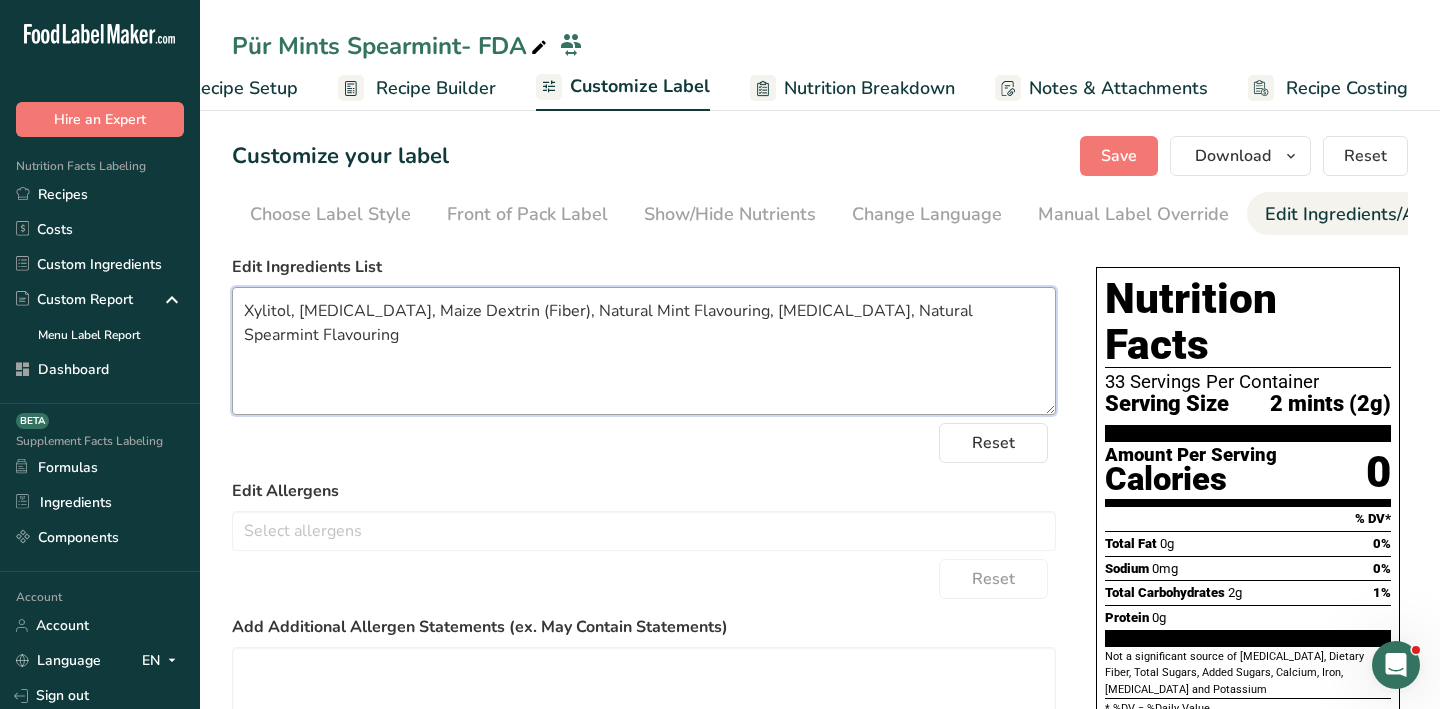 click on "Xylitol, Sorbitol, Maize Dextrin (Fiber), Natural Mint Flavouring, Magnesium Stearate, Natural Spearmint Flavouring" at bounding box center [644, 351] 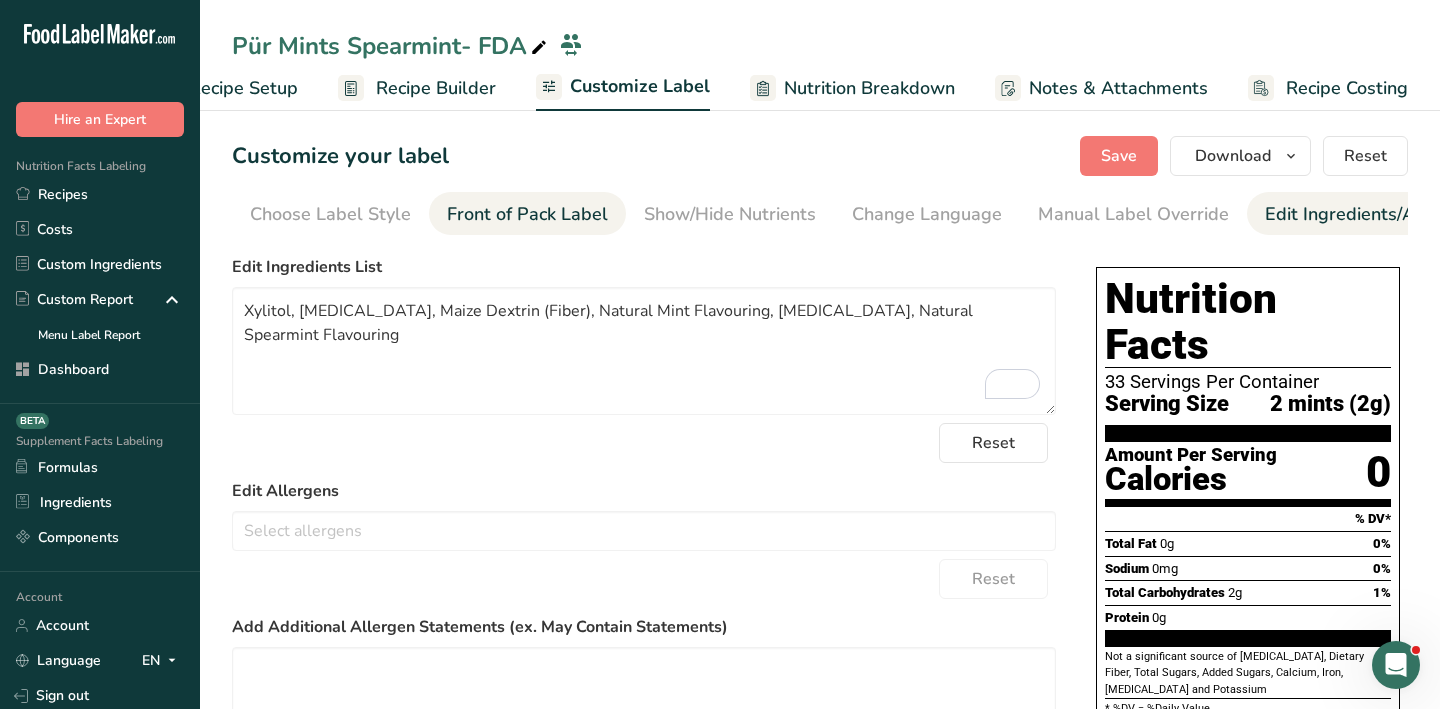 click on "Front of Pack Label" at bounding box center [527, 214] 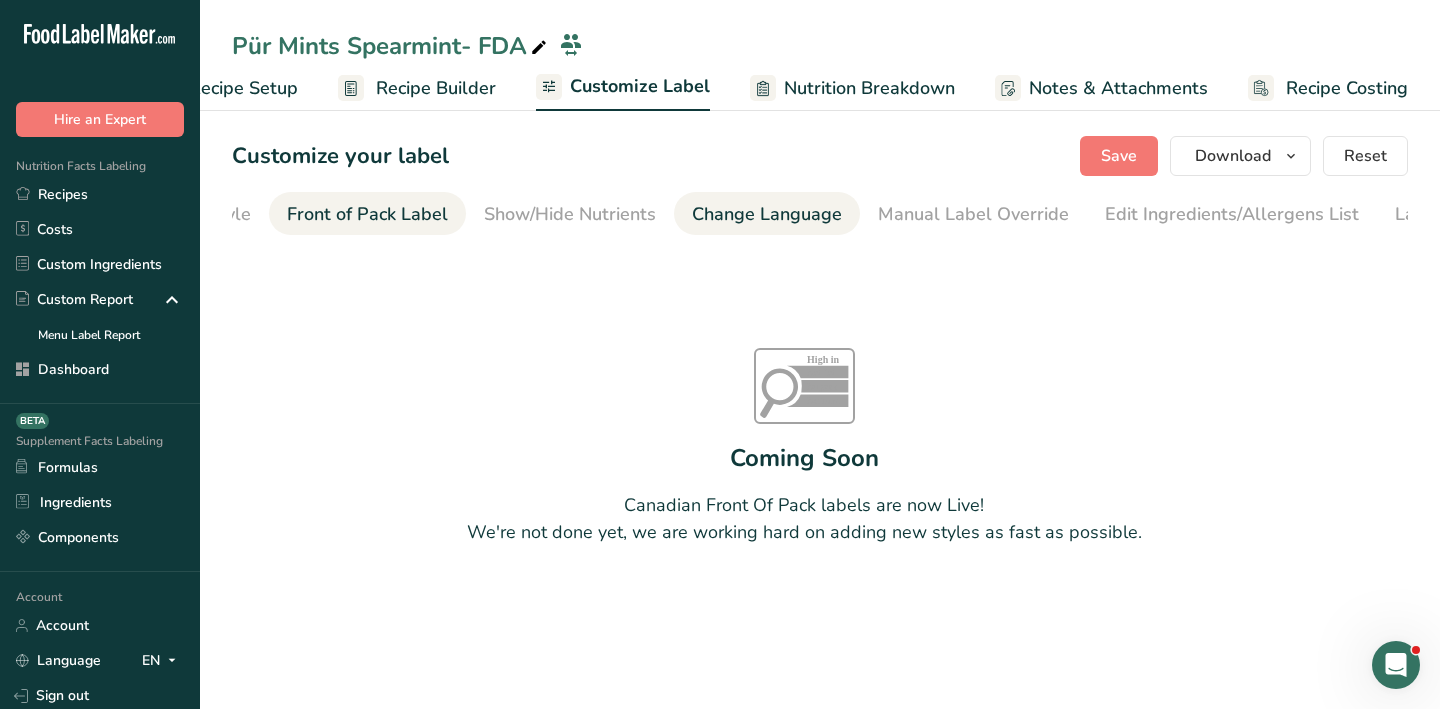 click on "Change Language" at bounding box center (767, 214) 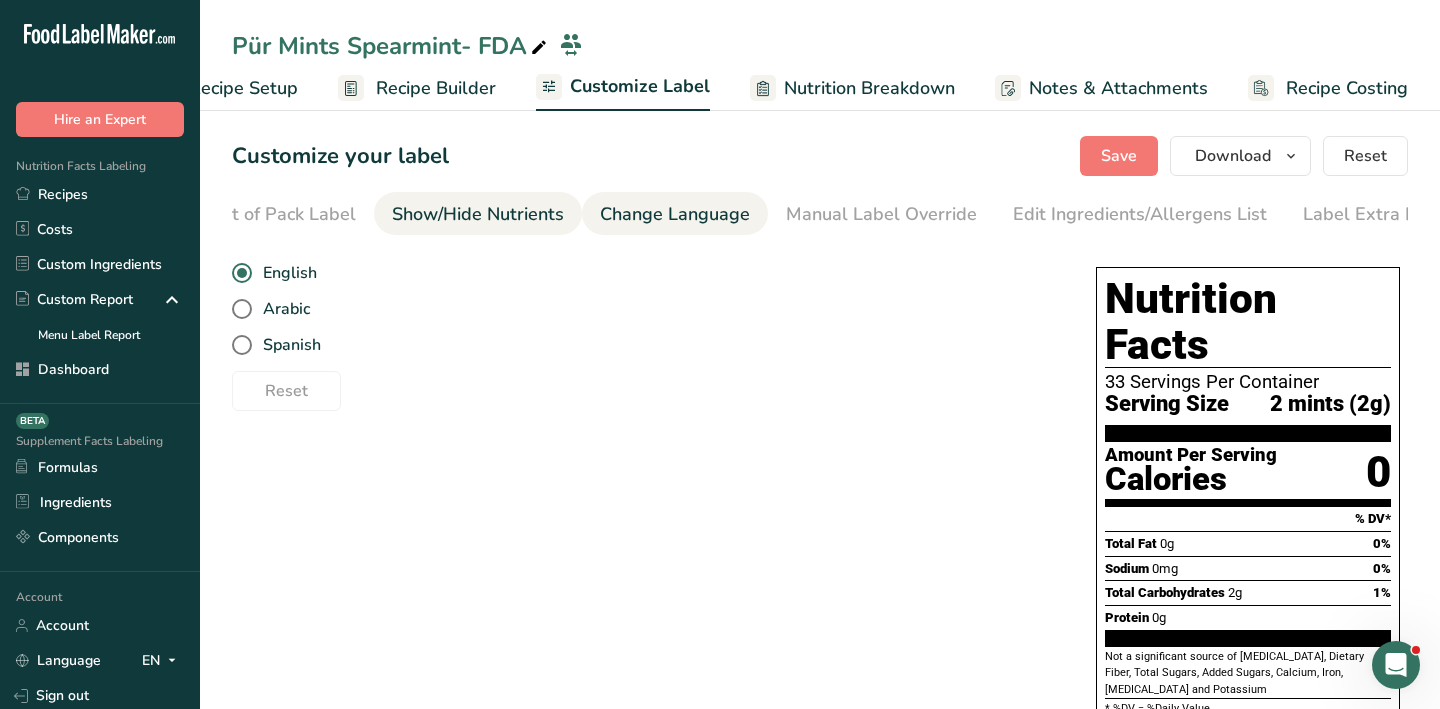 scroll, scrollTop: 0, scrollLeft: 277, axis: horizontal 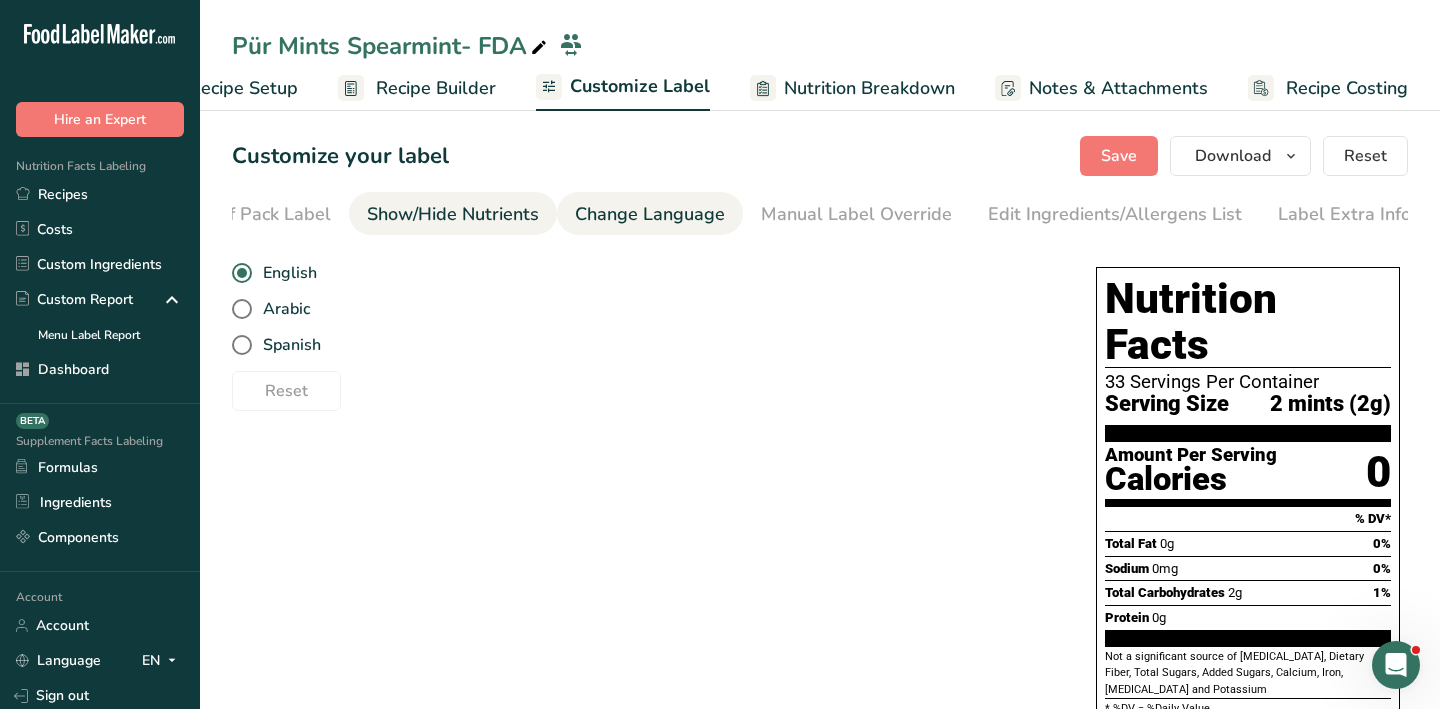 click on "Show/Hide Nutrients" at bounding box center [453, 214] 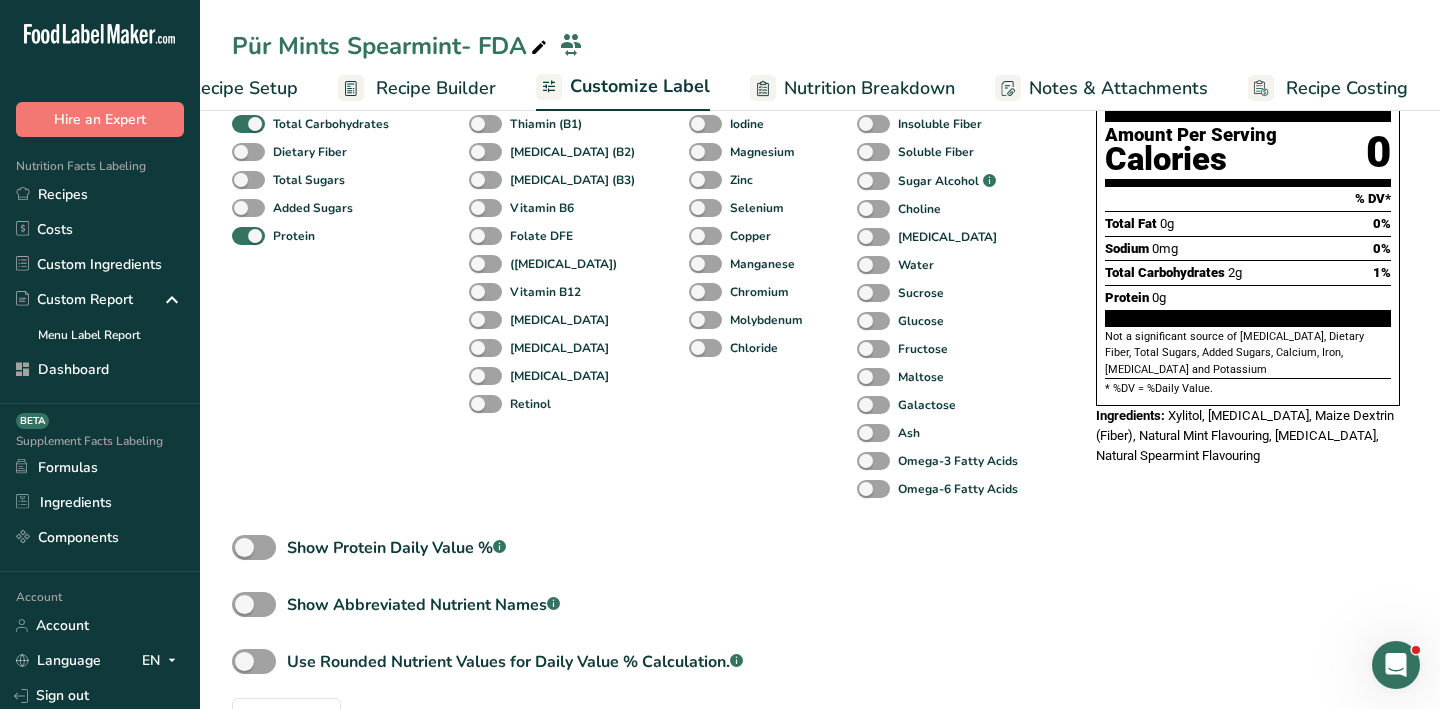 scroll, scrollTop: 386, scrollLeft: 0, axis: vertical 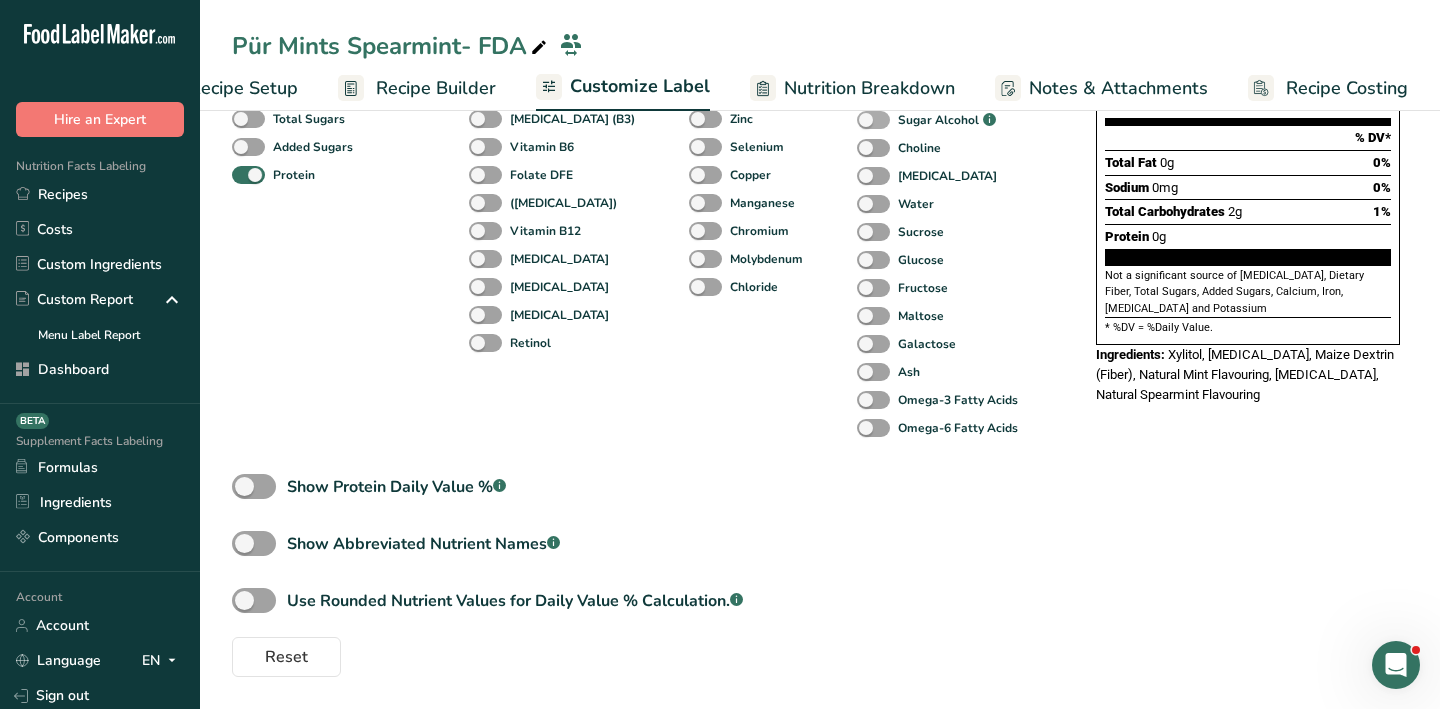 click at bounding box center [873, 120] 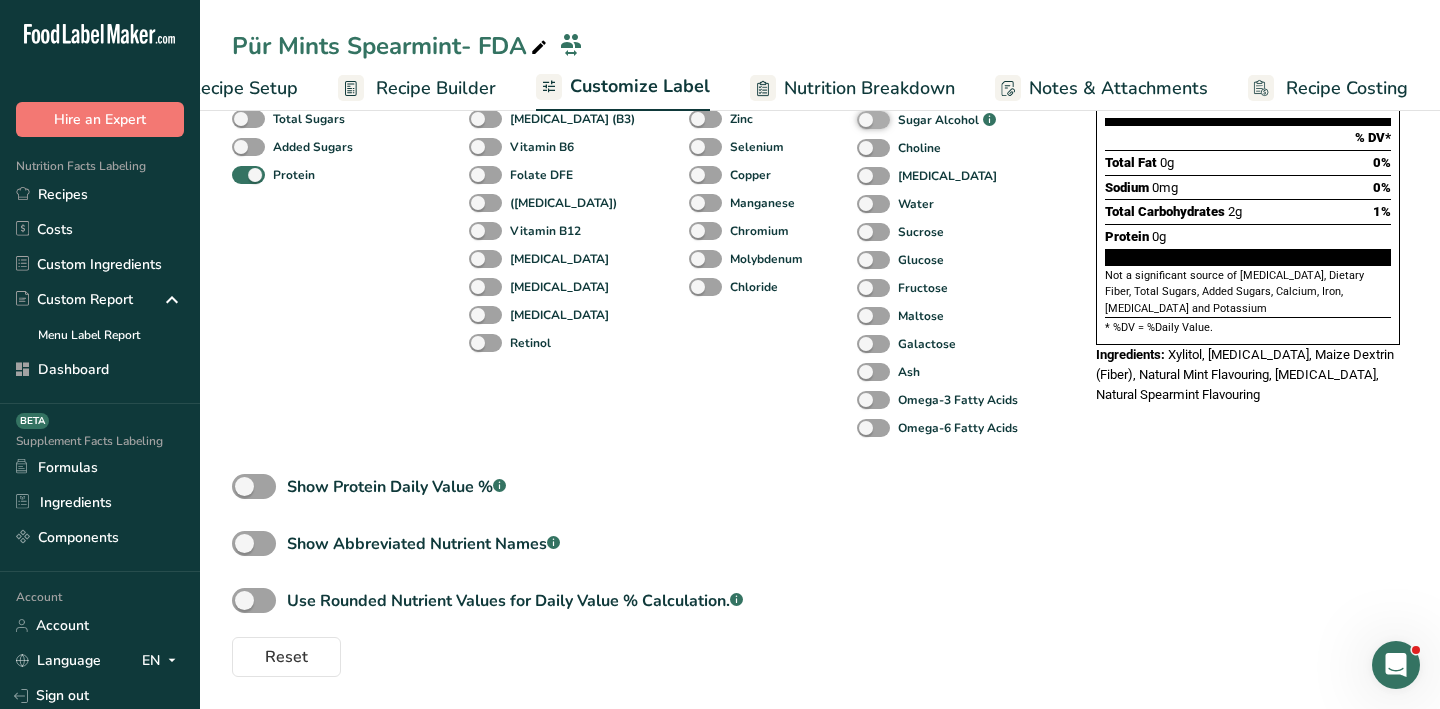 click on "Sugar Alcohol   .a-a{fill:#347362;}.b-a{fill:#fff;}" at bounding box center (863, 120) 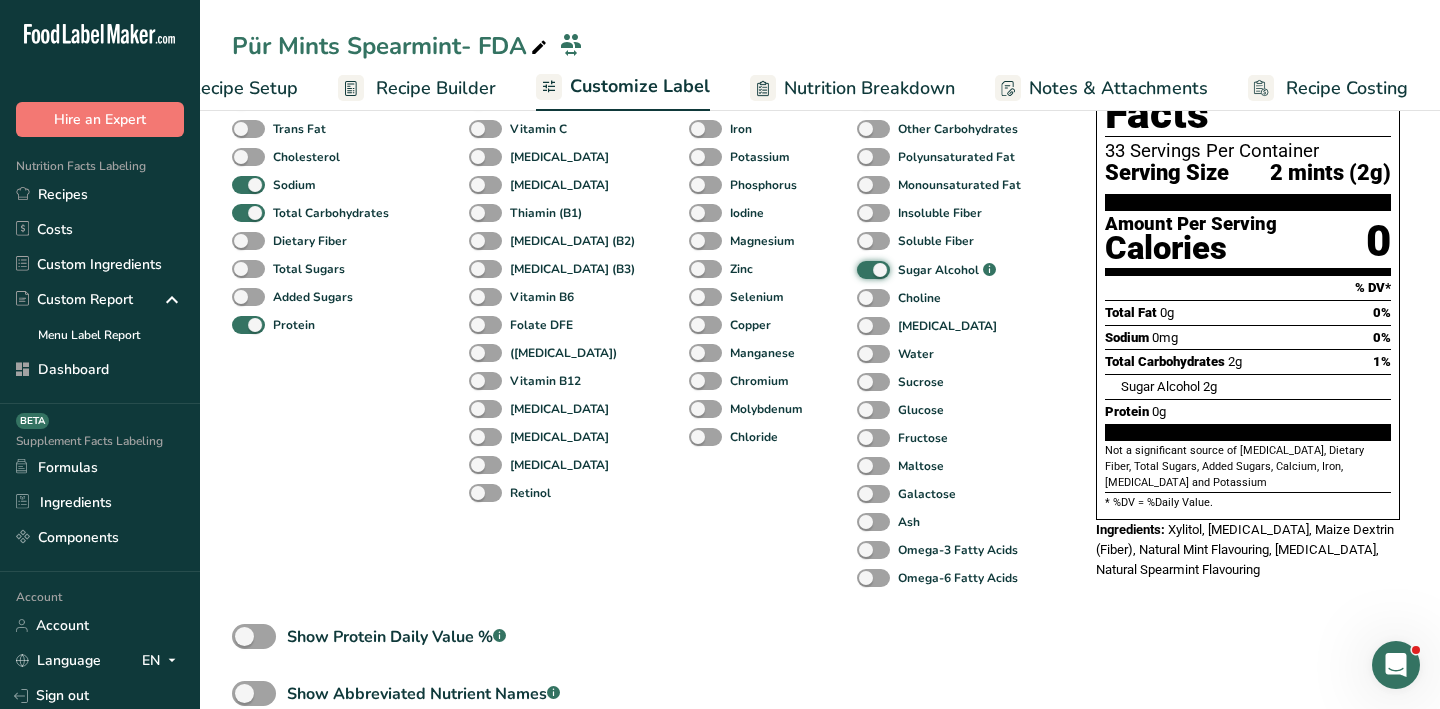 scroll, scrollTop: 0, scrollLeft: 0, axis: both 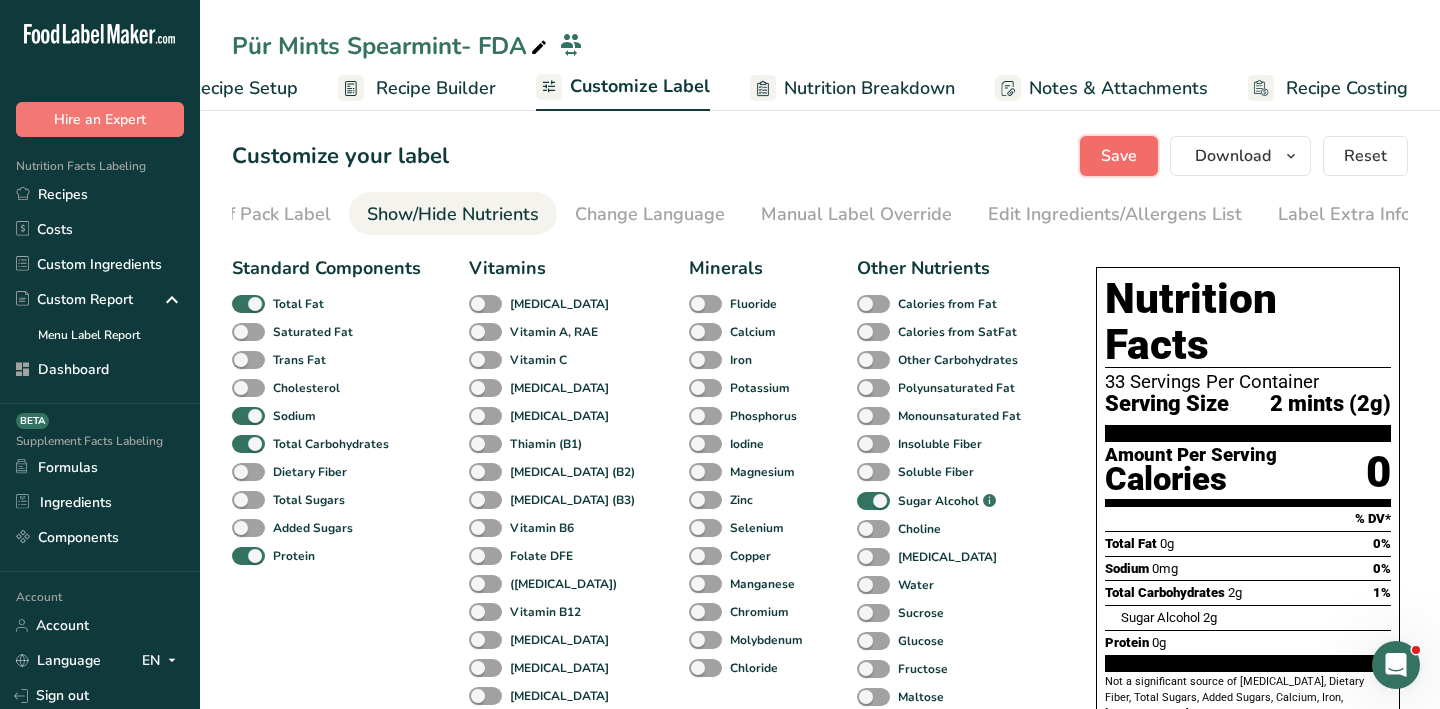 click on "Save" at bounding box center [1119, 156] 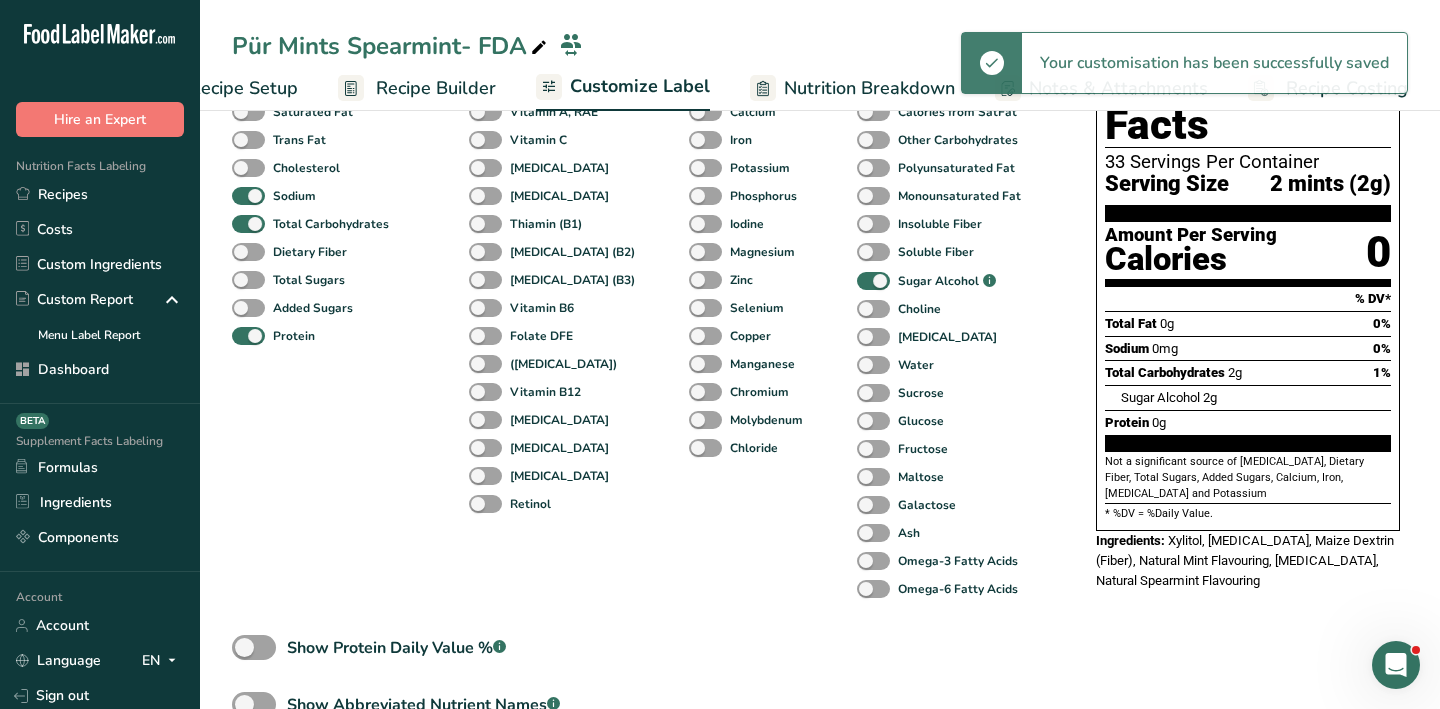 scroll, scrollTop: 0, scrollLeft: 0, axis: both 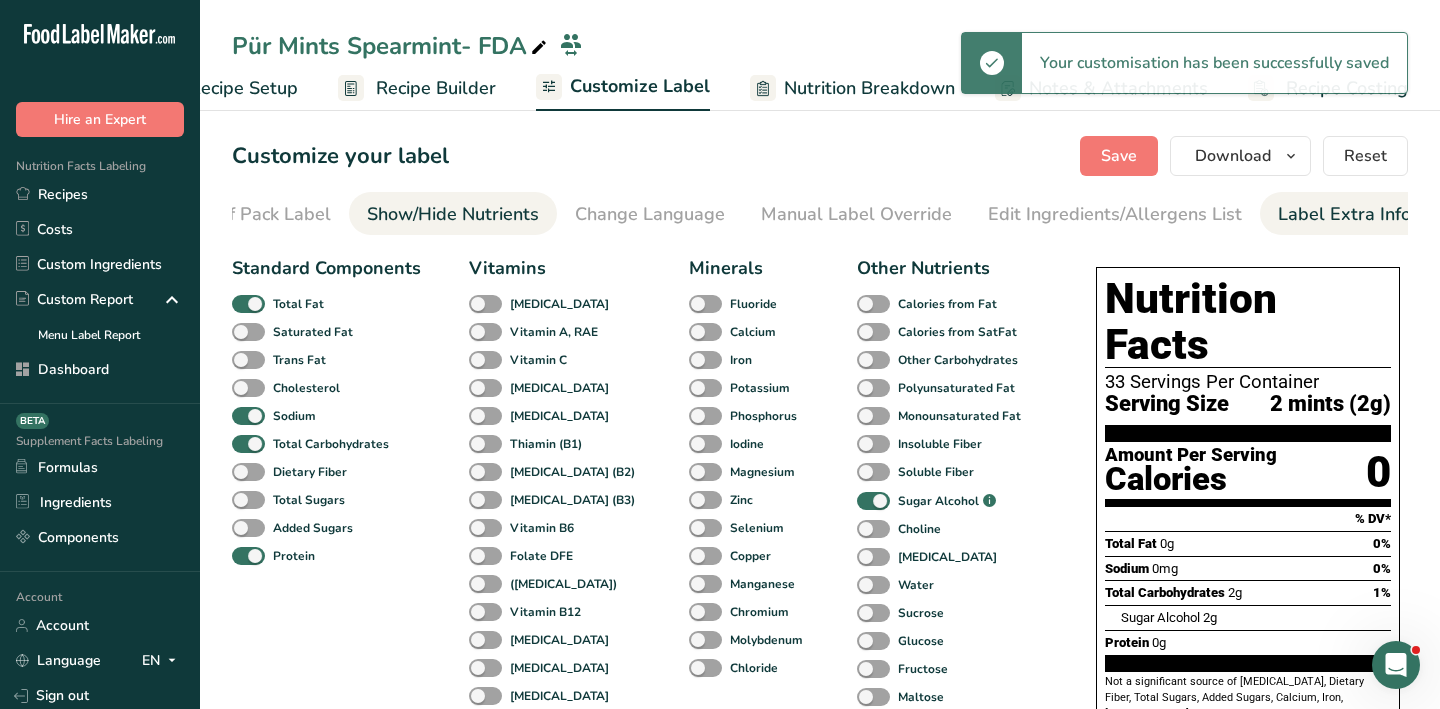 click on "Label Extra Info" at bounding box center [1344, 214] 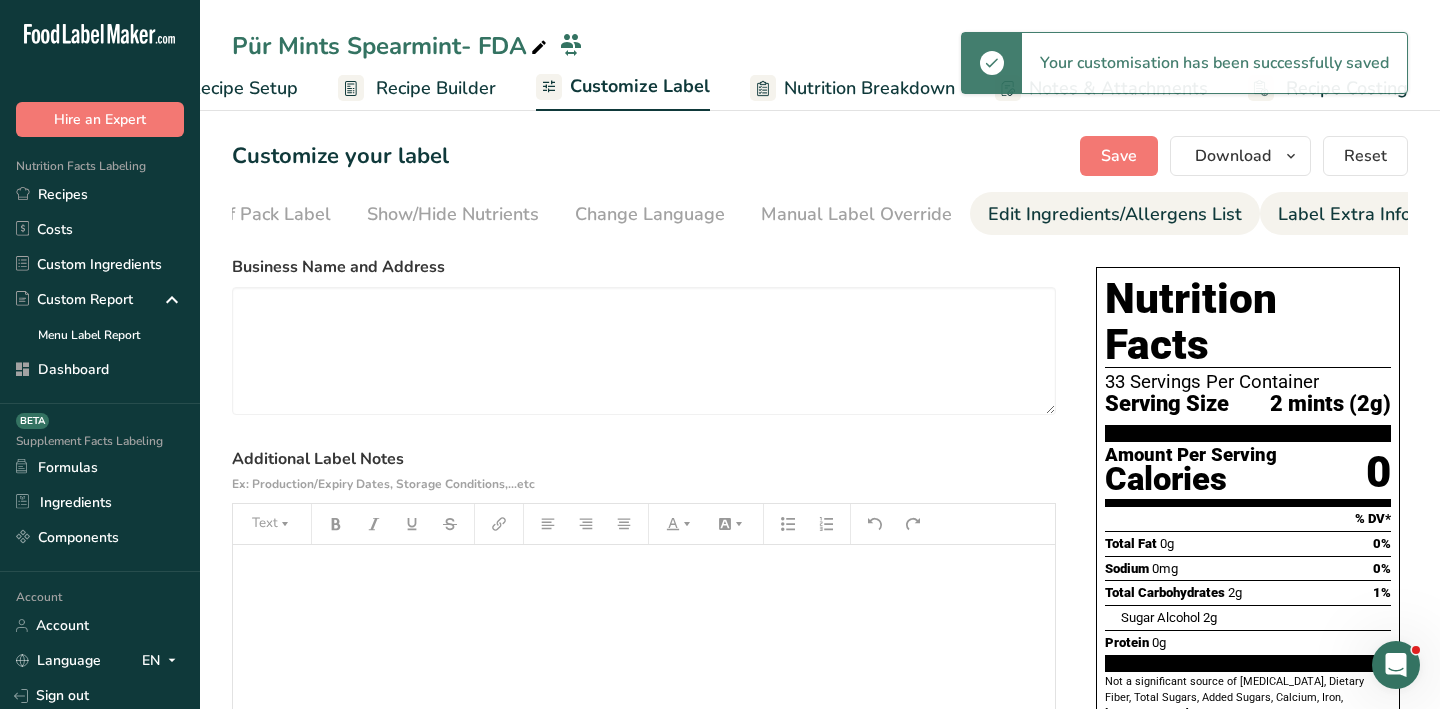 click on "Edit Ingredients/Allergens List" at bounding box center [1115, 214] 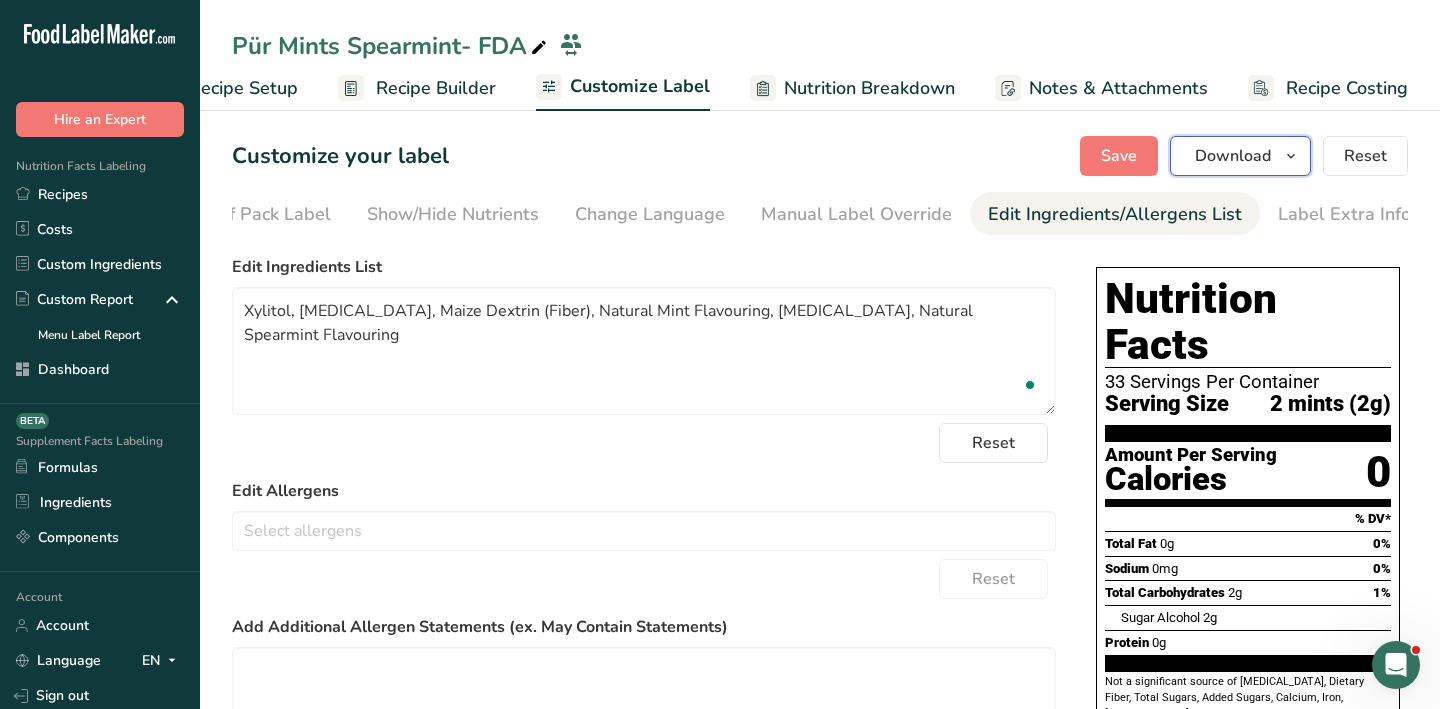click on "Download" at bounding box center (1233, 156) 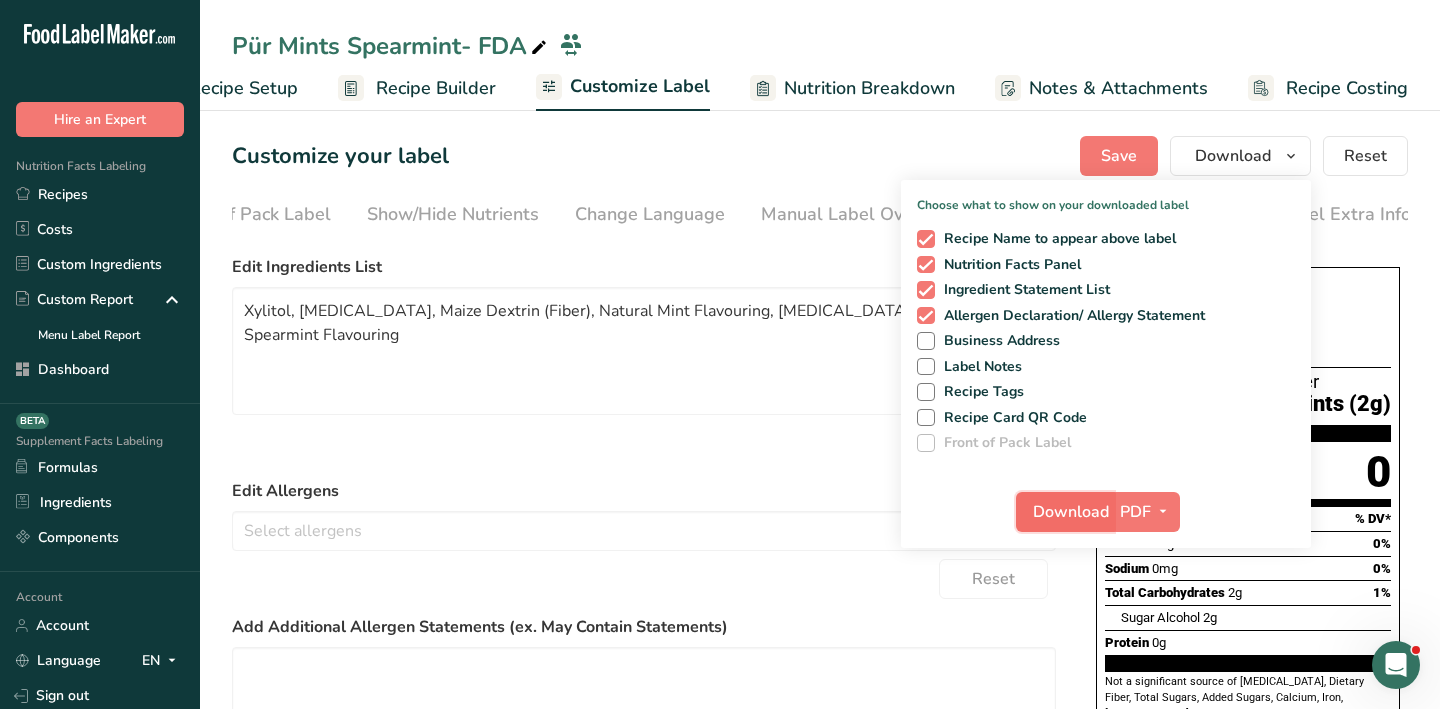 click on "Download" at bounding box center [1071, 512] 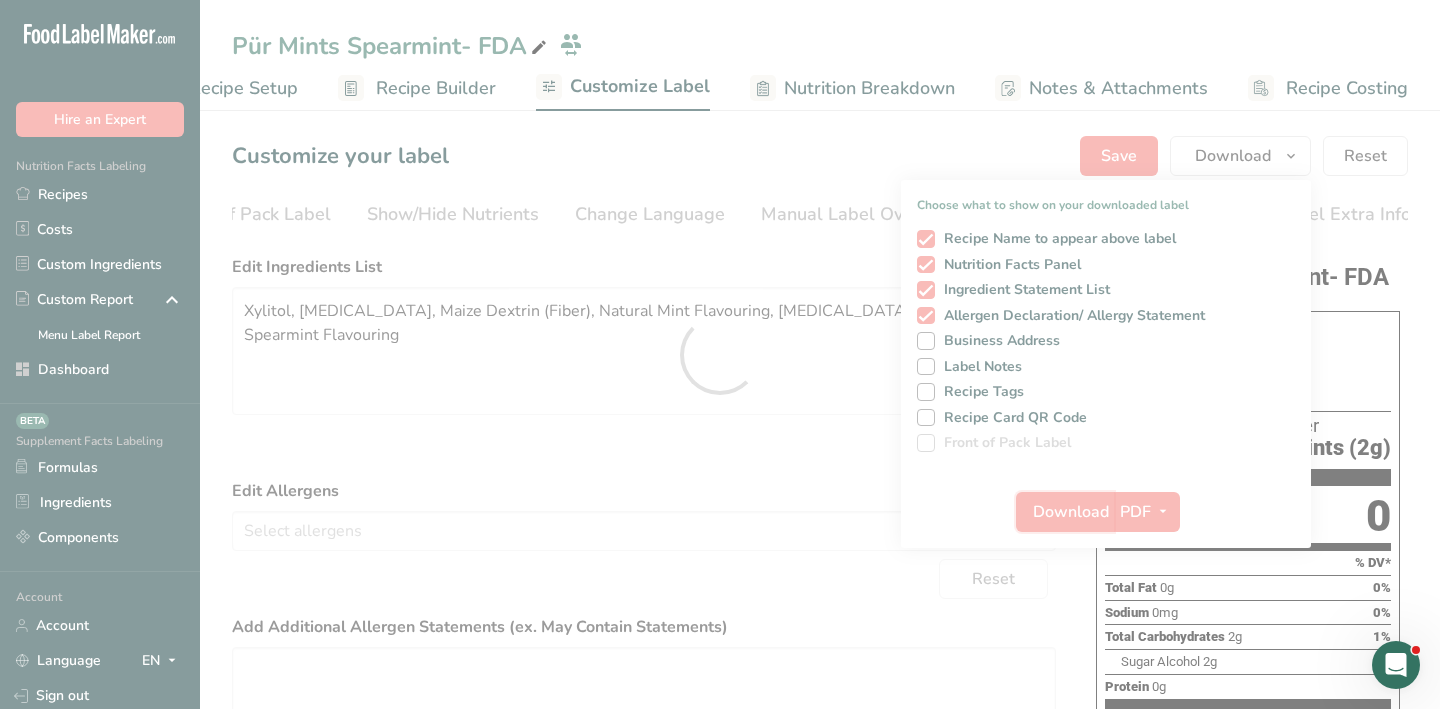 scroll, scrollTop: 0, scrollLeft: 0, axis: both 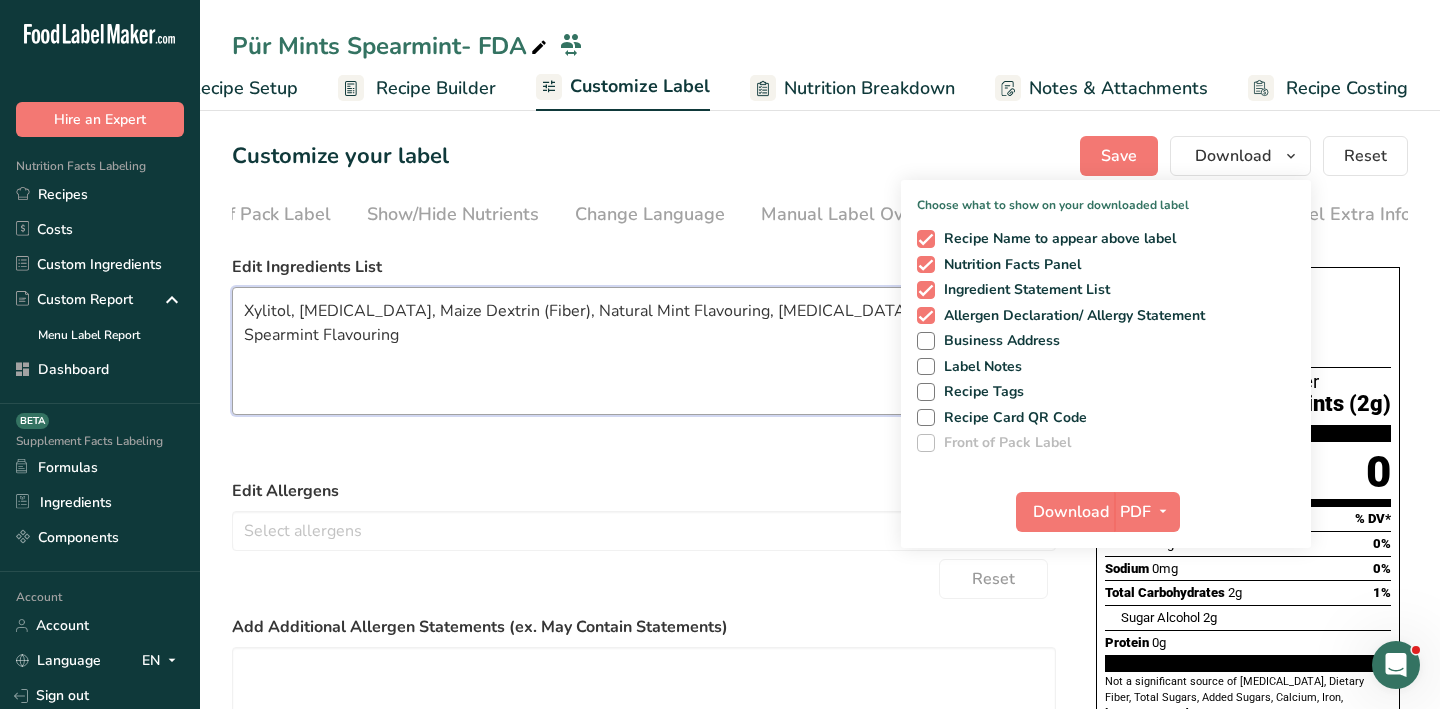 click on "Xylitol, Sorbitol, Maize Dextrin (Fiber), Natural Mint Flavouring, Magnesium Stearate, Natural Spearmint Flavouring" at bounding box center (644, 351) 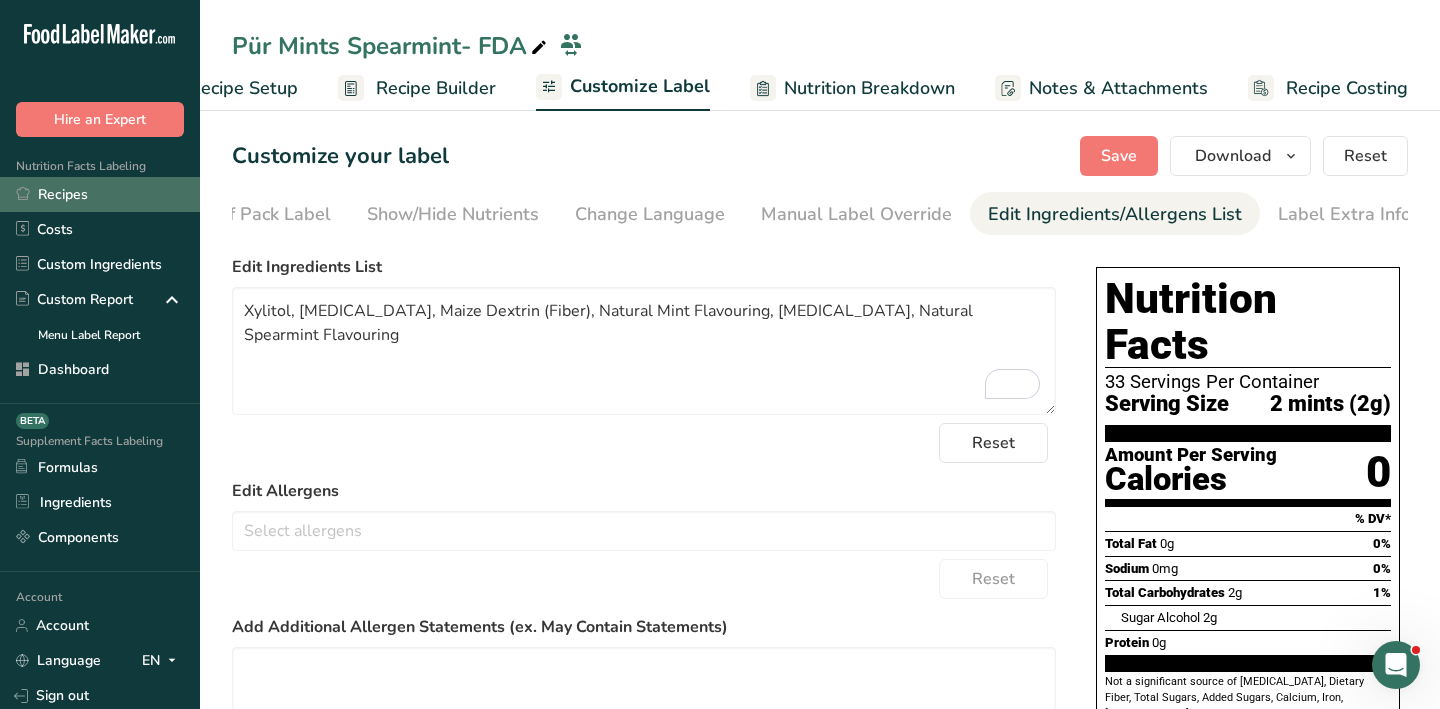click on "Recipes" at bounding box center (100, 194) 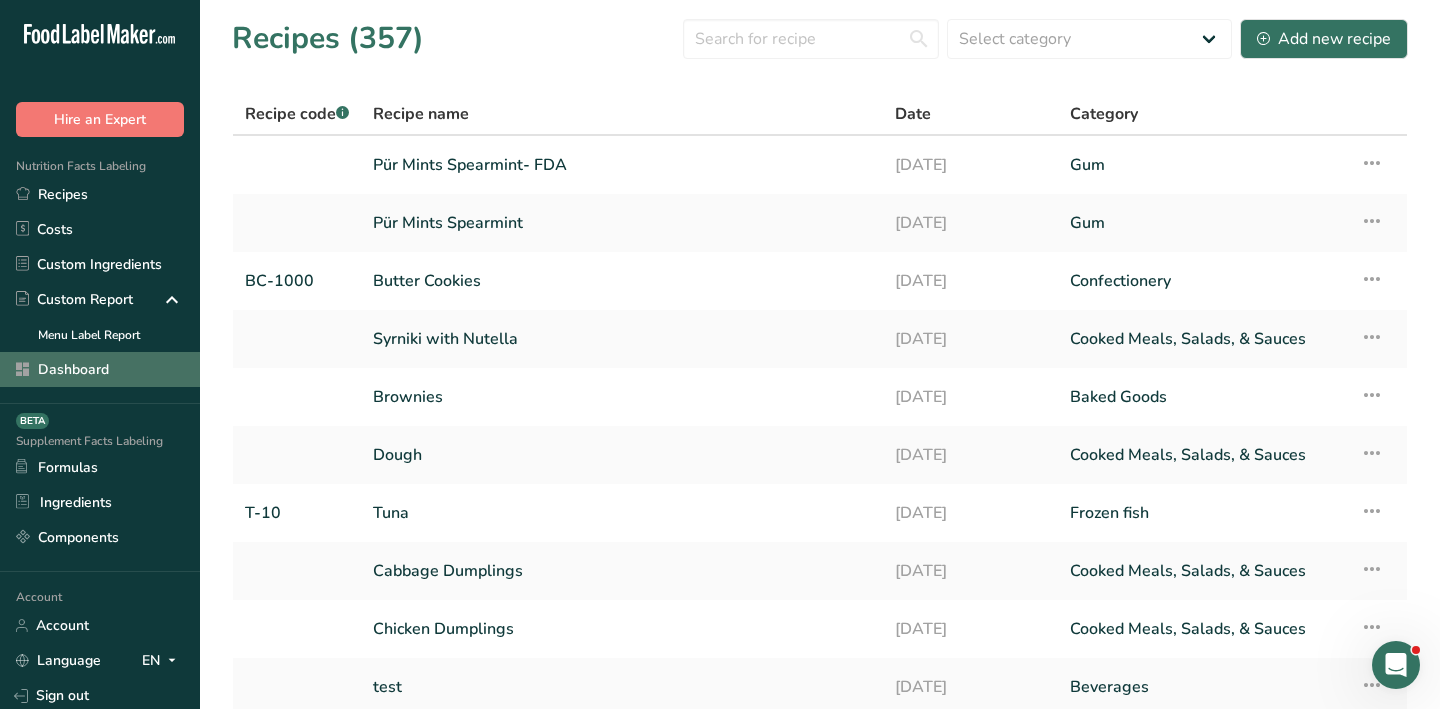 click on "Dashboard" at bounding box center (100, 369) 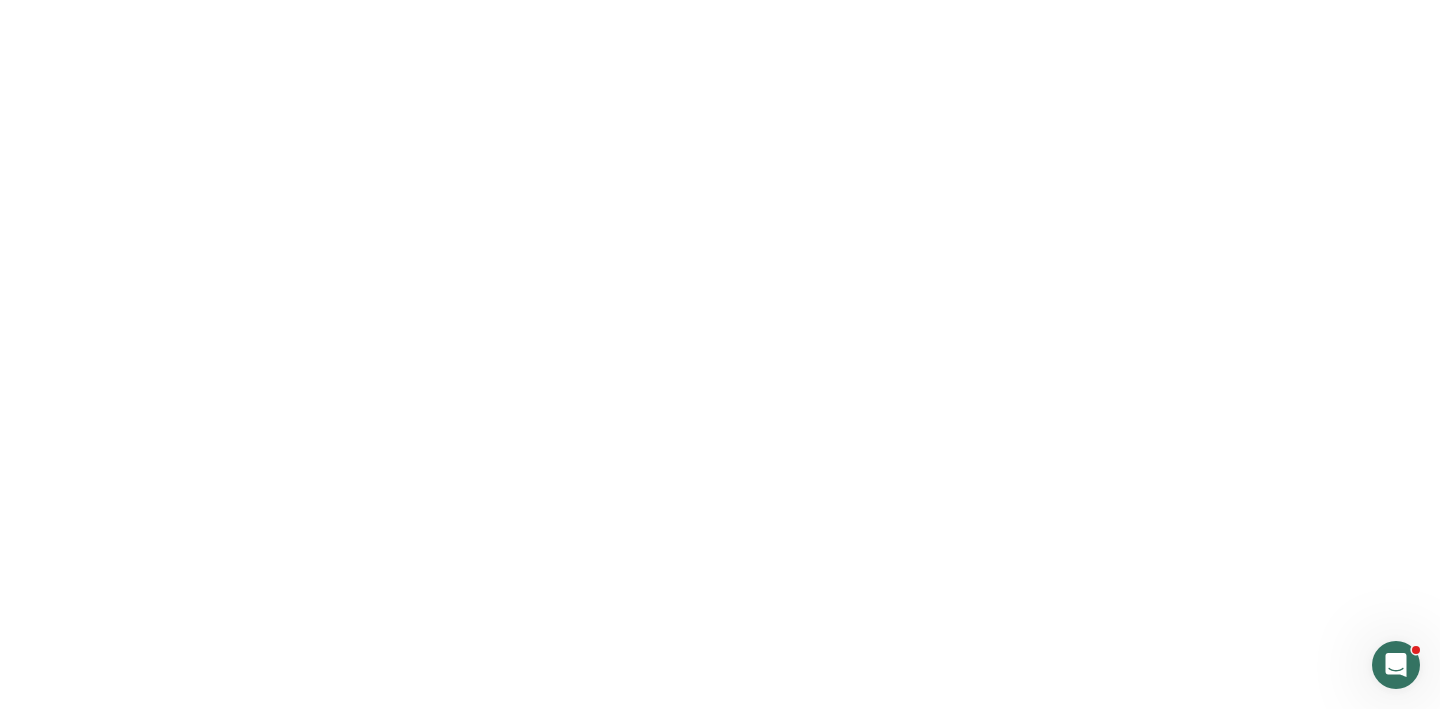 scroll, scrollTop: 0, scrollLeft: 0, axis: both 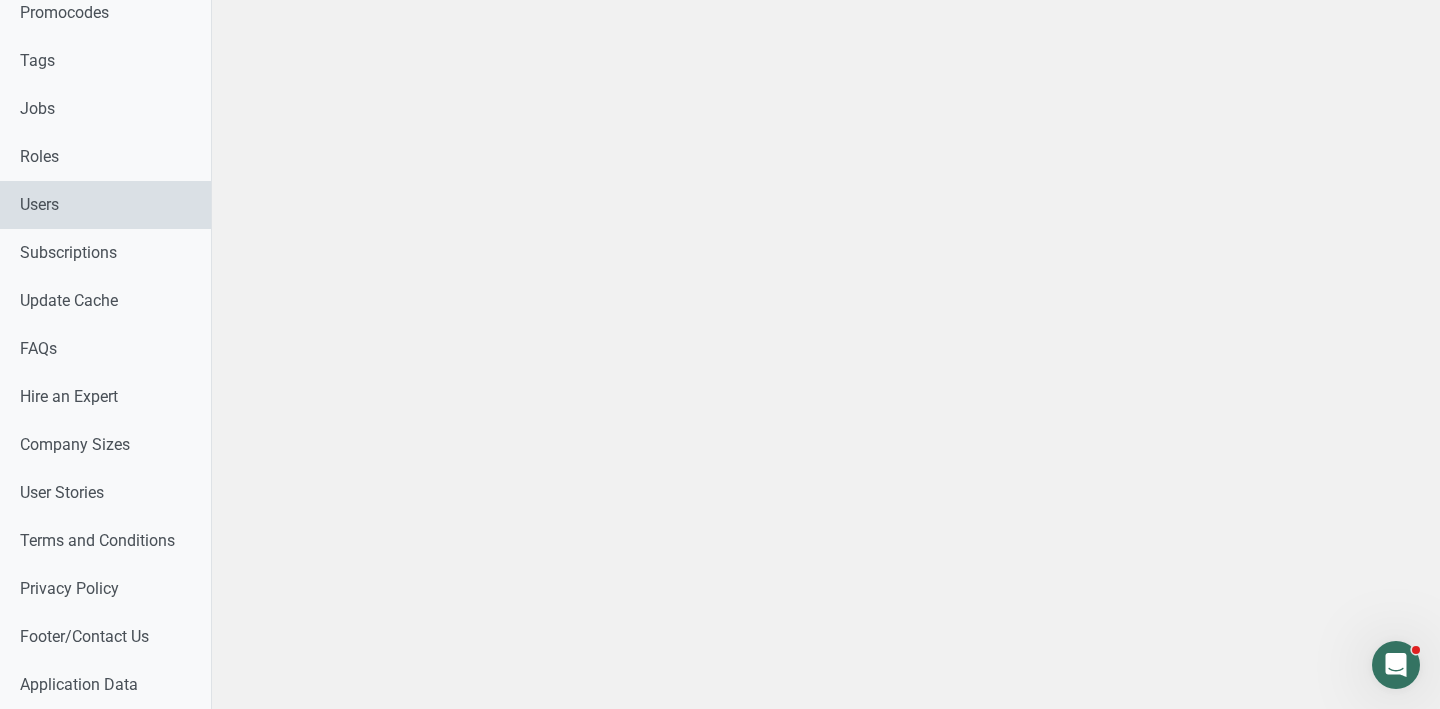 click on "Users" at bounding box center [105, 205] 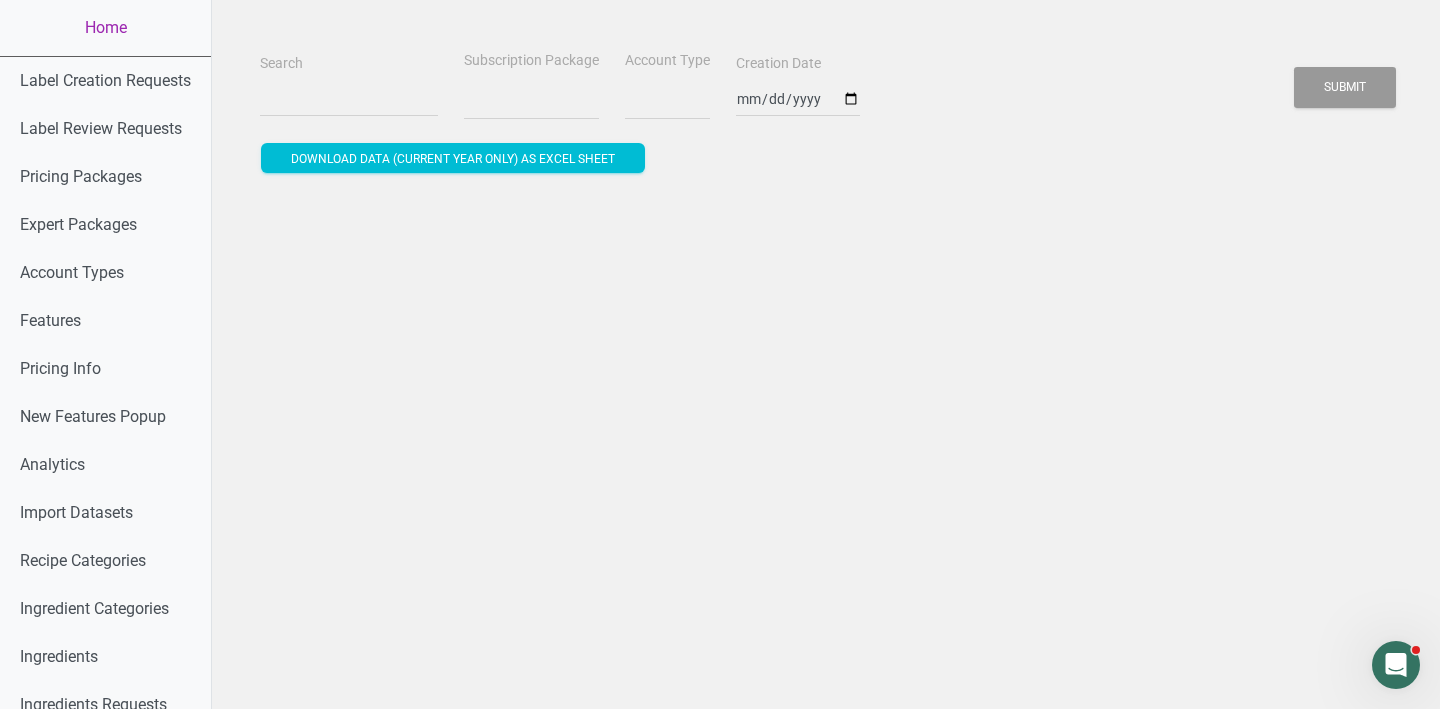click on "Search" at bounding box center [349, 84] 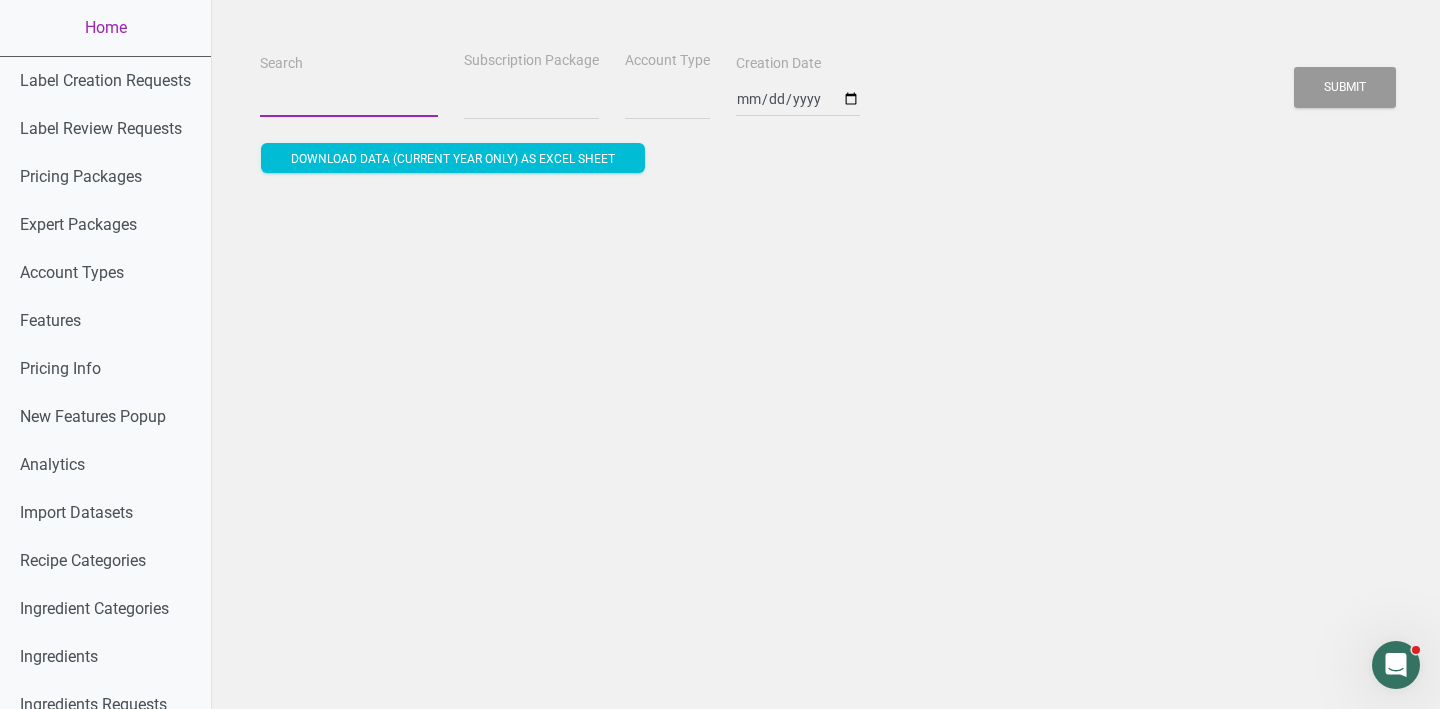 click on "Search" at bounding box center [349, 99] 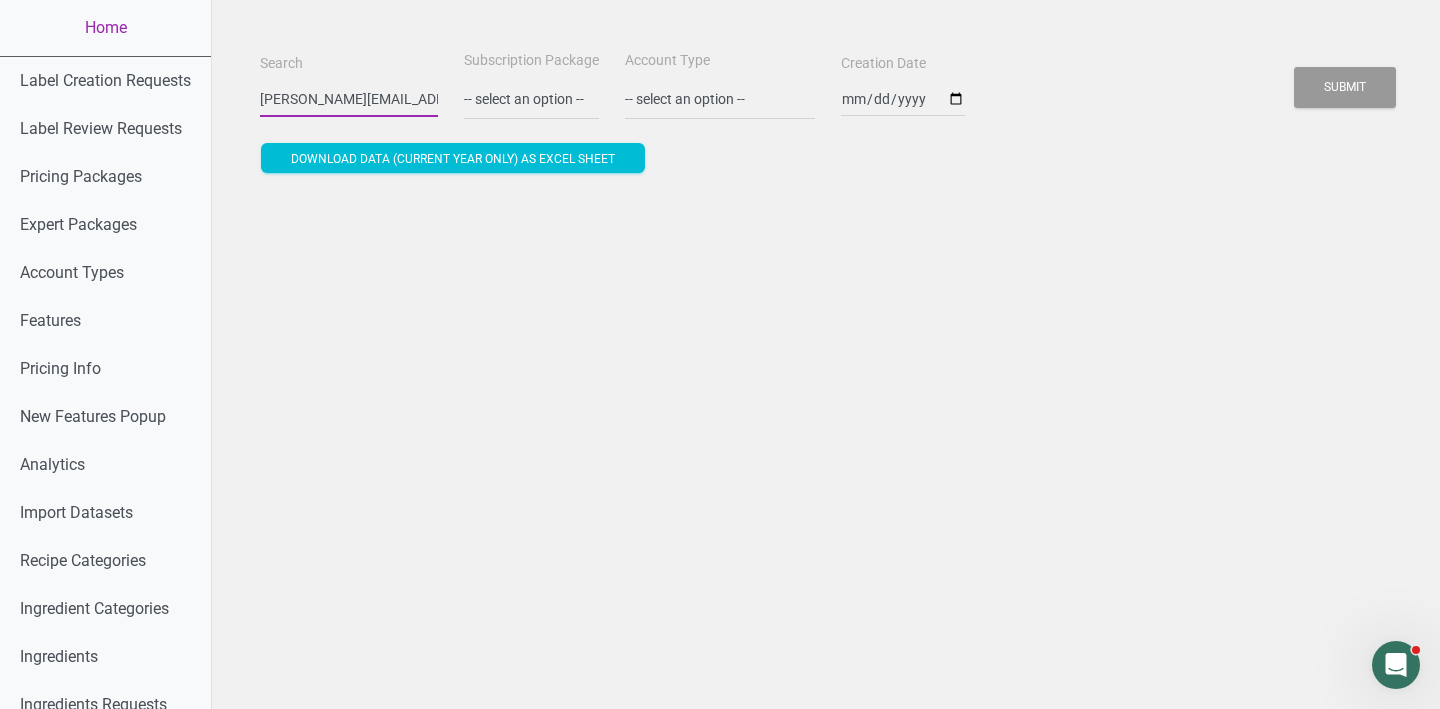 scroll, scrollTop: 0, scrollLeft: 12, axis: horizontal 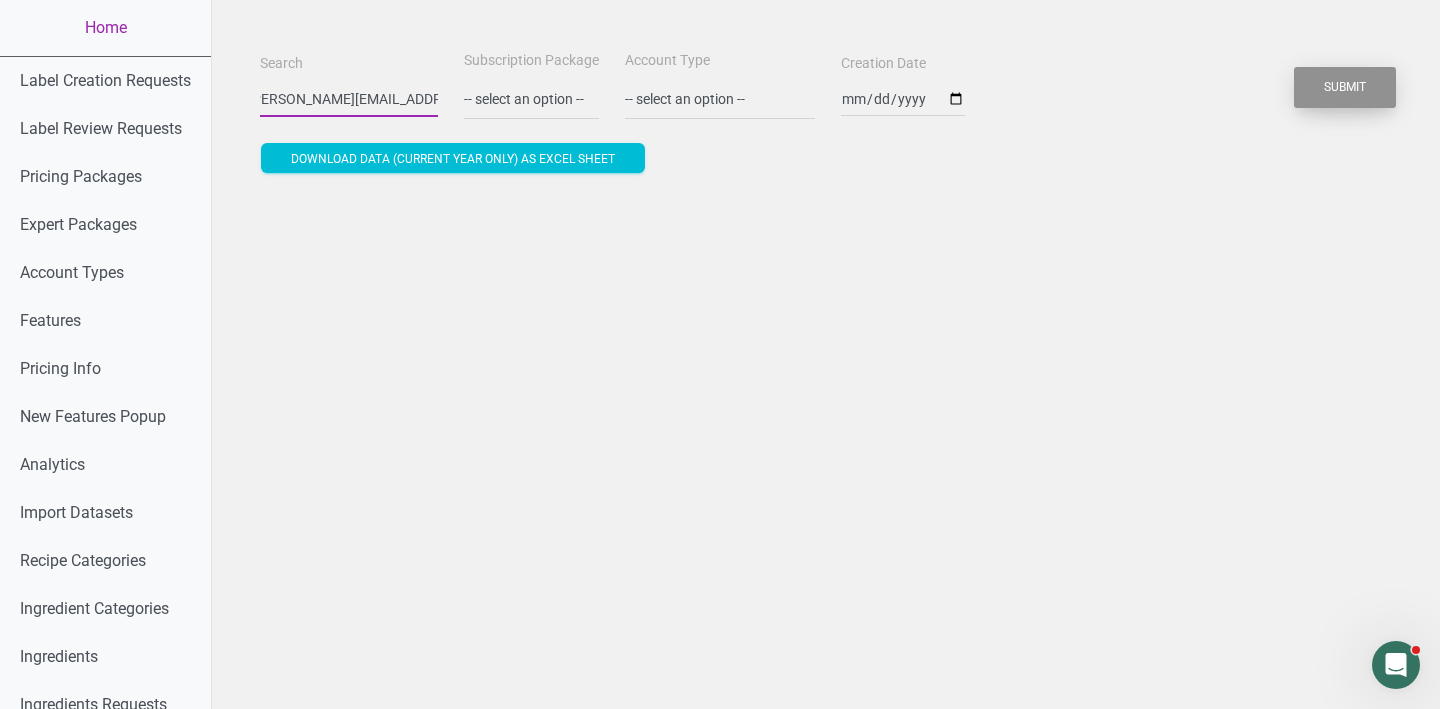 type on "ricky@lesainthonore.com" 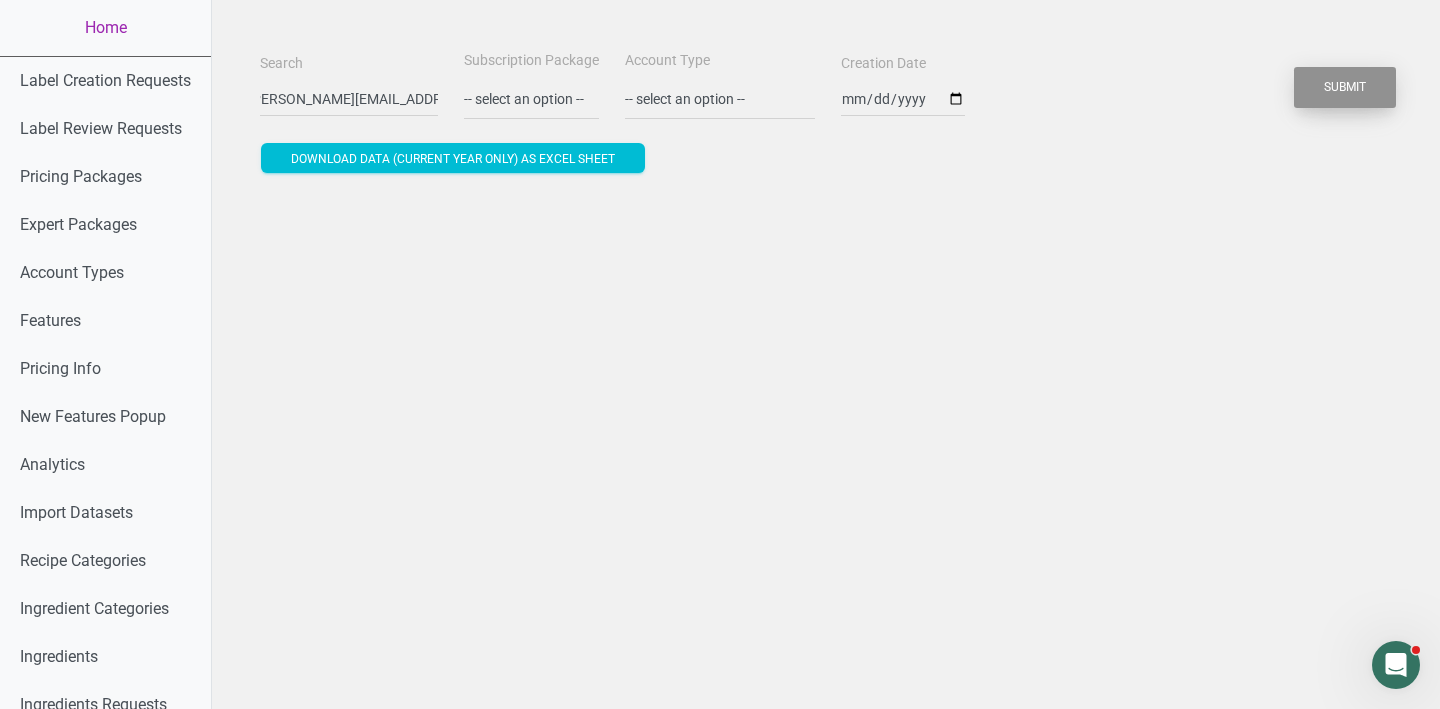 click on "Submit" at bounding box center [1345, 87] 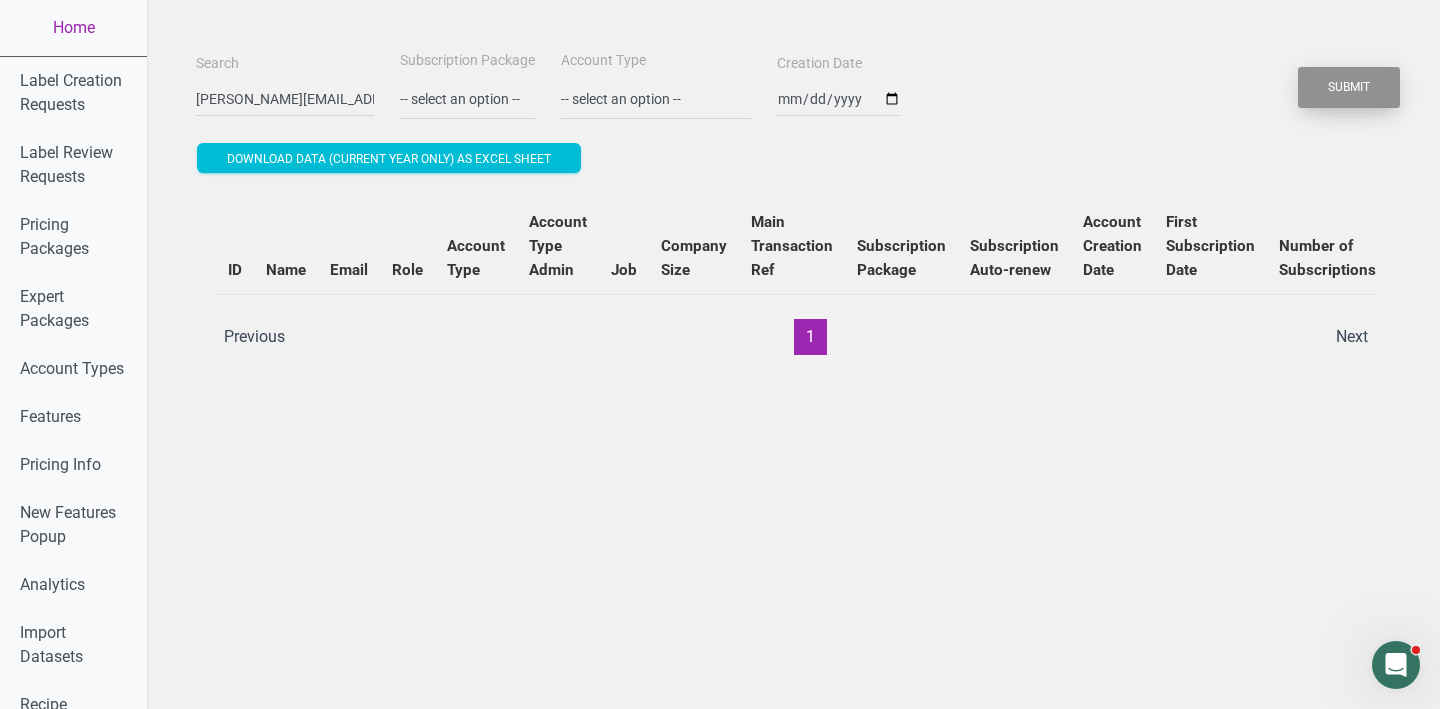 click on "Submit" at bounding box center (1349, 87) 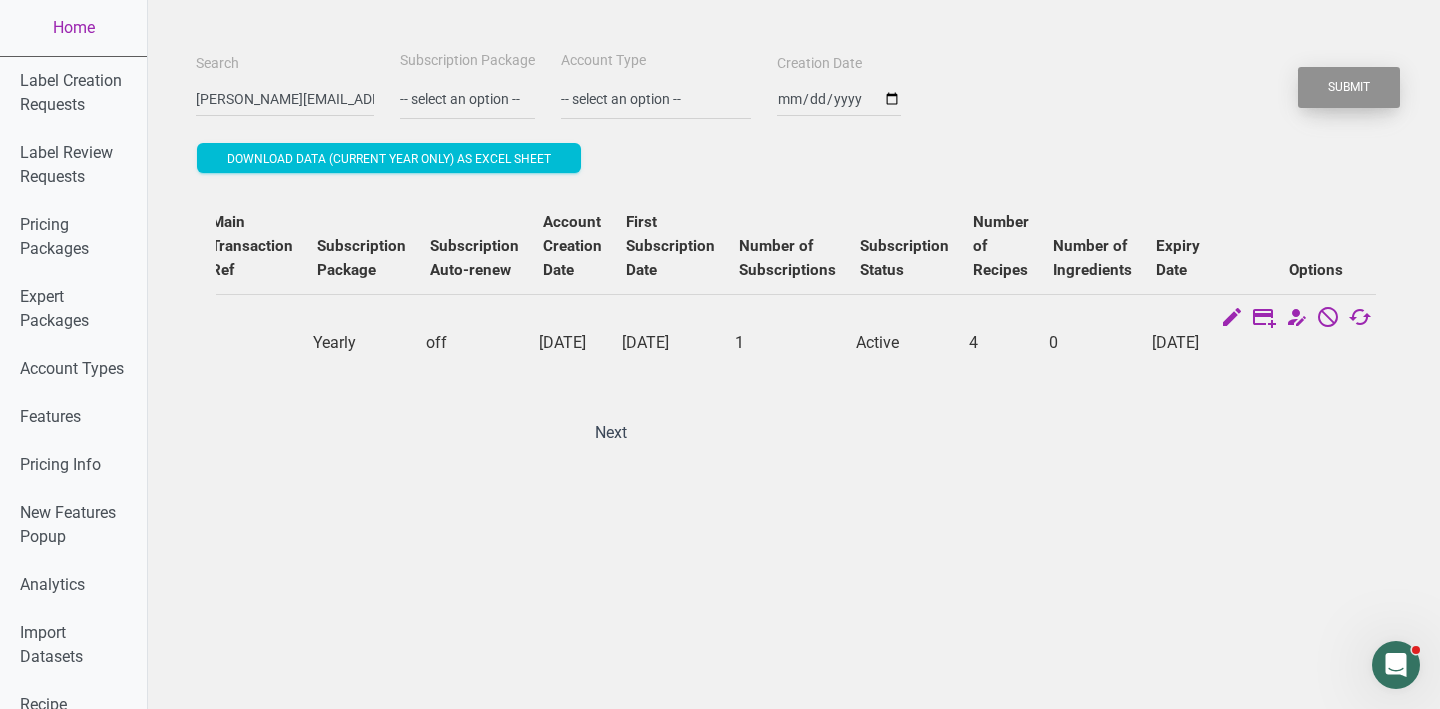 scroll, scrollTop: 0, scrollLeft: 0, axis: both 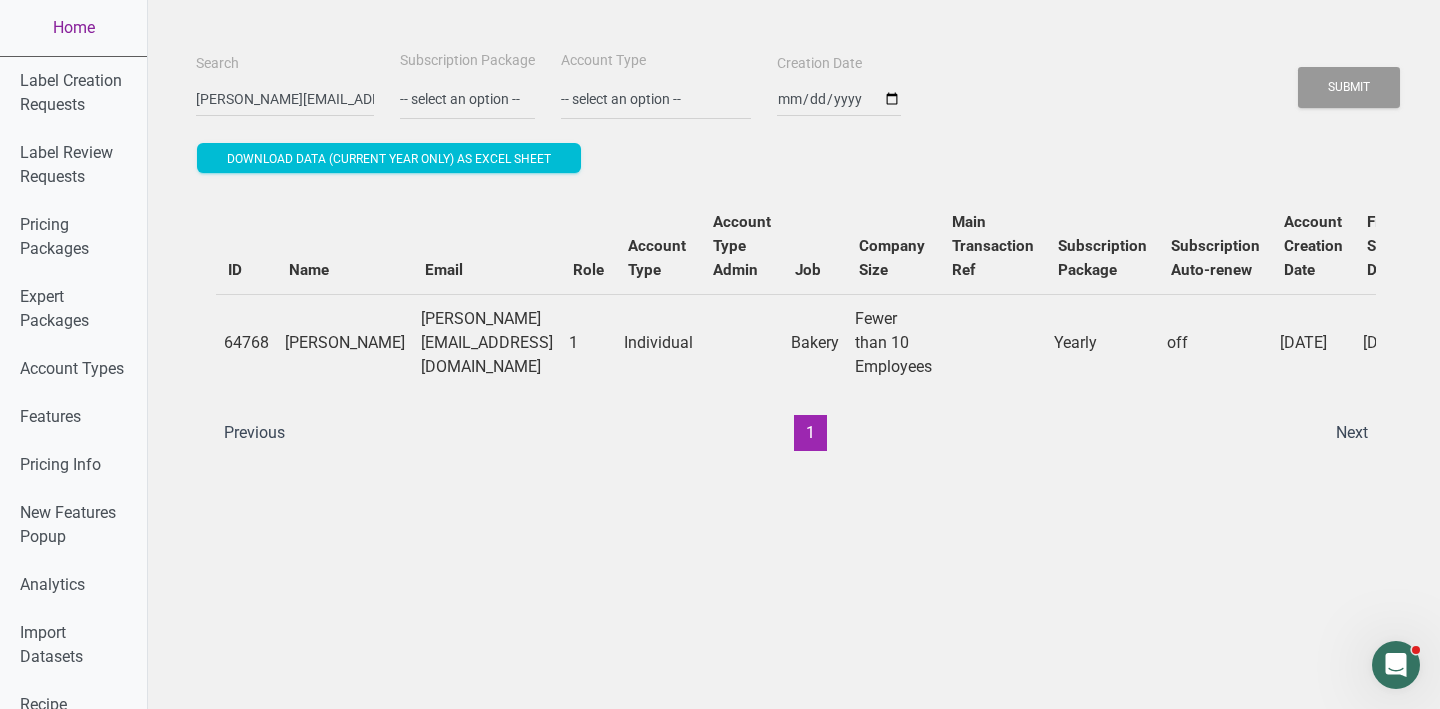 click on "Home" at bounding box center [73, 28] 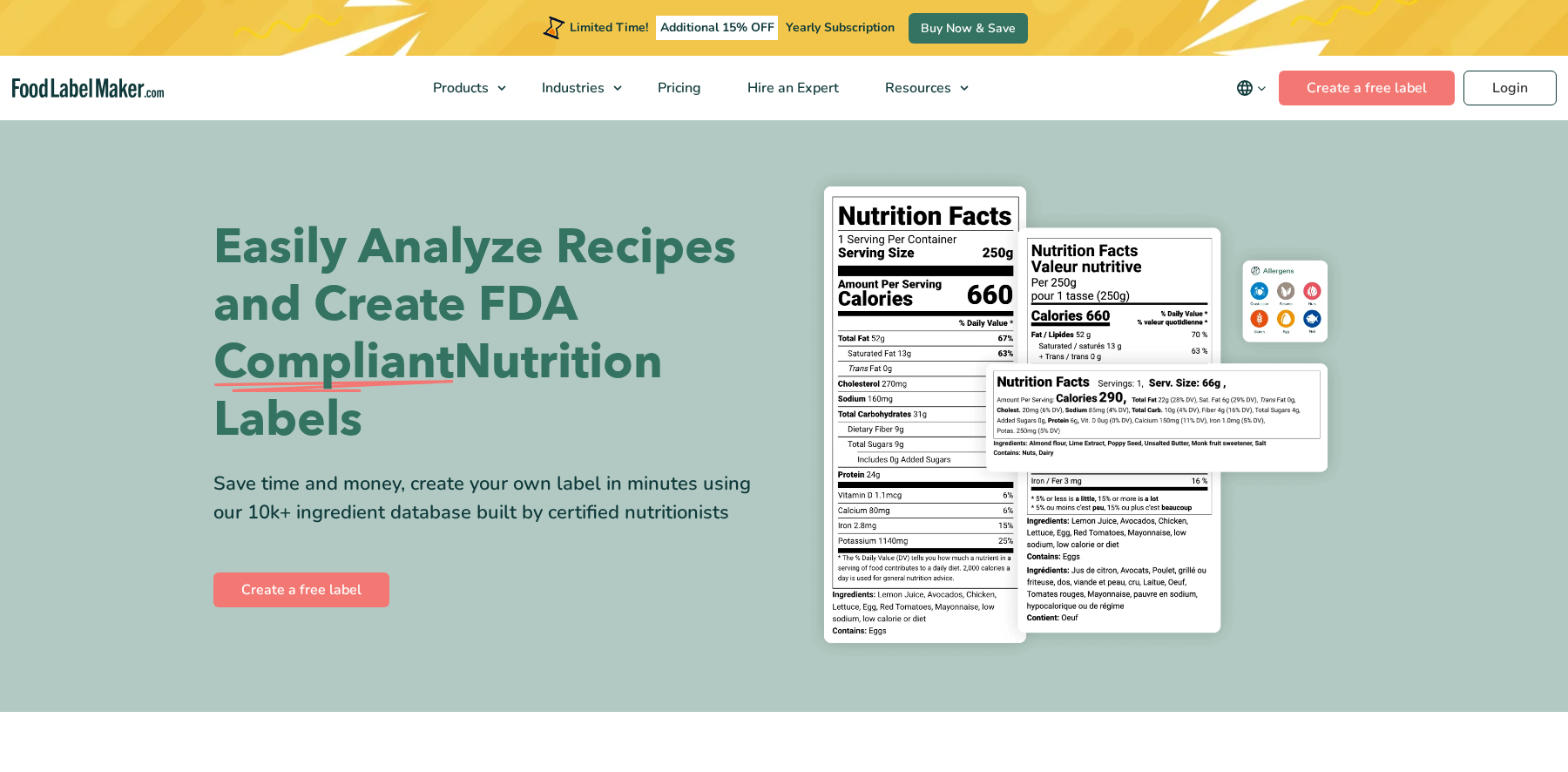 scroll, scrollTop: 0, scrollLeft: 0, axis: both 